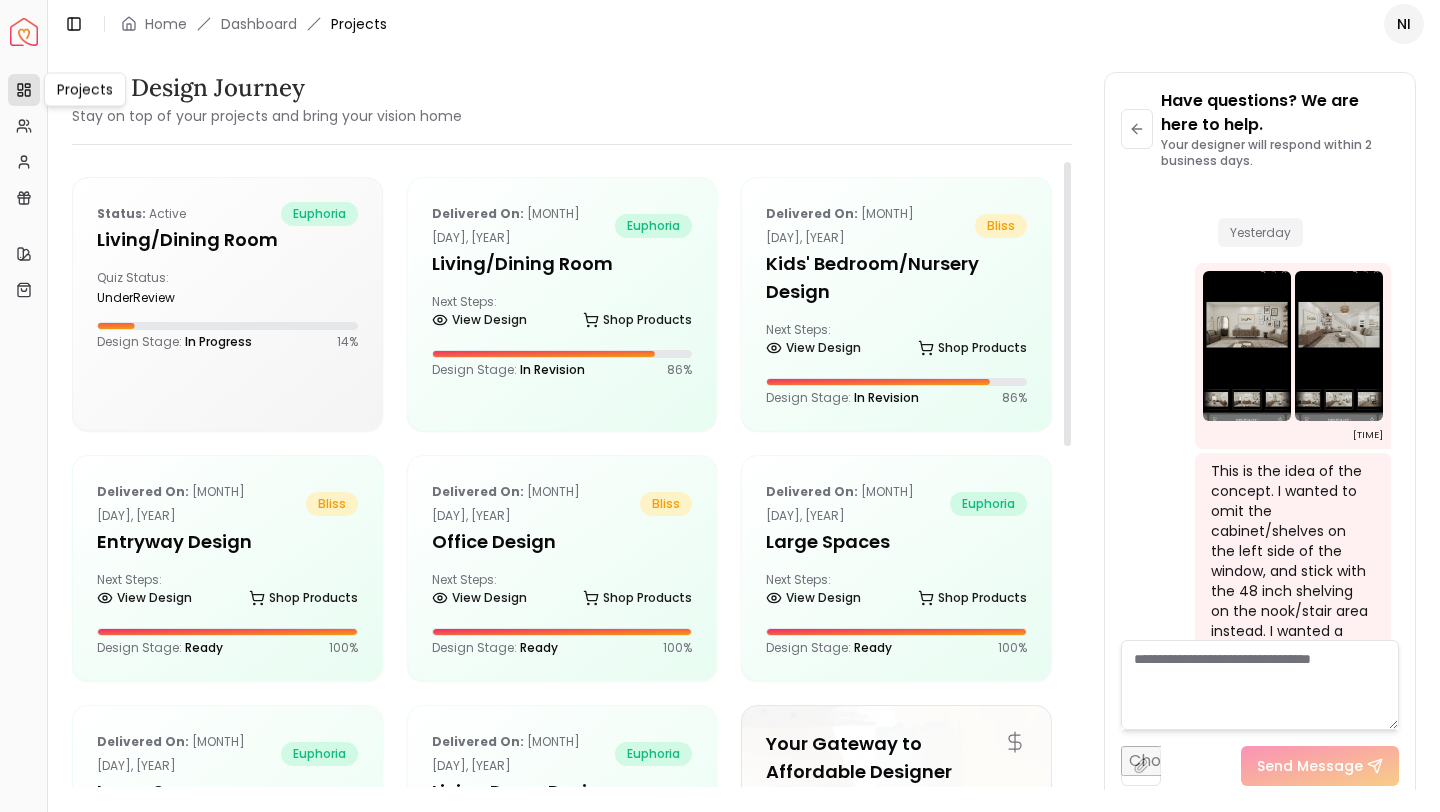 scroll, scrollTop: 0, scrollLeft: 0, axis: both 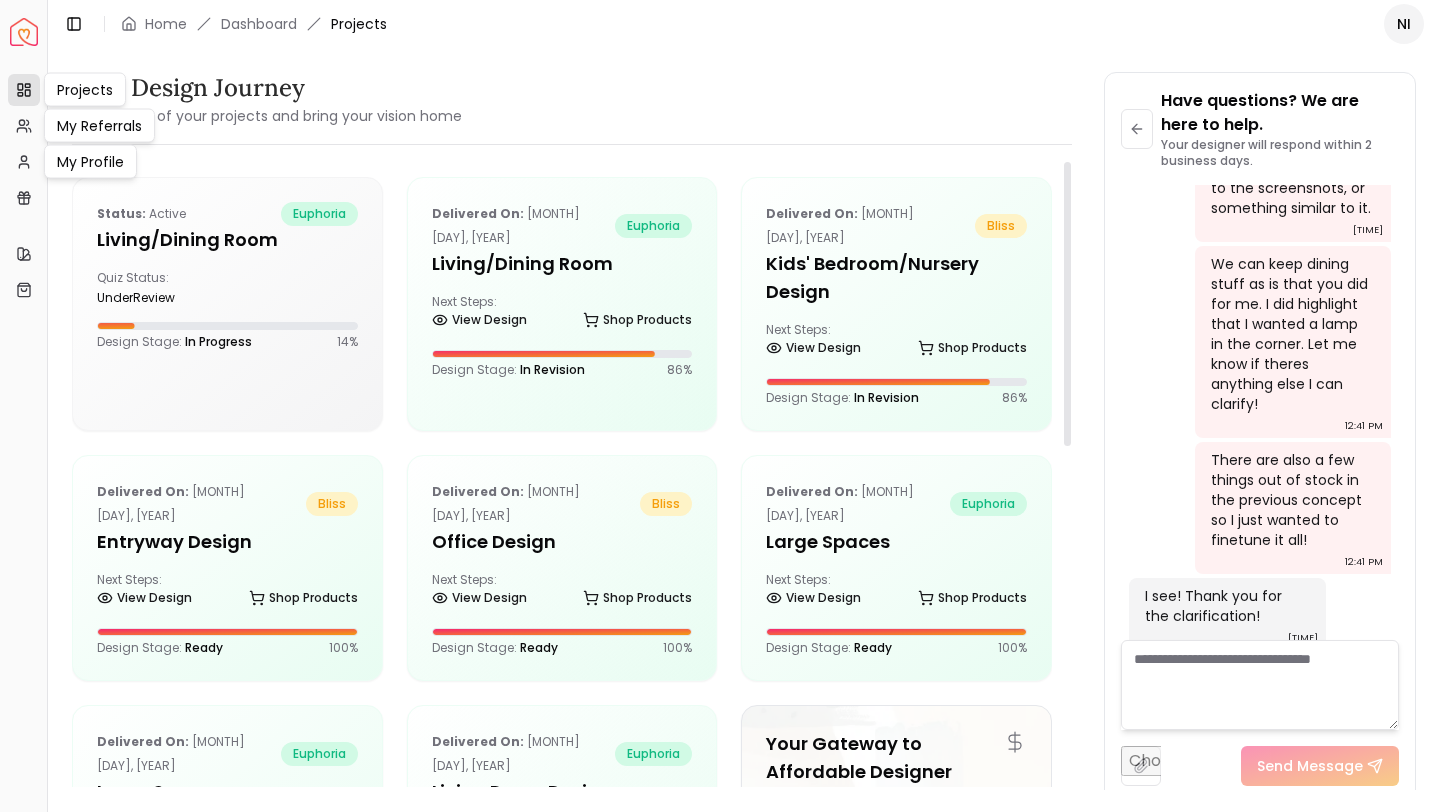click 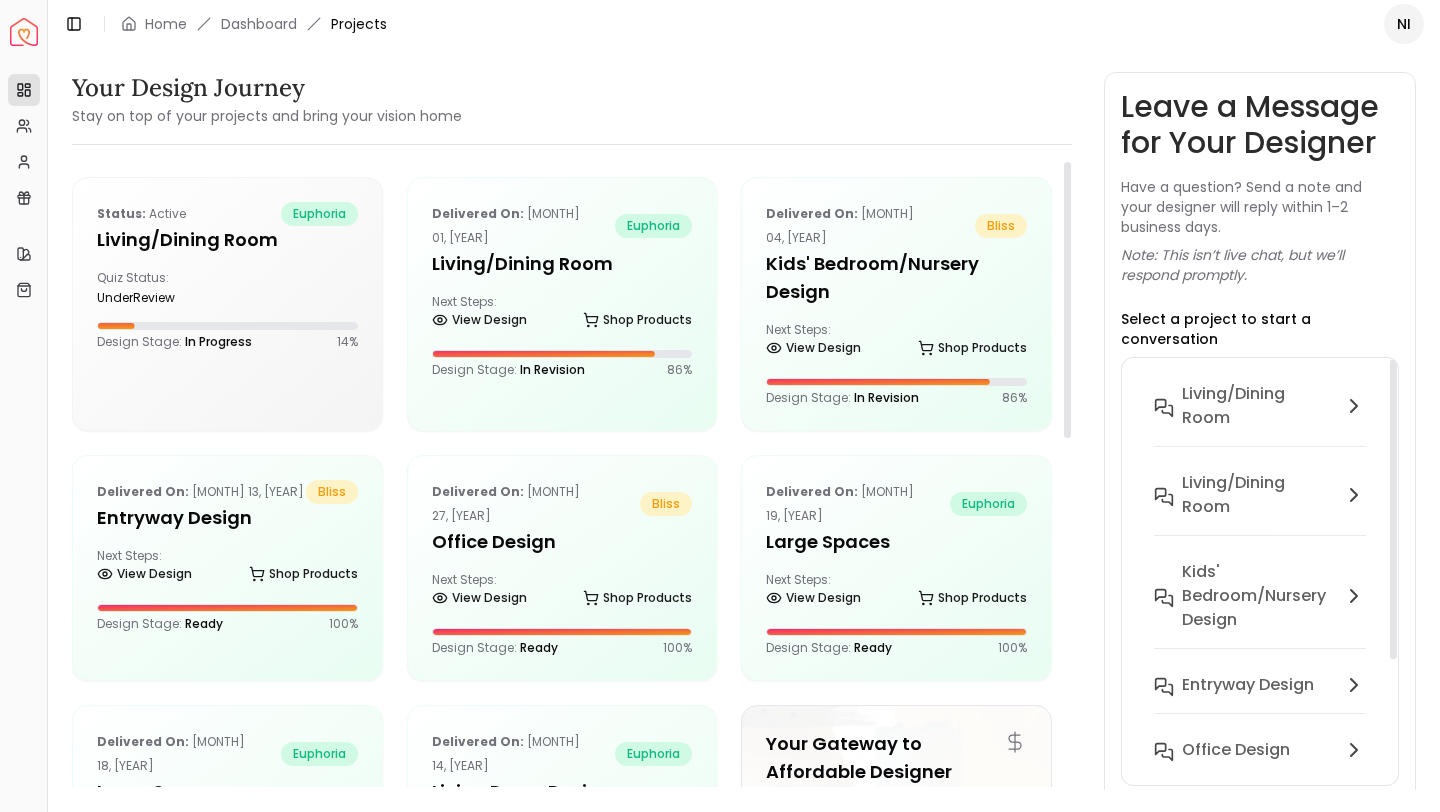 scroll, scrollTop: 0, scrollLeft: 0, axis: both 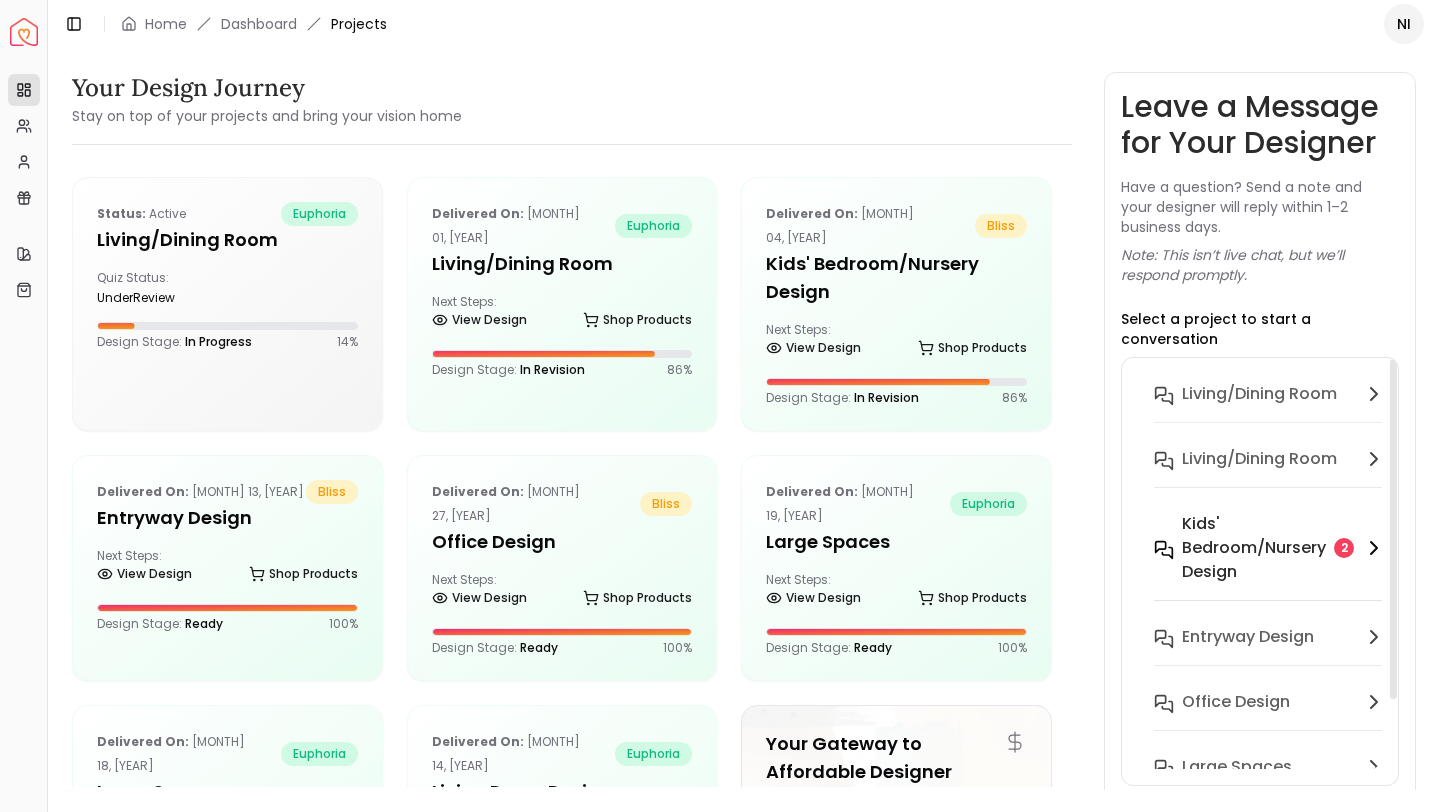 click on "Kids' Bedroom/Nursery Design" at bounding box center (1254, 548) 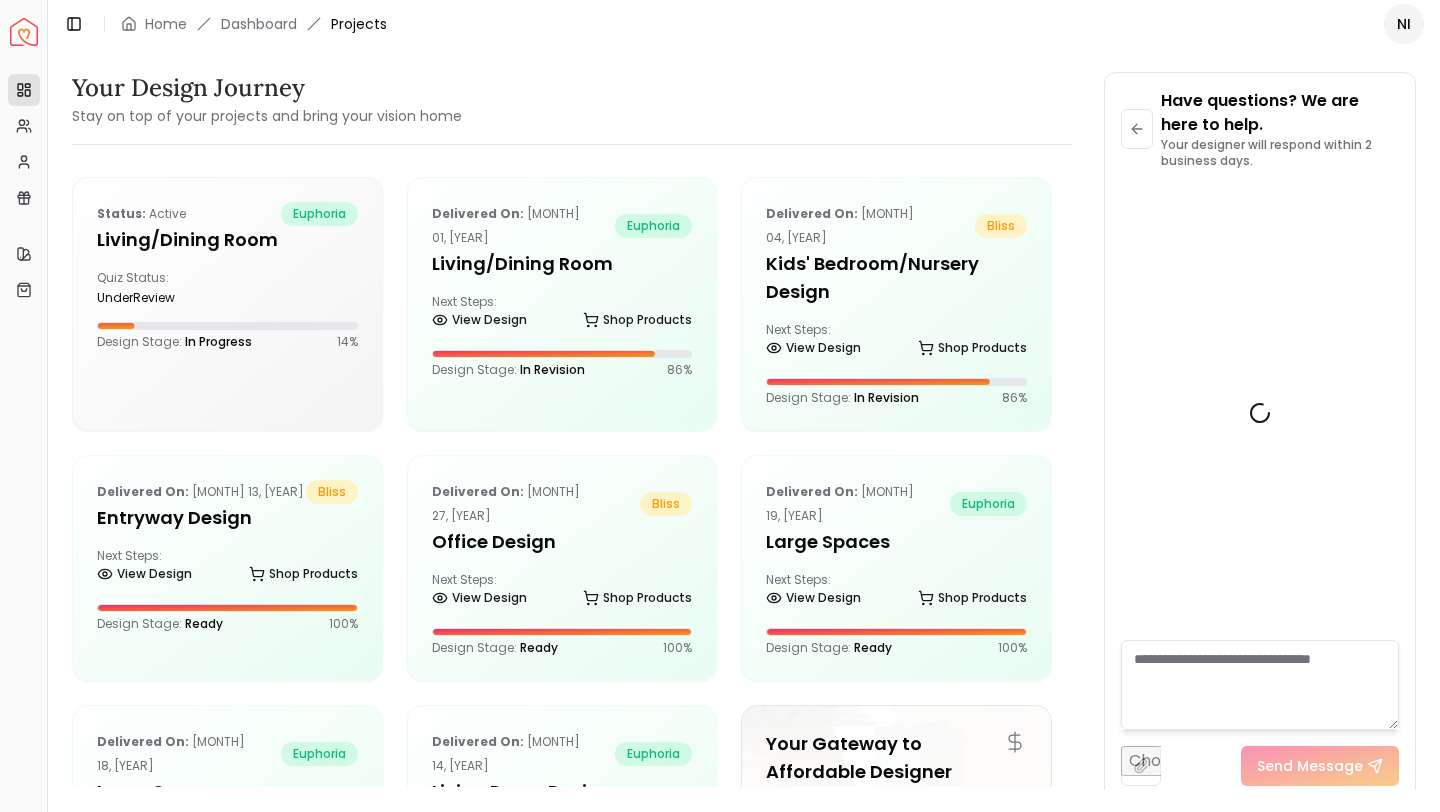 scroll, scrollTop: 1957, scrollLeft: 0, axis: vertical 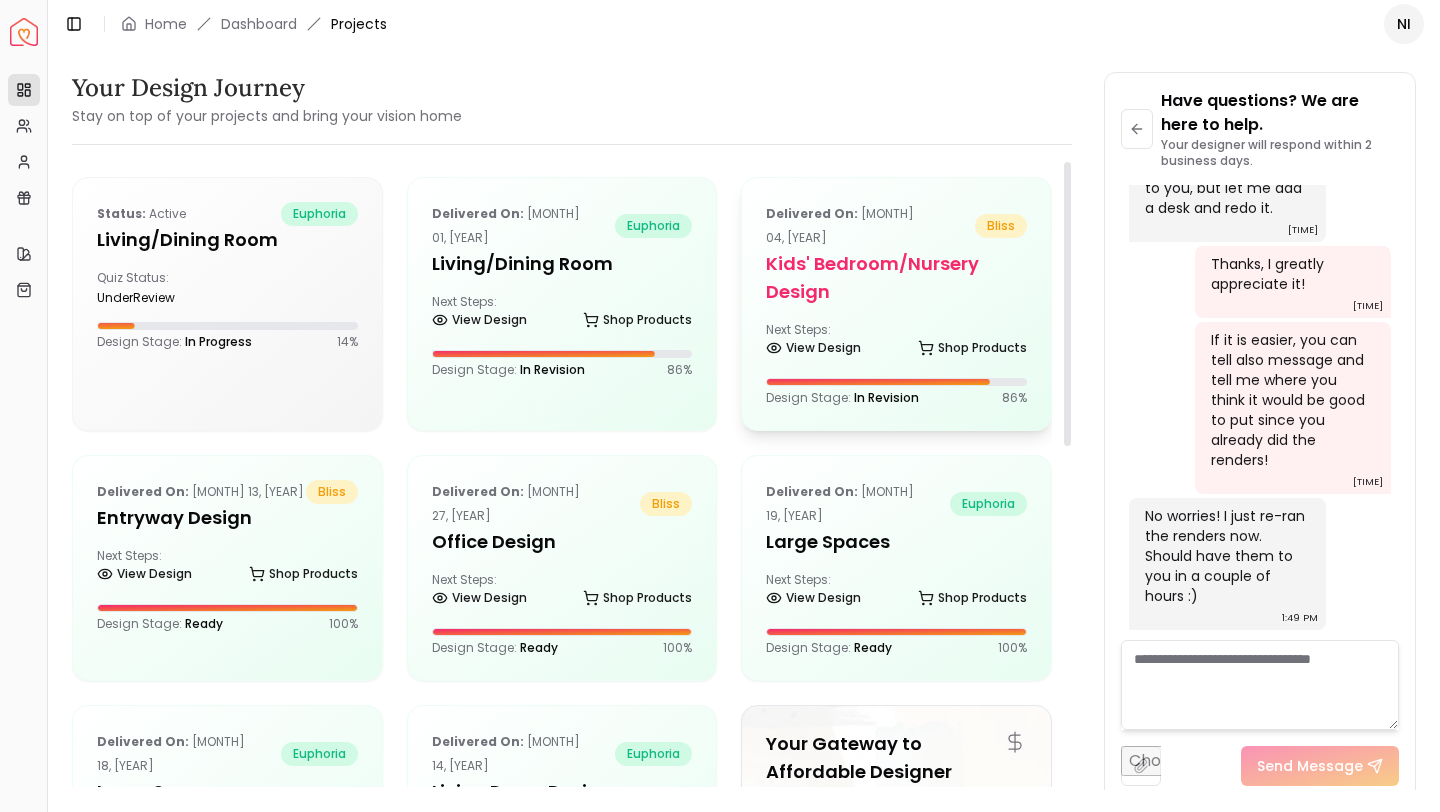 click on "Kids' Bedroom/Nursery Design" at bounding box center (896, 278) 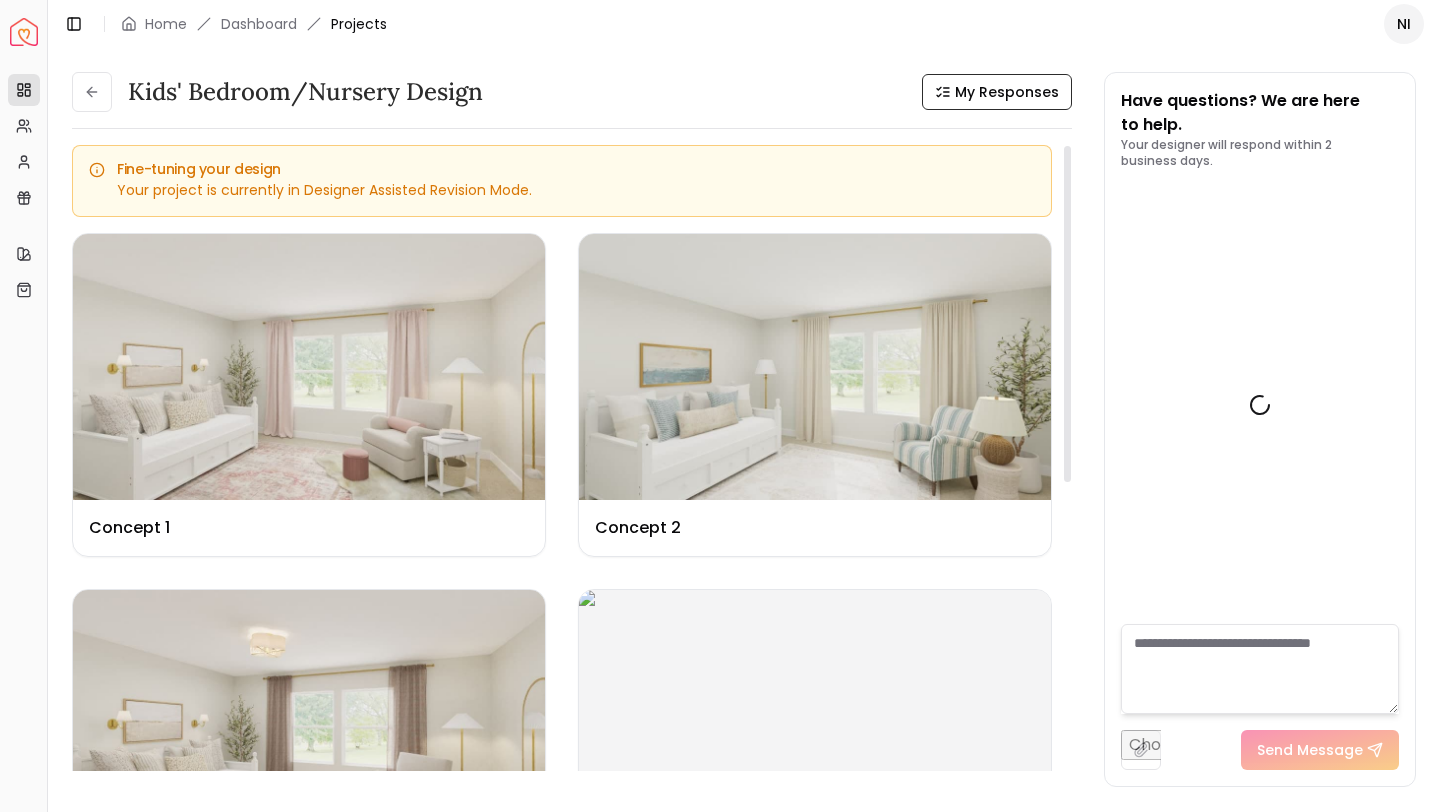 scroll, scrollTop: 1973, scrollLeft: 0, axis: vertical 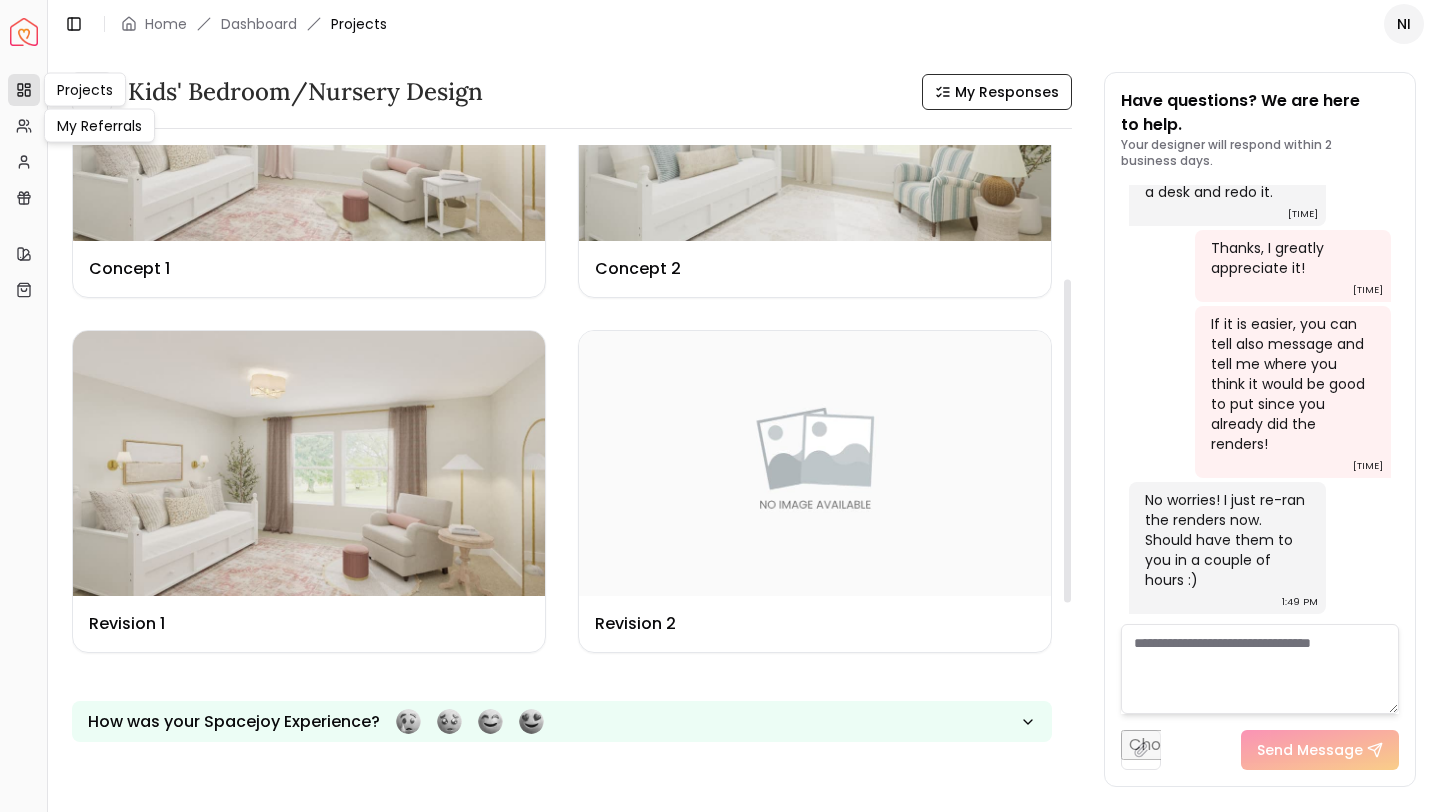 click 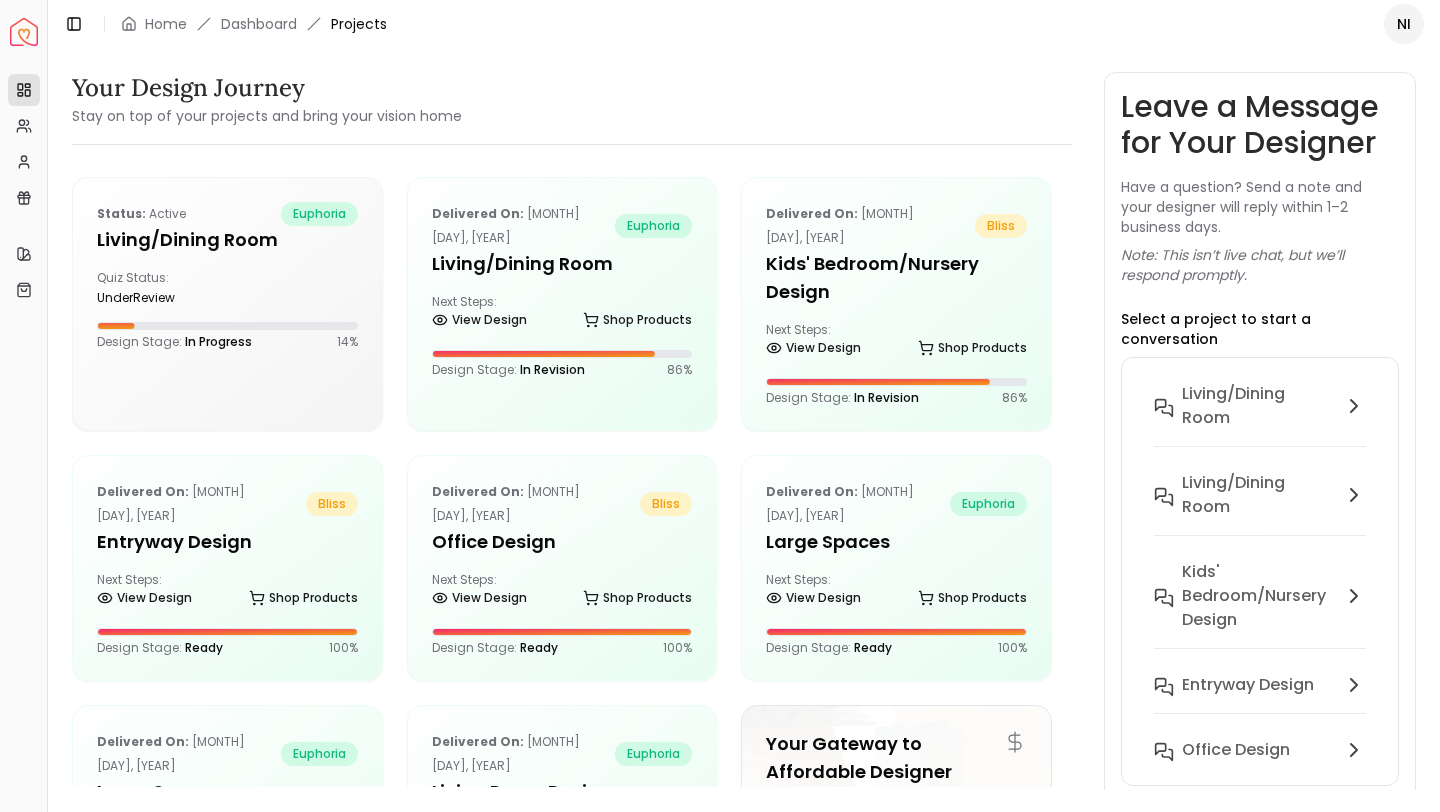 click 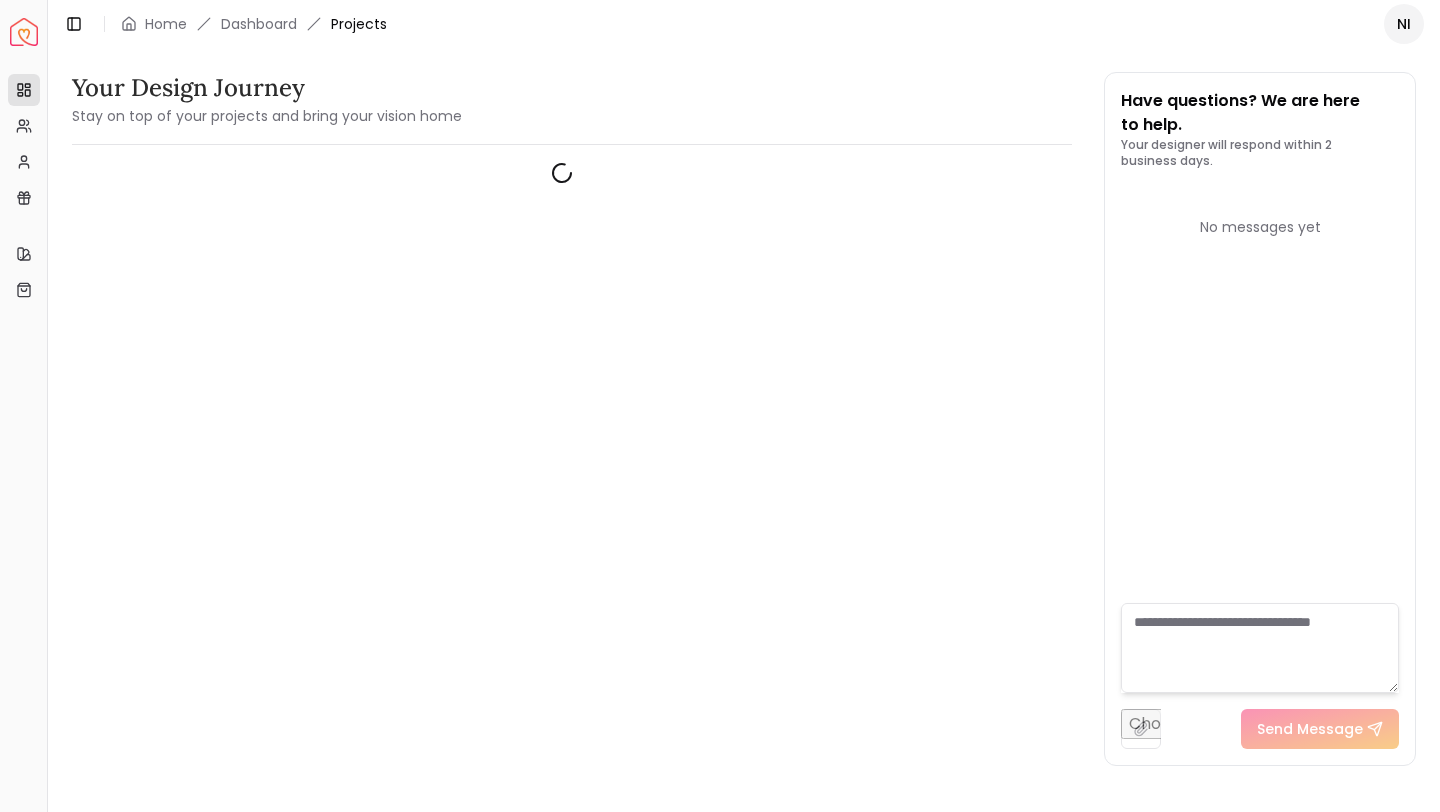 scroll, scrollTop: 0, scrollLeft: 0, axis: both 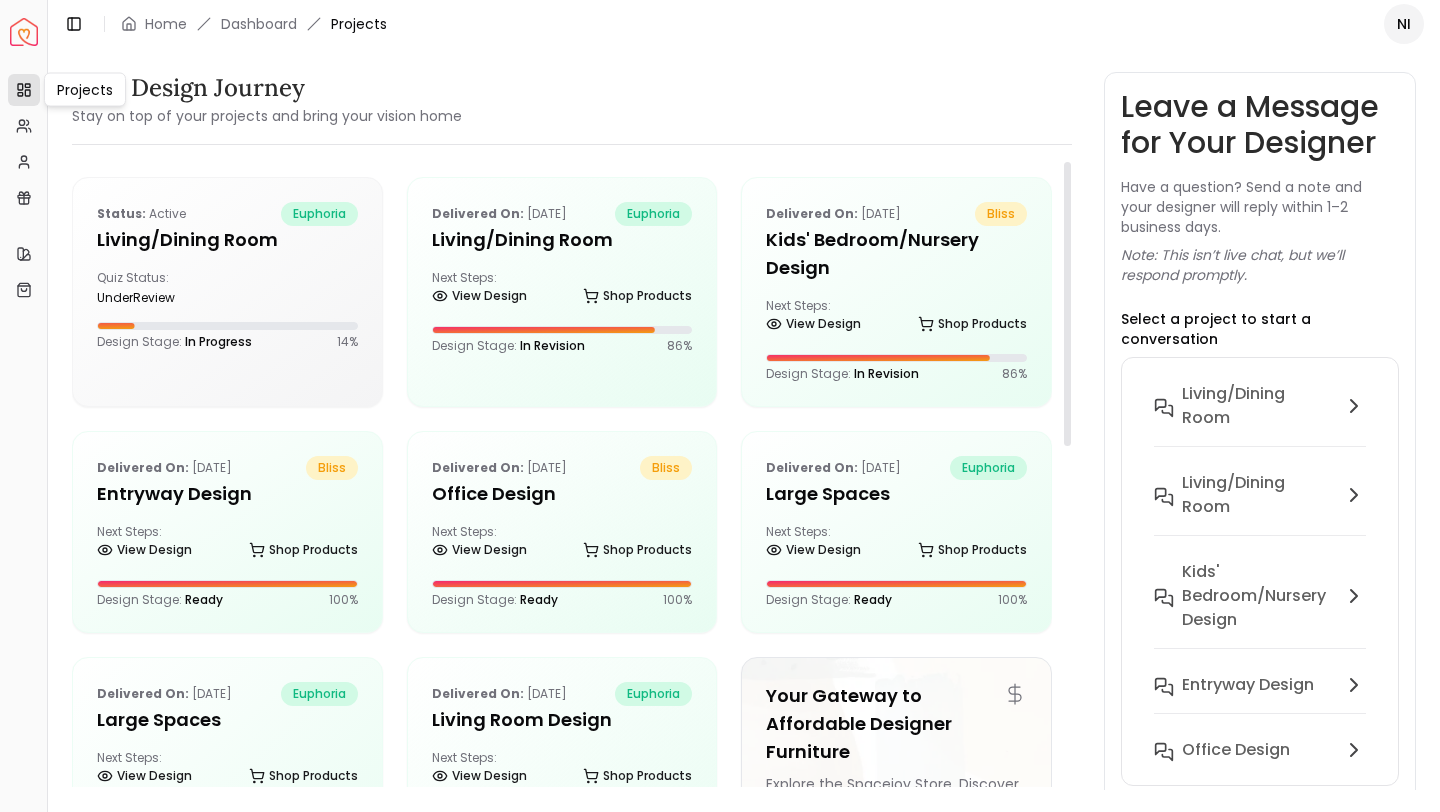 click on "Projects" at bounding box center [24, 90] 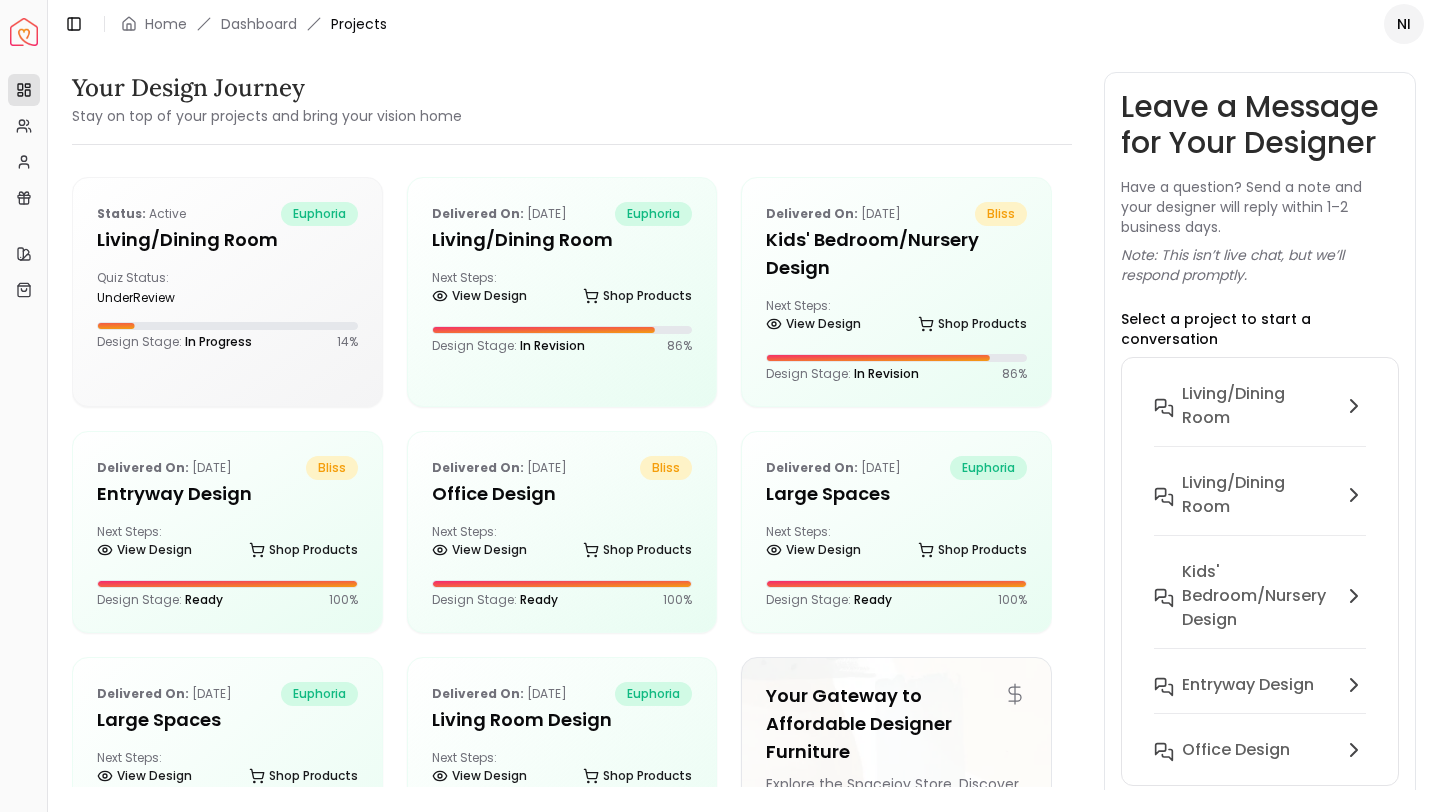 click on "Projects" at bounding box center [24, 90] 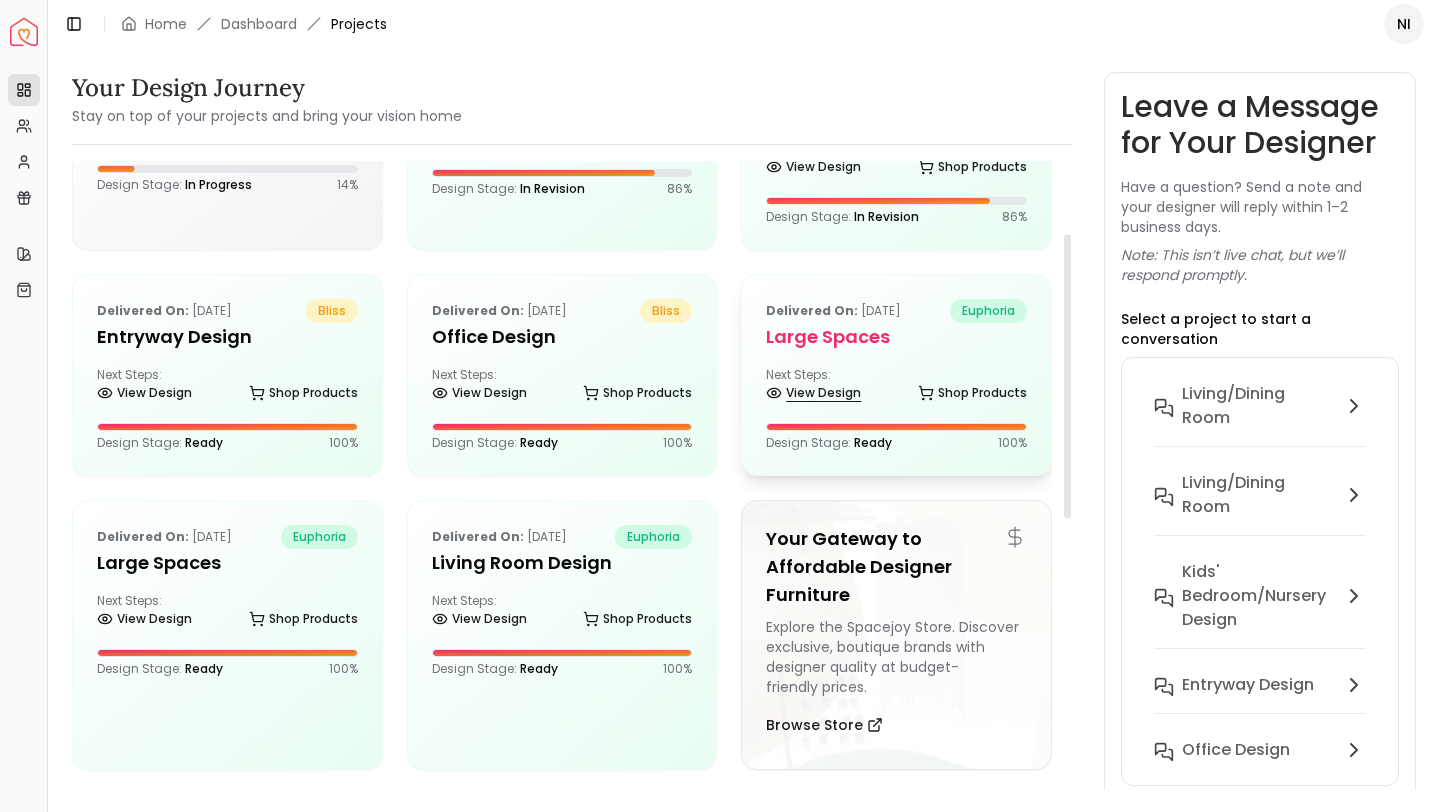 scroll, scrollTop: 161, scrollLeft: 0, axis: vertical 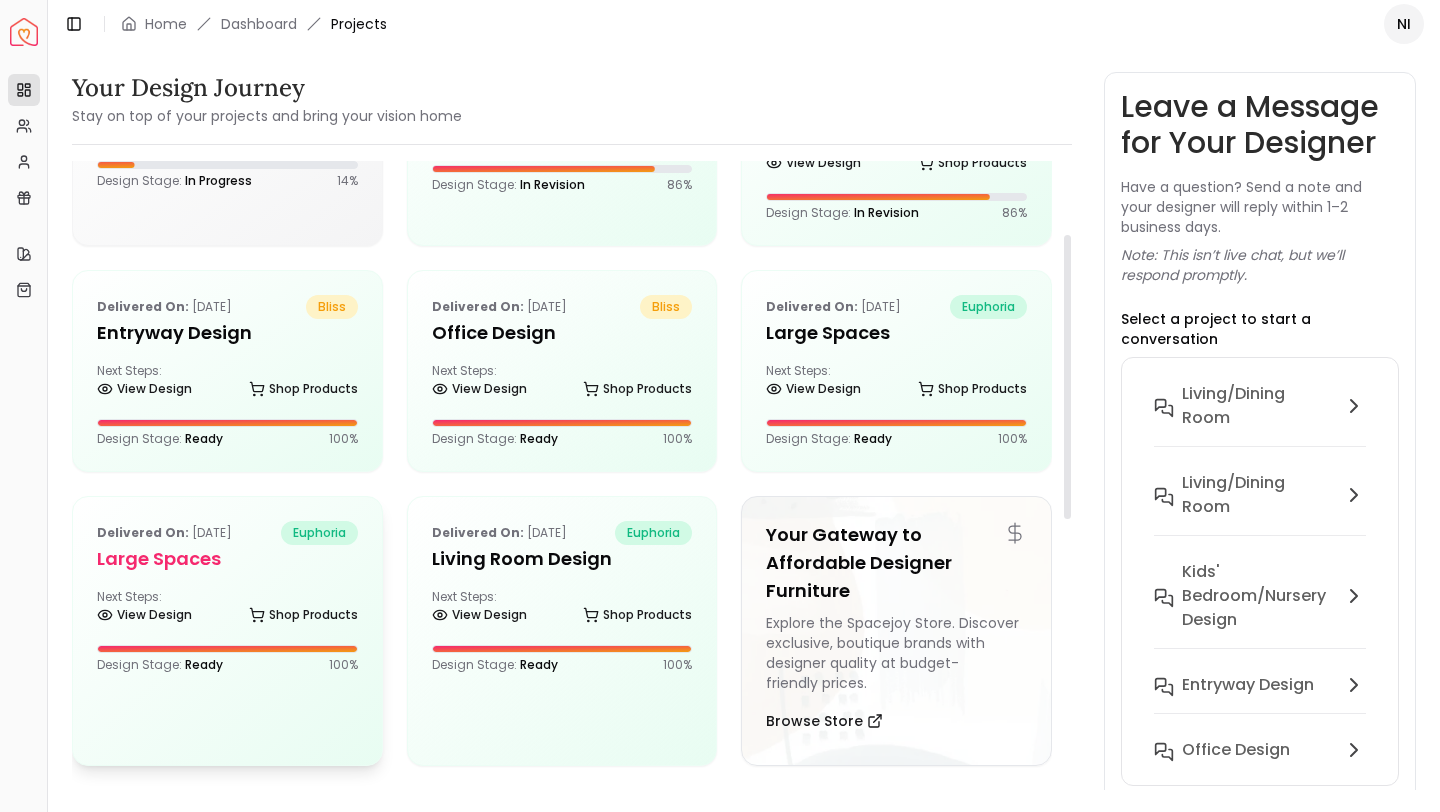 click on "Delivered on:   Jul 18, 2024 euphoria Large Spaces  Next Steps: View Design Shop Products Design Stage:   Ready 100 %" at bounding box center [227, 597] 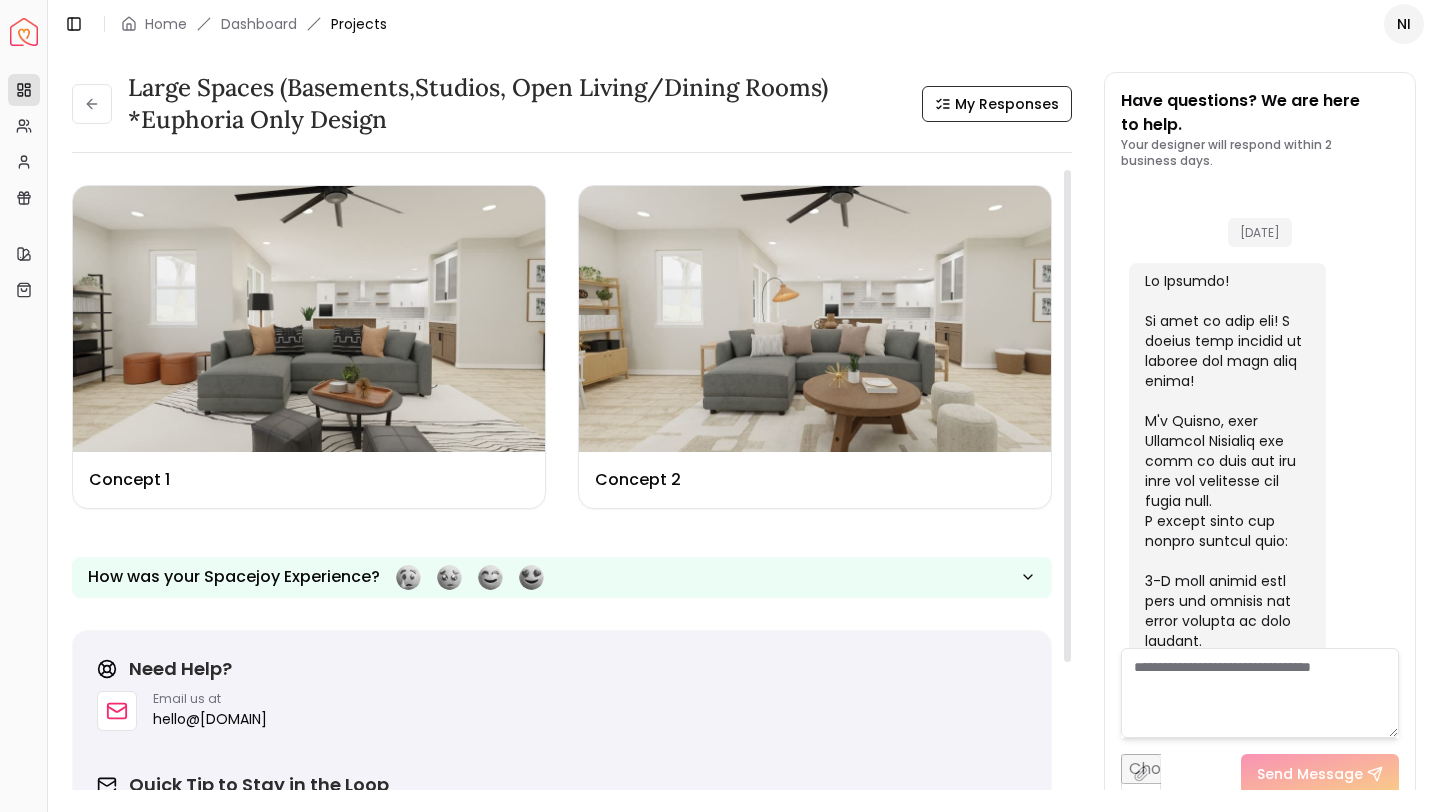scroll, scrollTop: 5717, scrollLeft: 0, axis: vertical 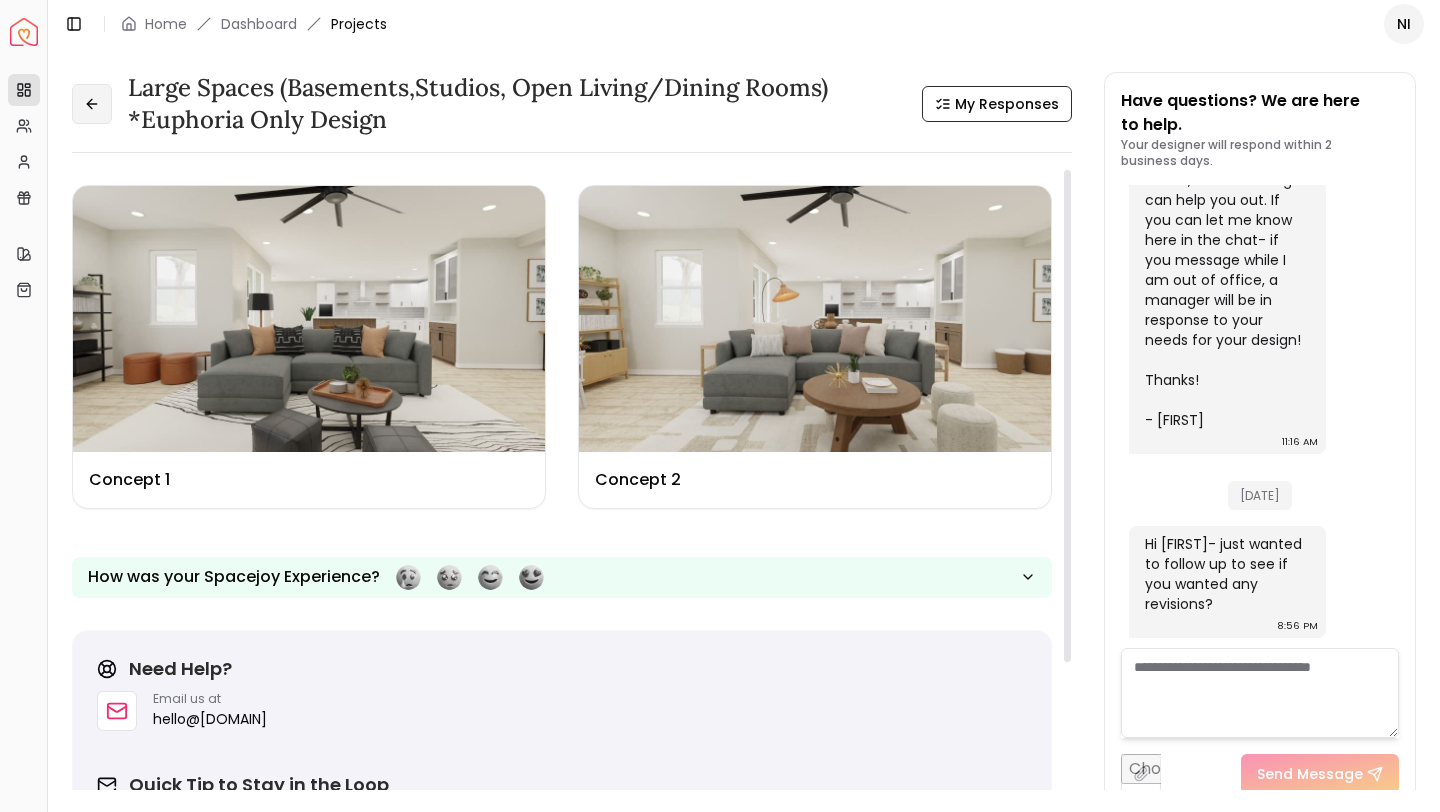 click at bounding box center (92, 104) 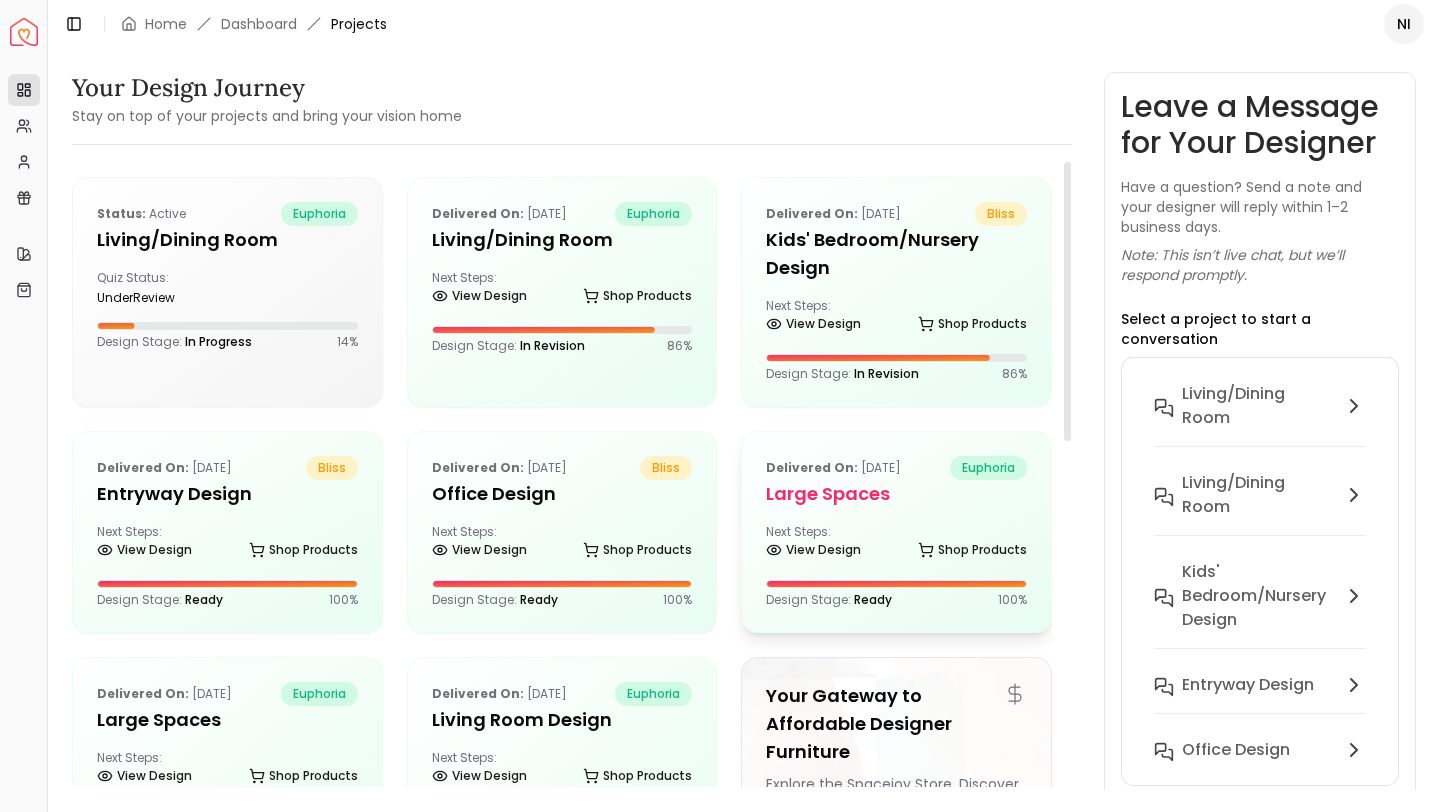 click on "Large Spaces" at bounding box center [896, 494] 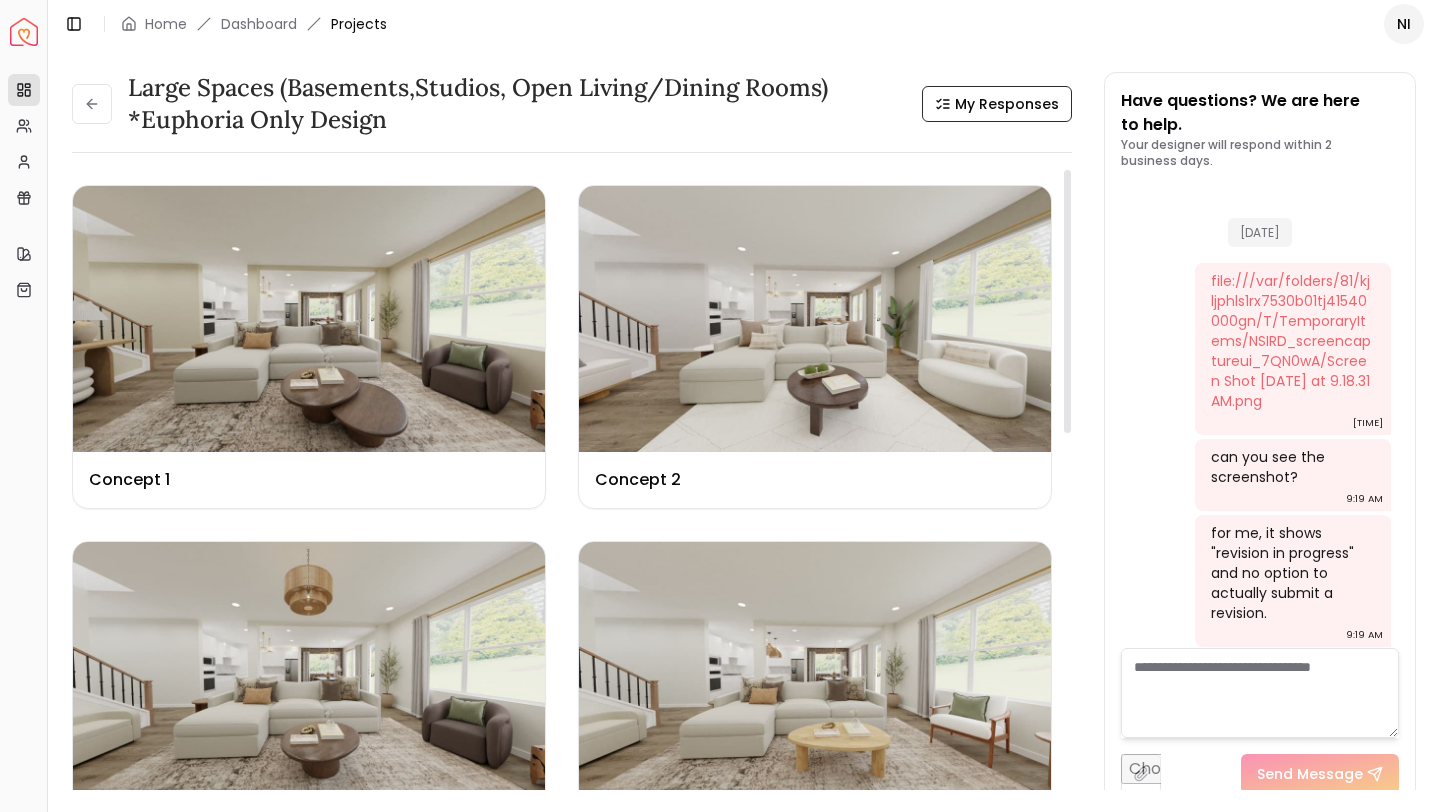 scroll, scrollTop: 4179, scrollLeft: 0, axis: vertical 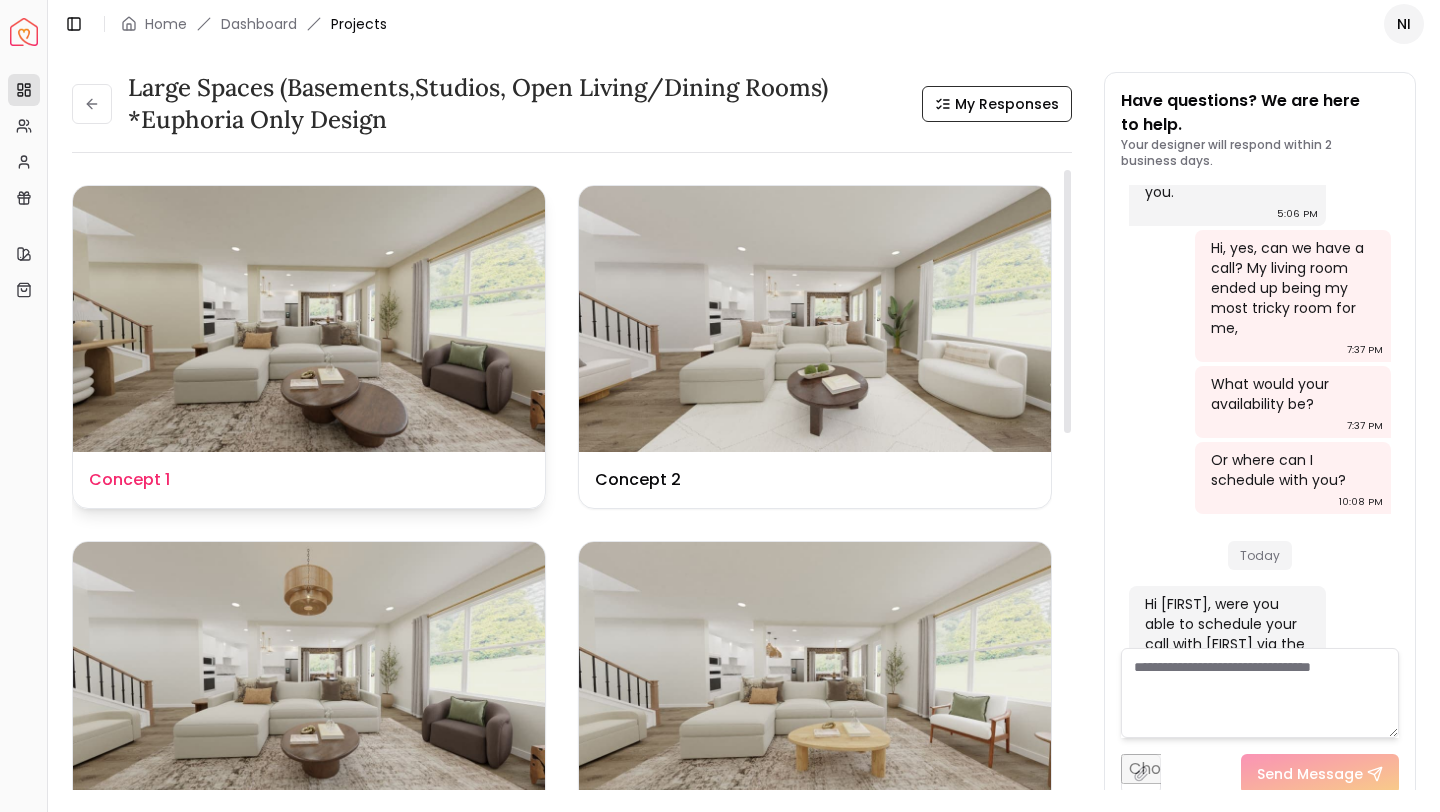 click on "Design Name Concept 1" at bounding box center [309, 480] 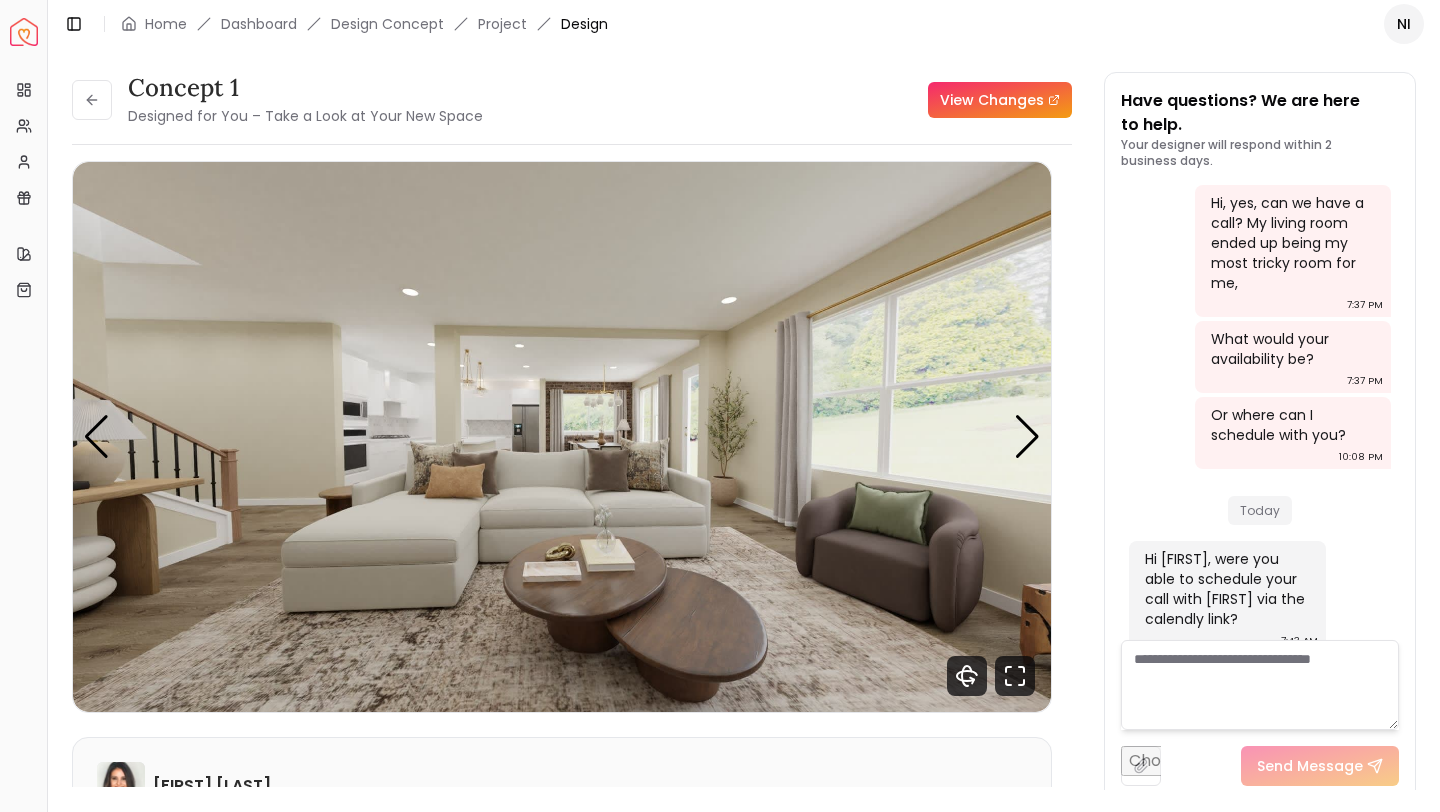 scroll, scrollTop: 4187, scrollLeft: 0, axis: vertical 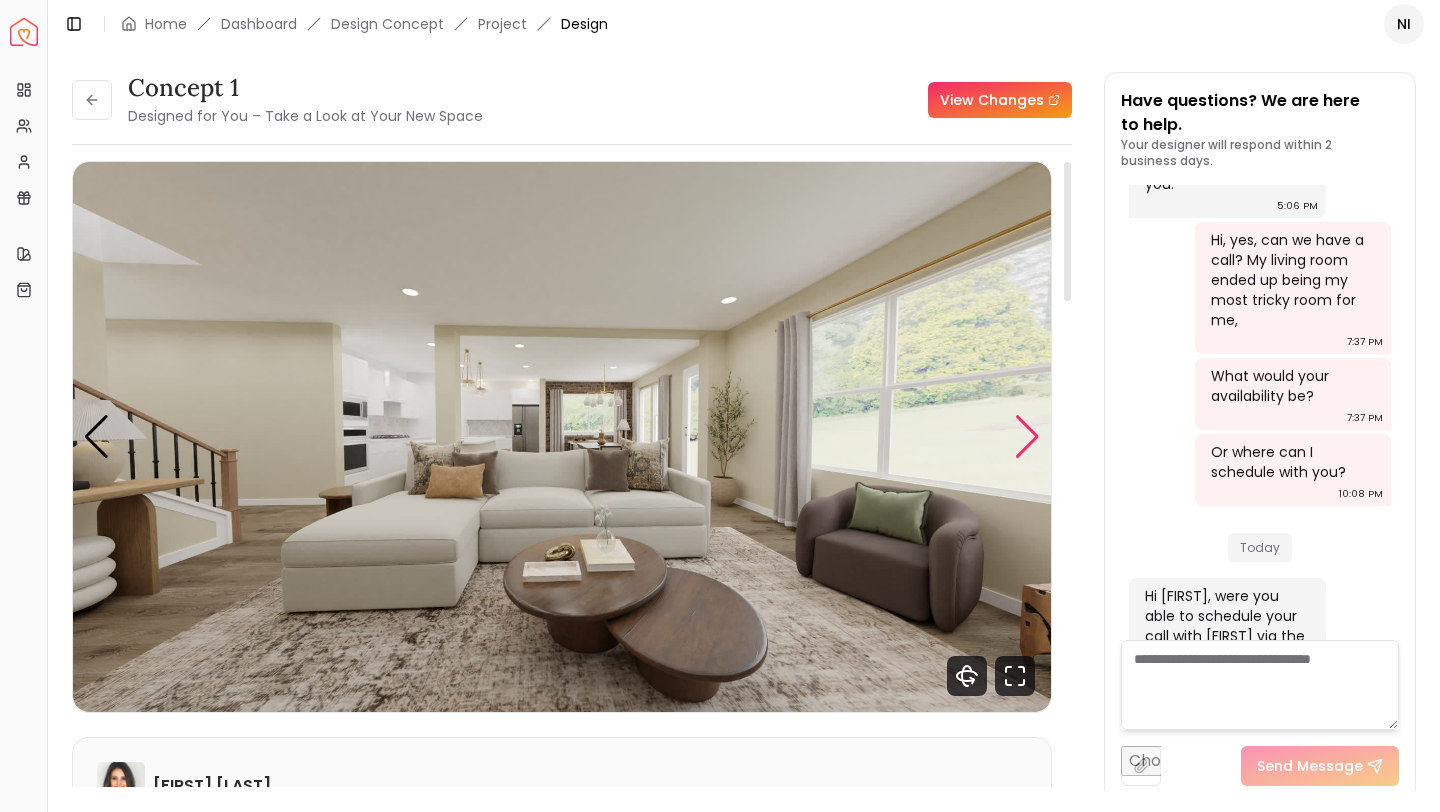 click at bounding box center (1027, 437) 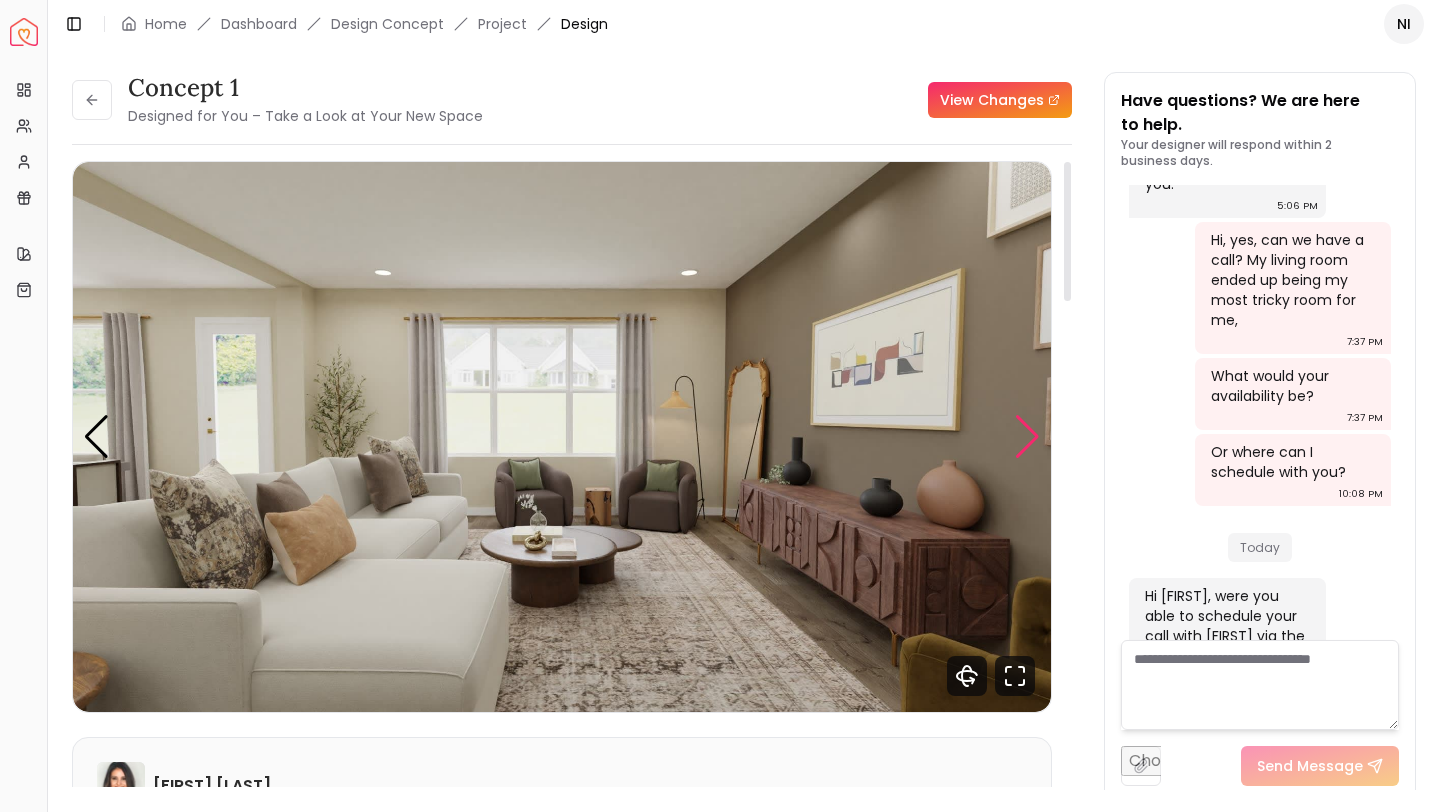 click at bounding box center [1027, 437] 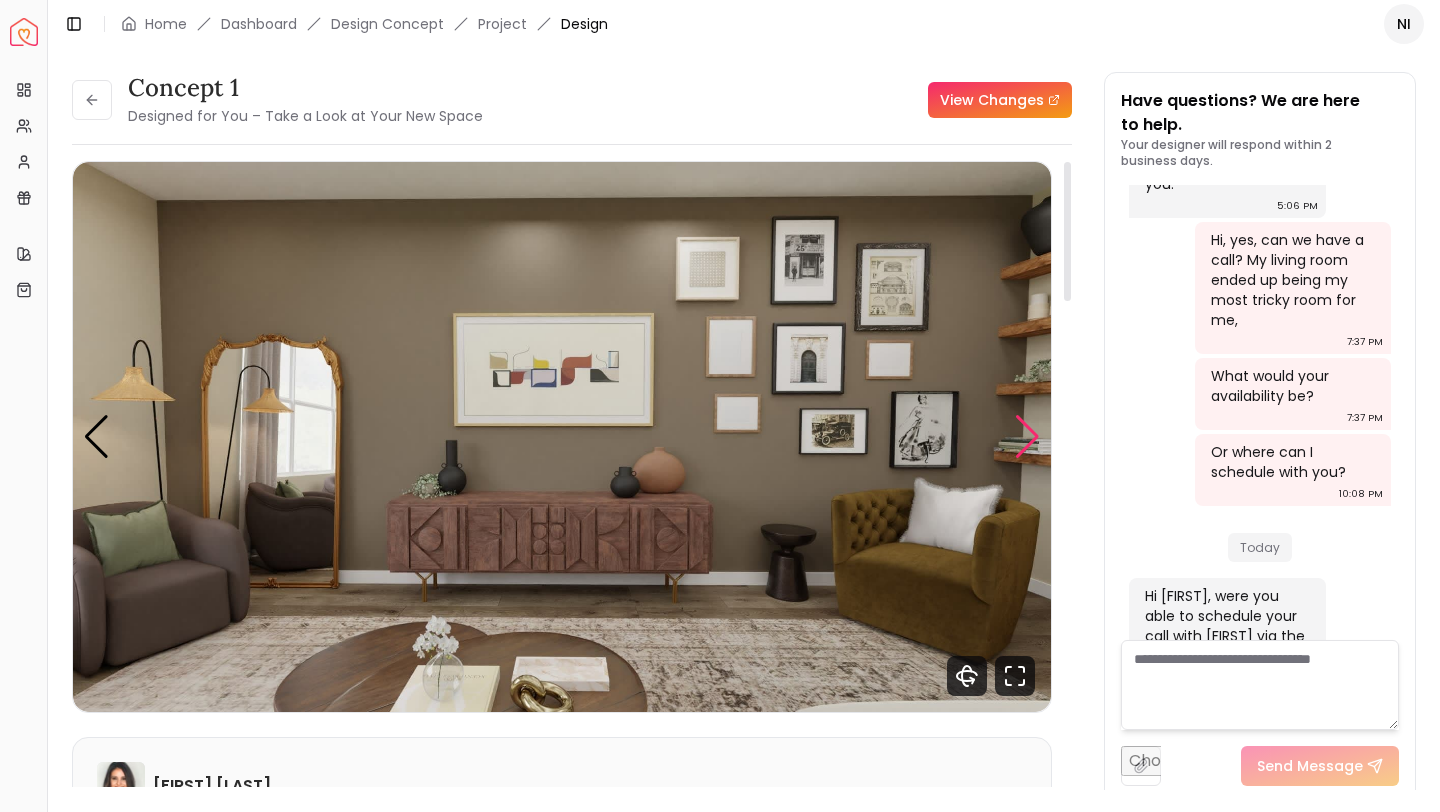click at bounding box center (1027, 437) 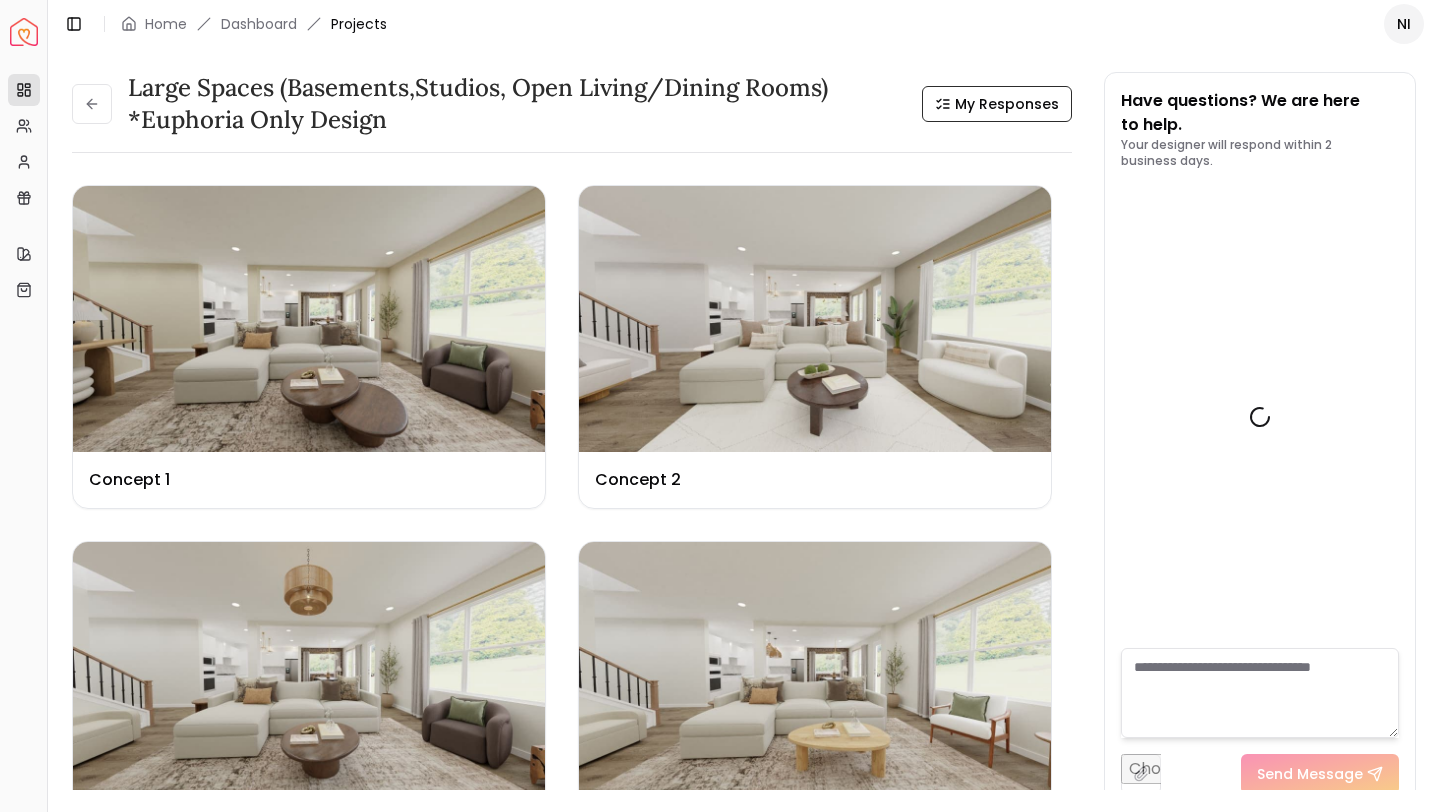 scroll, scrollTop: 4179, scrollLeft: 0, axis: vertical 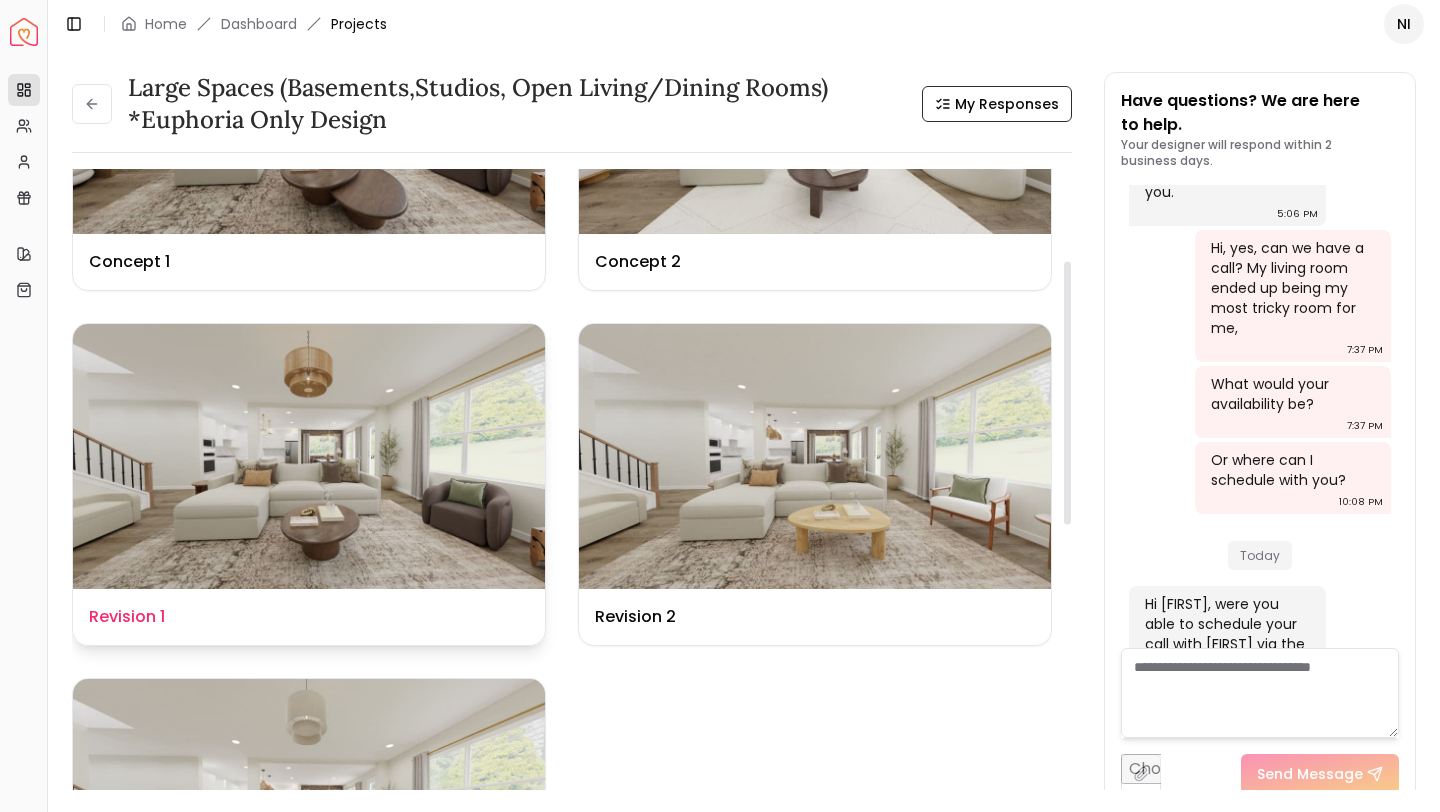 click on "Design Name Revision 1" at bounding box center (309, 617) 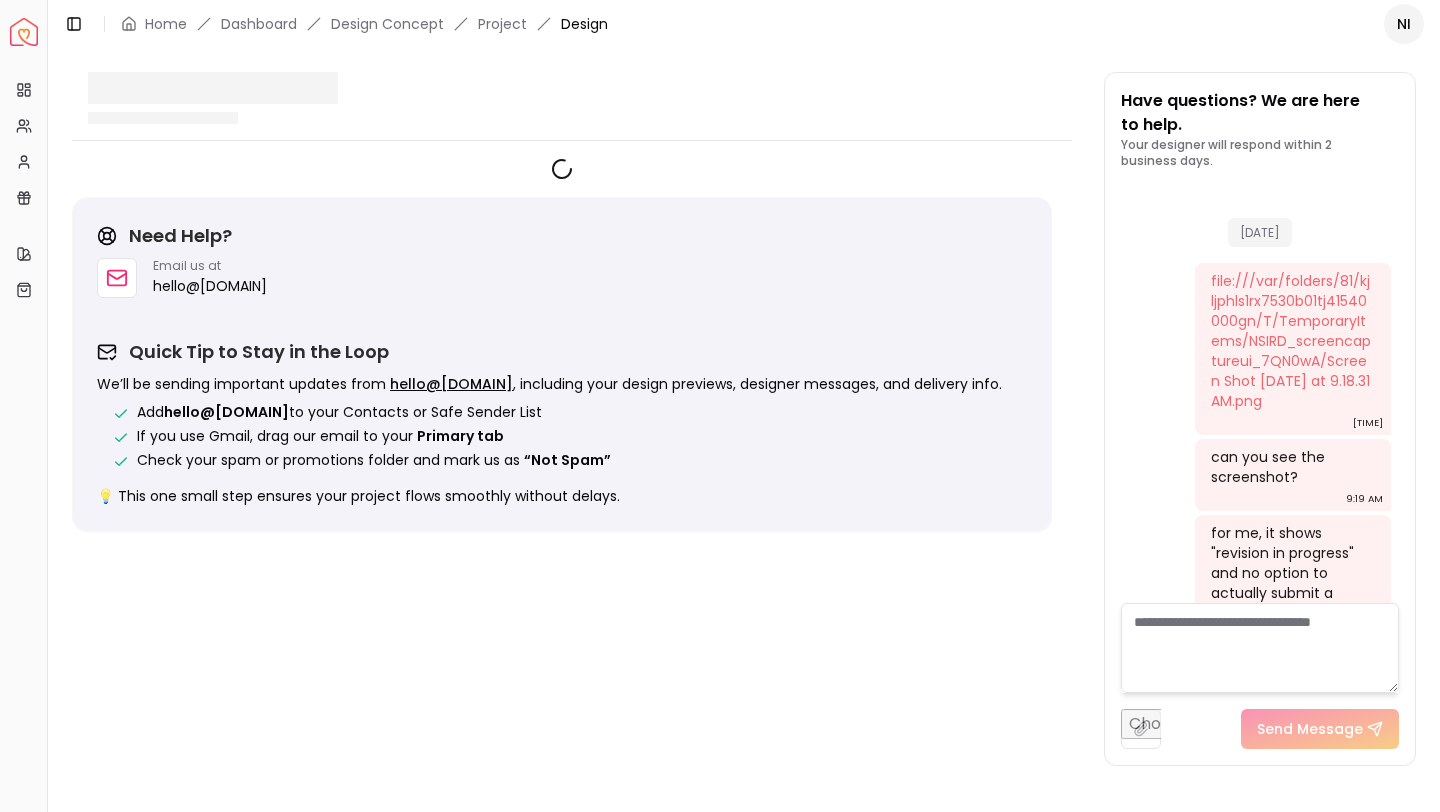 scroll, scrollTop: 4187, scrollLeft: 0, axis: vertical 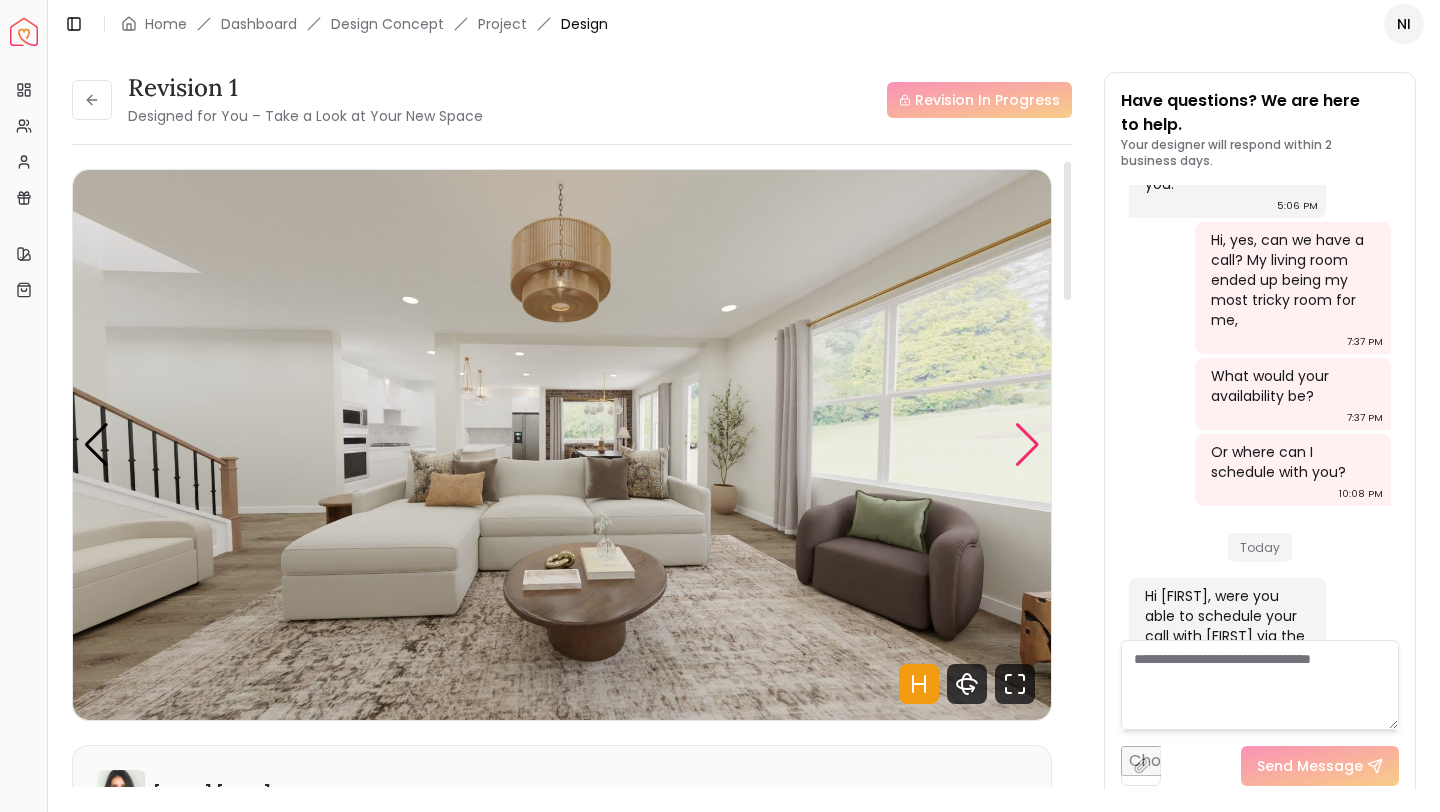 click at bounding box center [1027, 445] 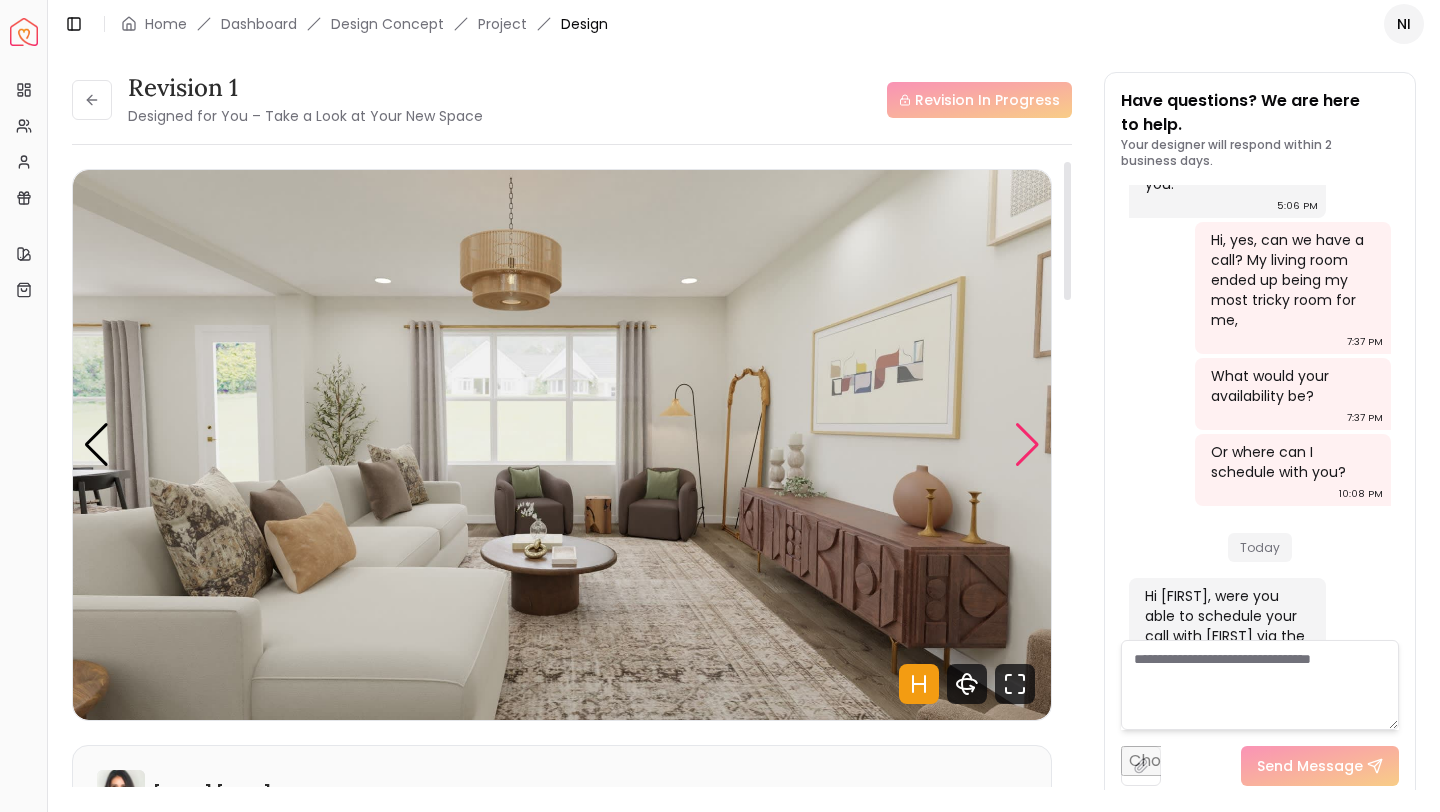 click at bounding box center [1027, 445] 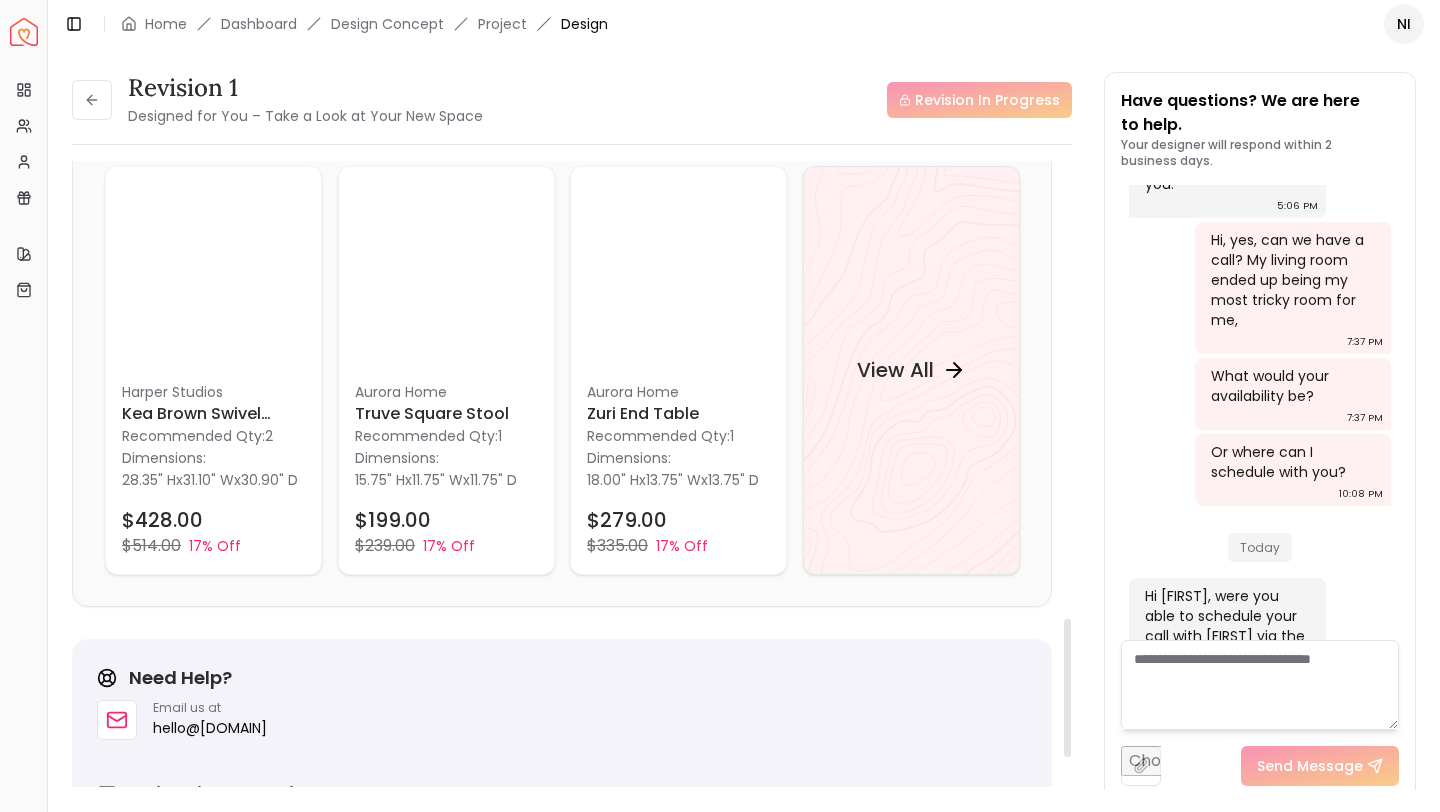 scroll, scrollTop: 2030, scrollLeft: 0, axis: vertical 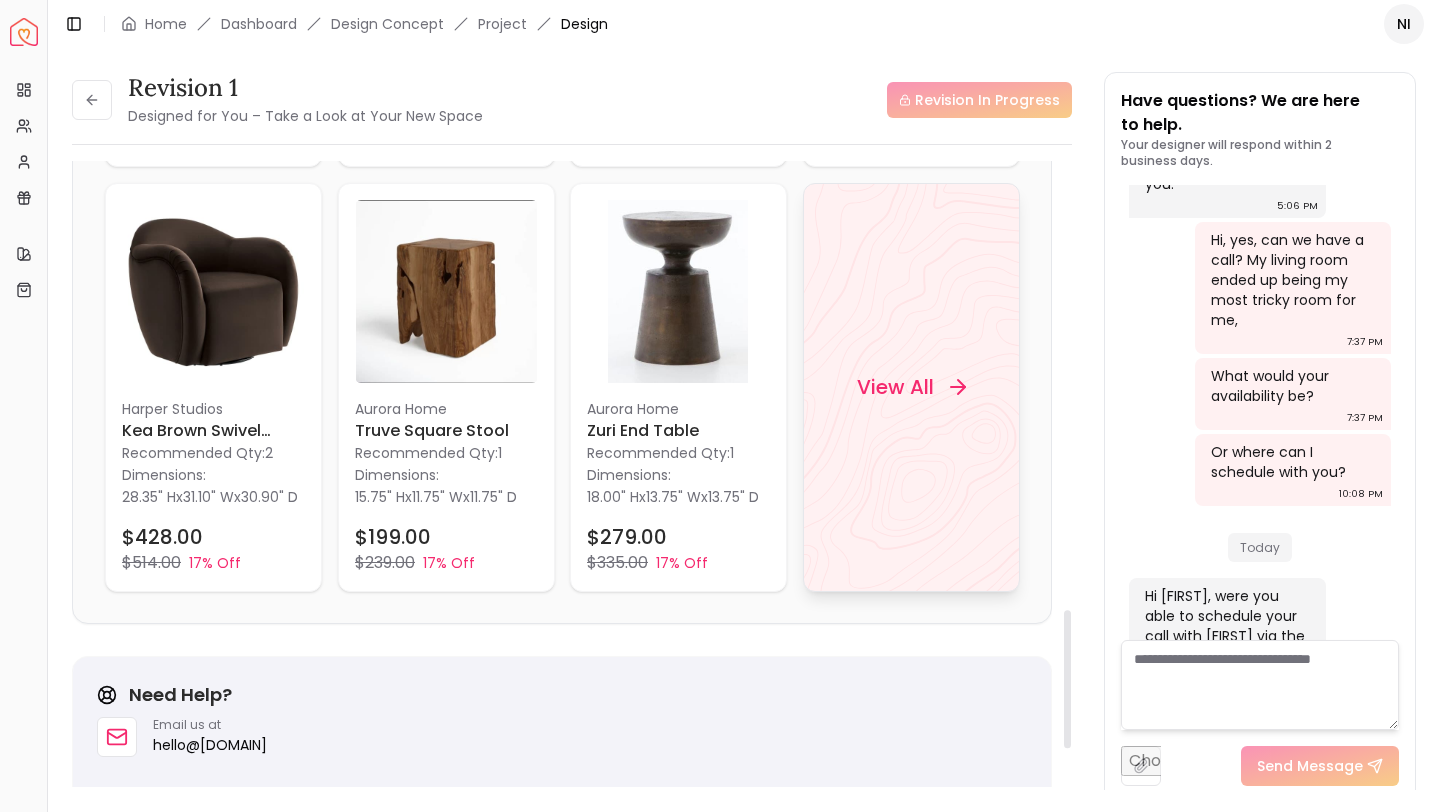 click on "View All" at bounding box center (894, 387) 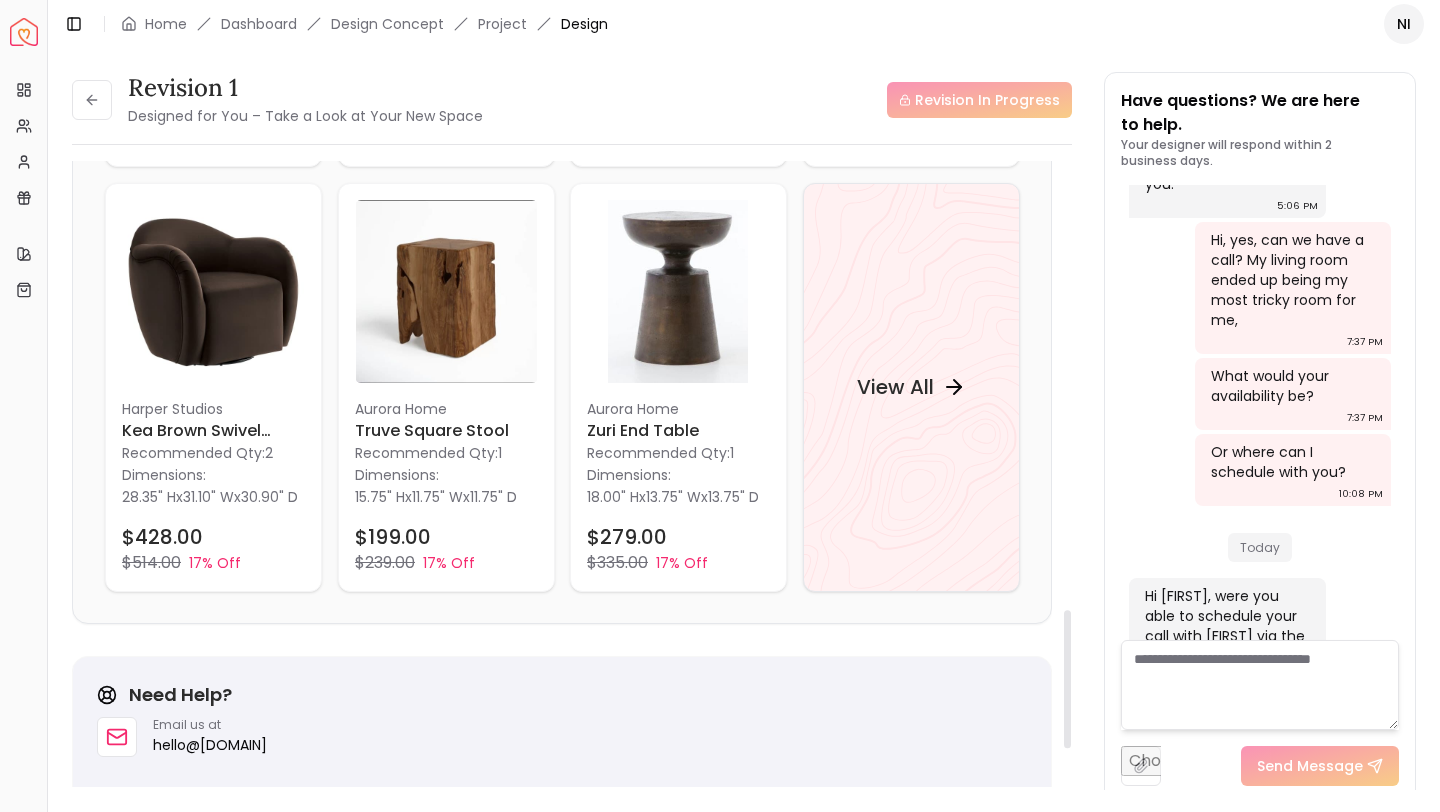 click at bounding box center [24, 32] 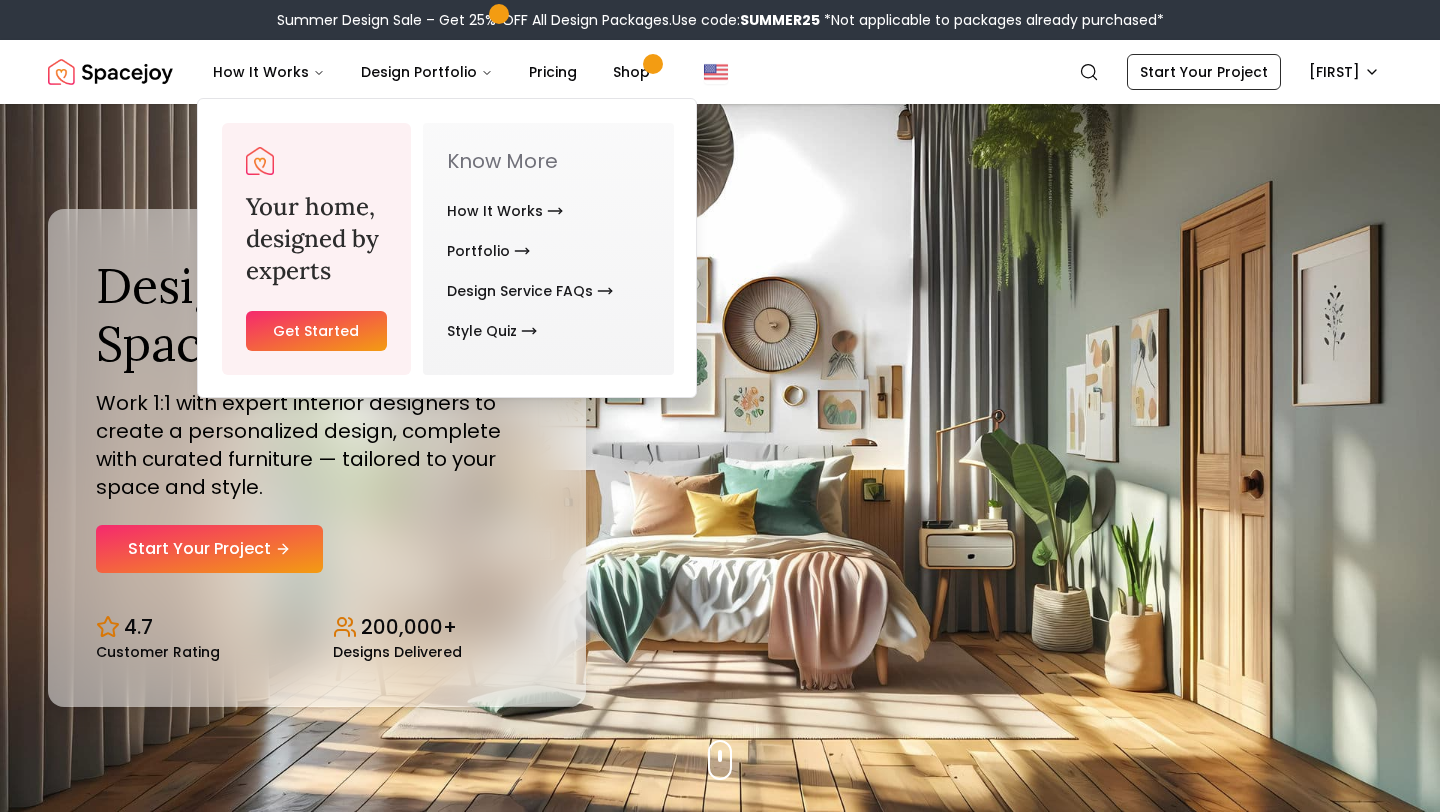 click at bounding box center (110, 72) 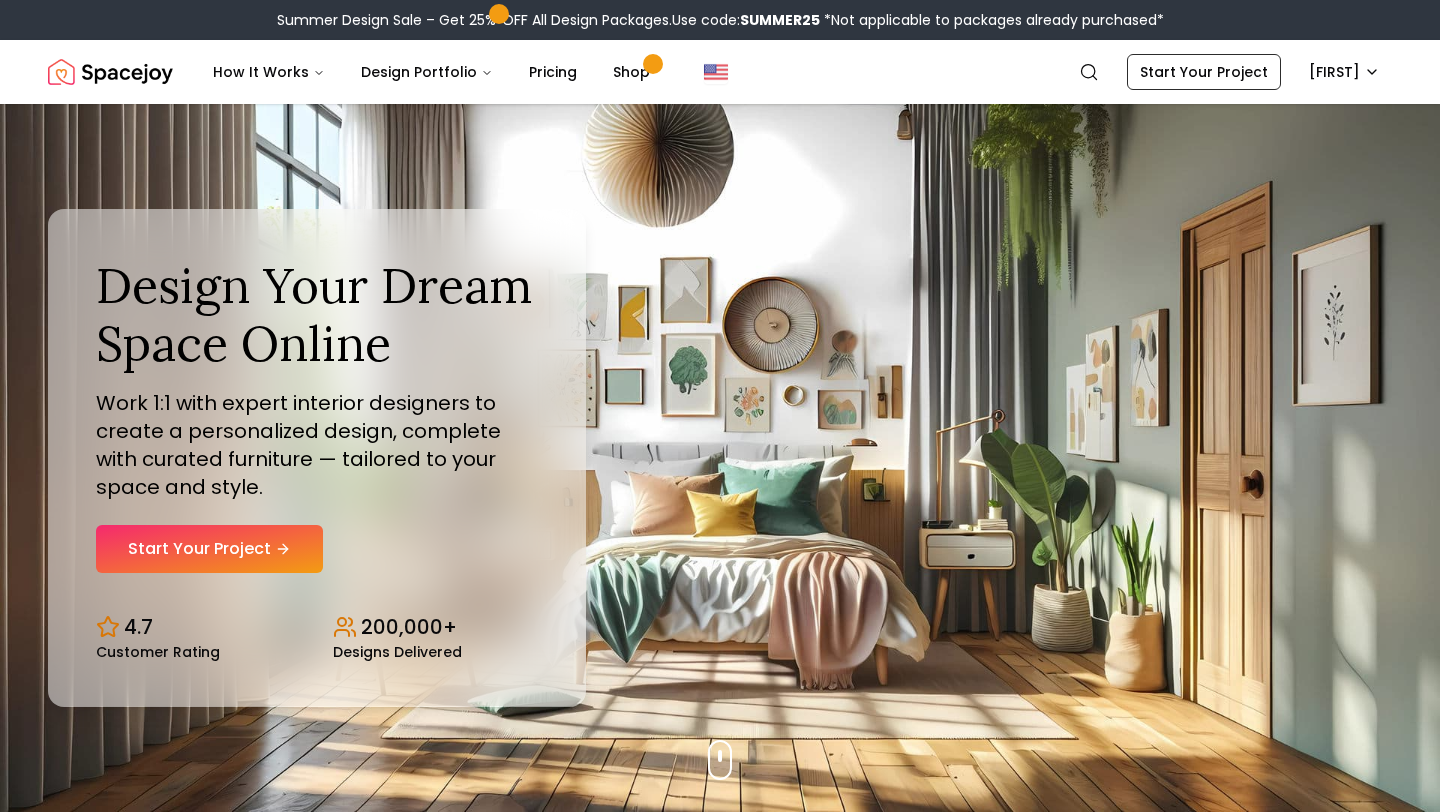 click at bounding box center [110, 72] 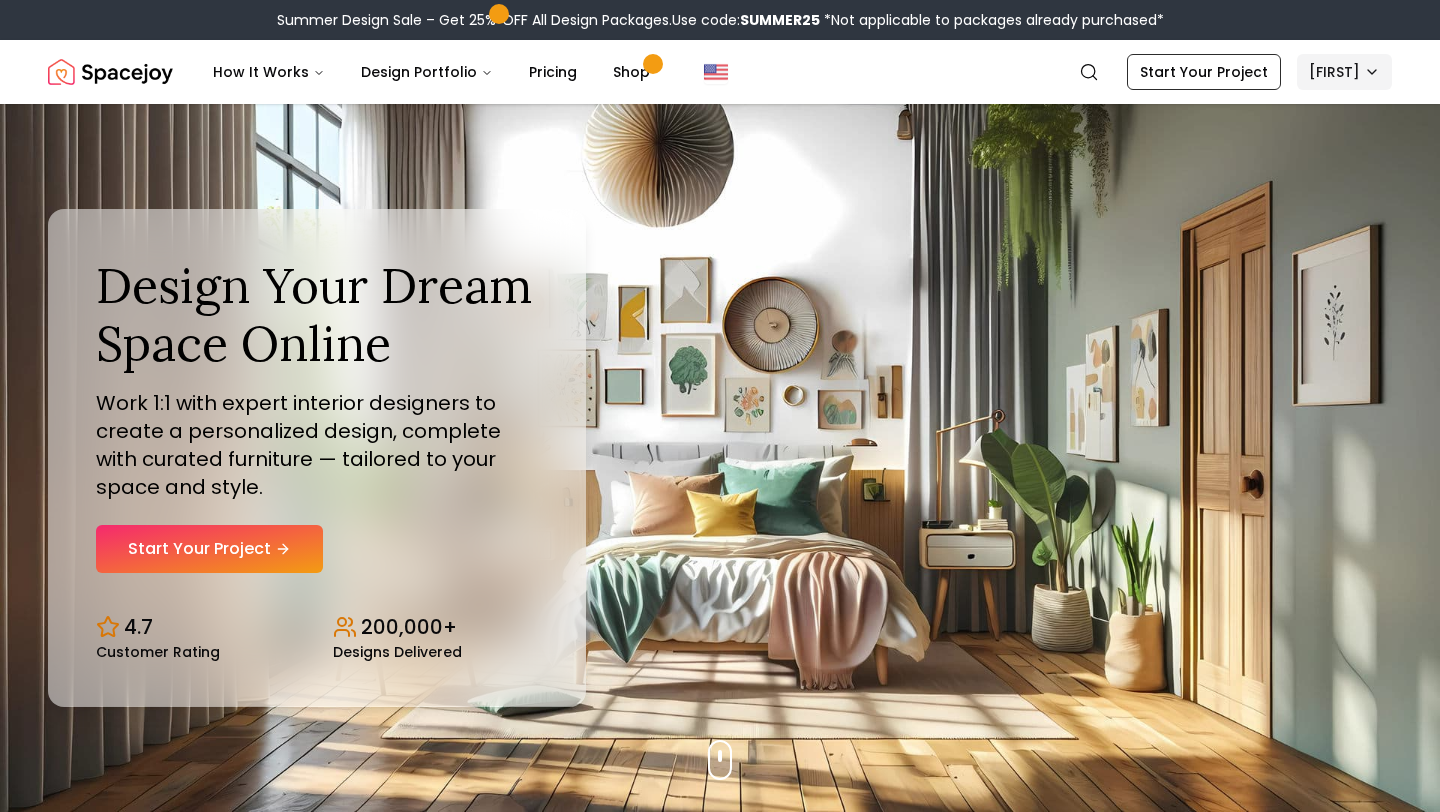 click on "Summer Design Sale – Get 25% OFF All Design Packages.  Use code:  SUMMER25   *Not applicable to packages already purchased* Spacejoy How It Works   Design Portfolio   Pricing Shop Search Start Your Project   Nisreen Design Your Dream Space Online Work 1:1 with expert interior designers to create a personalized design, complete with curated furniture — tailored to your space and style. Start Your Project   4.7 Customer Rating 200,000+ Designs Delivered Design Your Dream Space Online Work 1:1 with expert interior designers to create a personalized design, complete with curated furniture — tailored to your space and style. Start Your Project   4.7 Customer Rating 200,000+ Designs Delivered Summer Design Sale Get 25% OFF on all Design Packages Get Started   Mid-Summer Style Event Up to 60% OFF on Furniture & Decor Shop Now   Get Matched with Expert Interior Designers Online! Maria Castillero Designer Angela Amore Designer Tina Martidelcampo Designer Christina Manzo Designer Hannah James Designer Designer" at bounding box center [720, 5976] 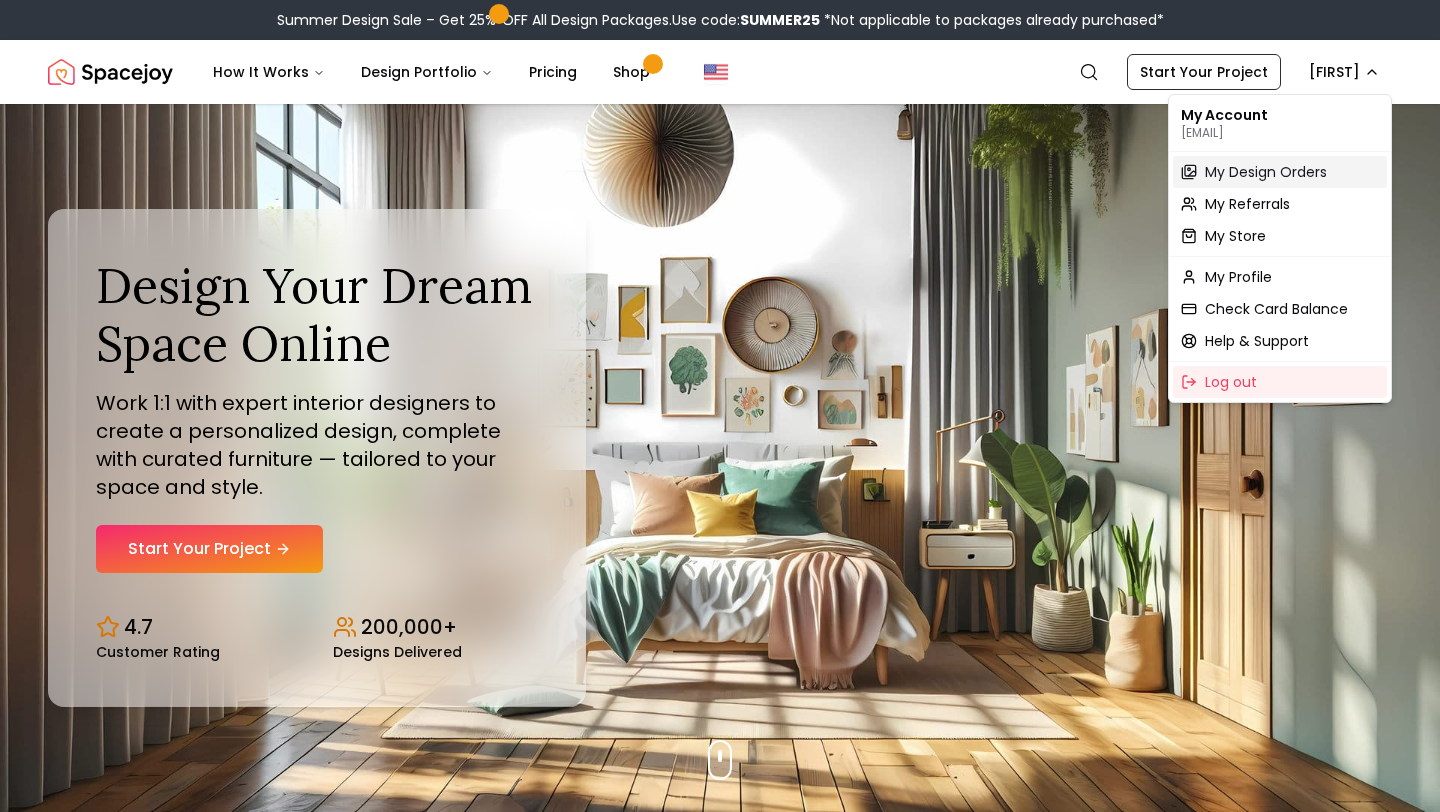click on "My Design Orders" at bounding box center (1266, 172) 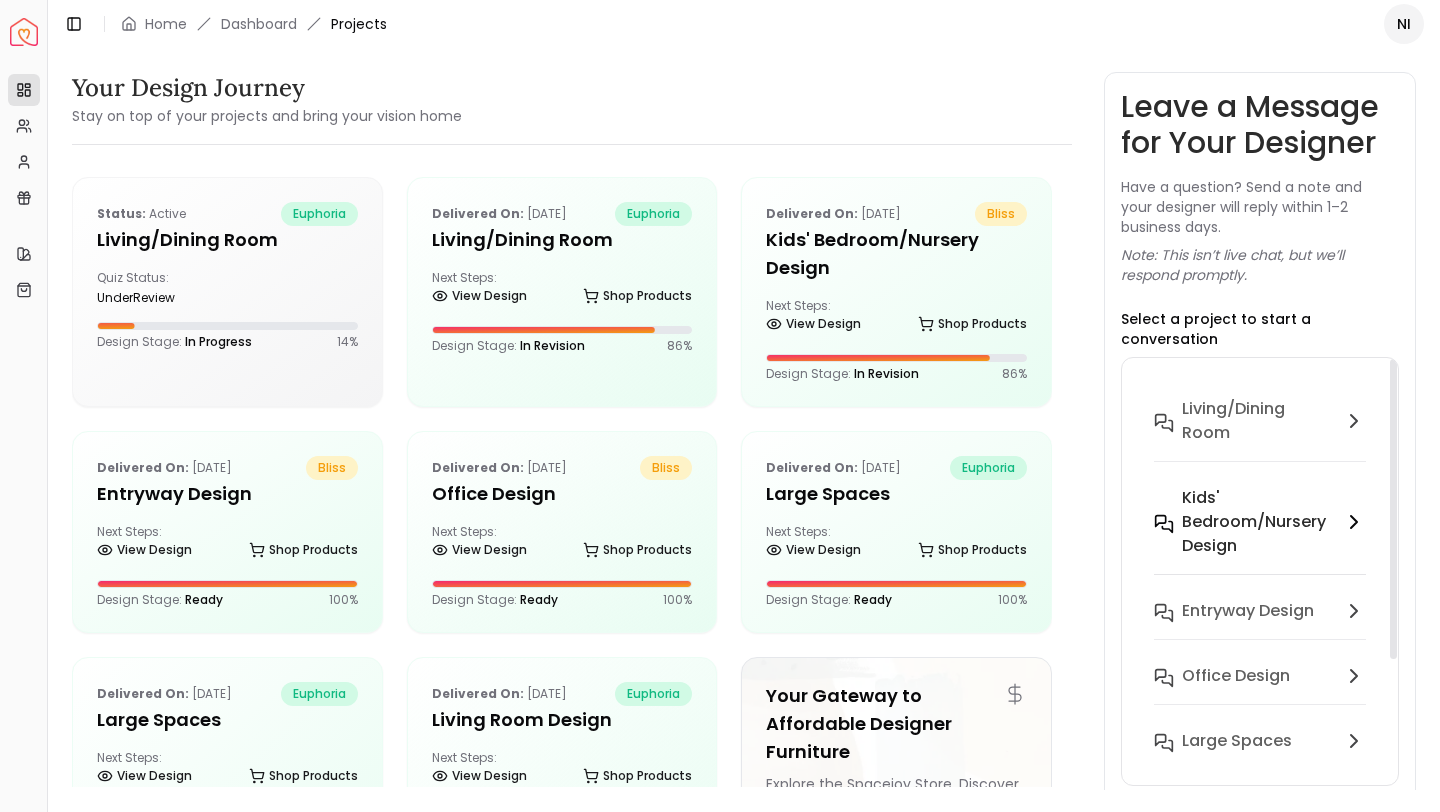 scroll, scrollTop: 0, scrollLeft: 0, axis: both 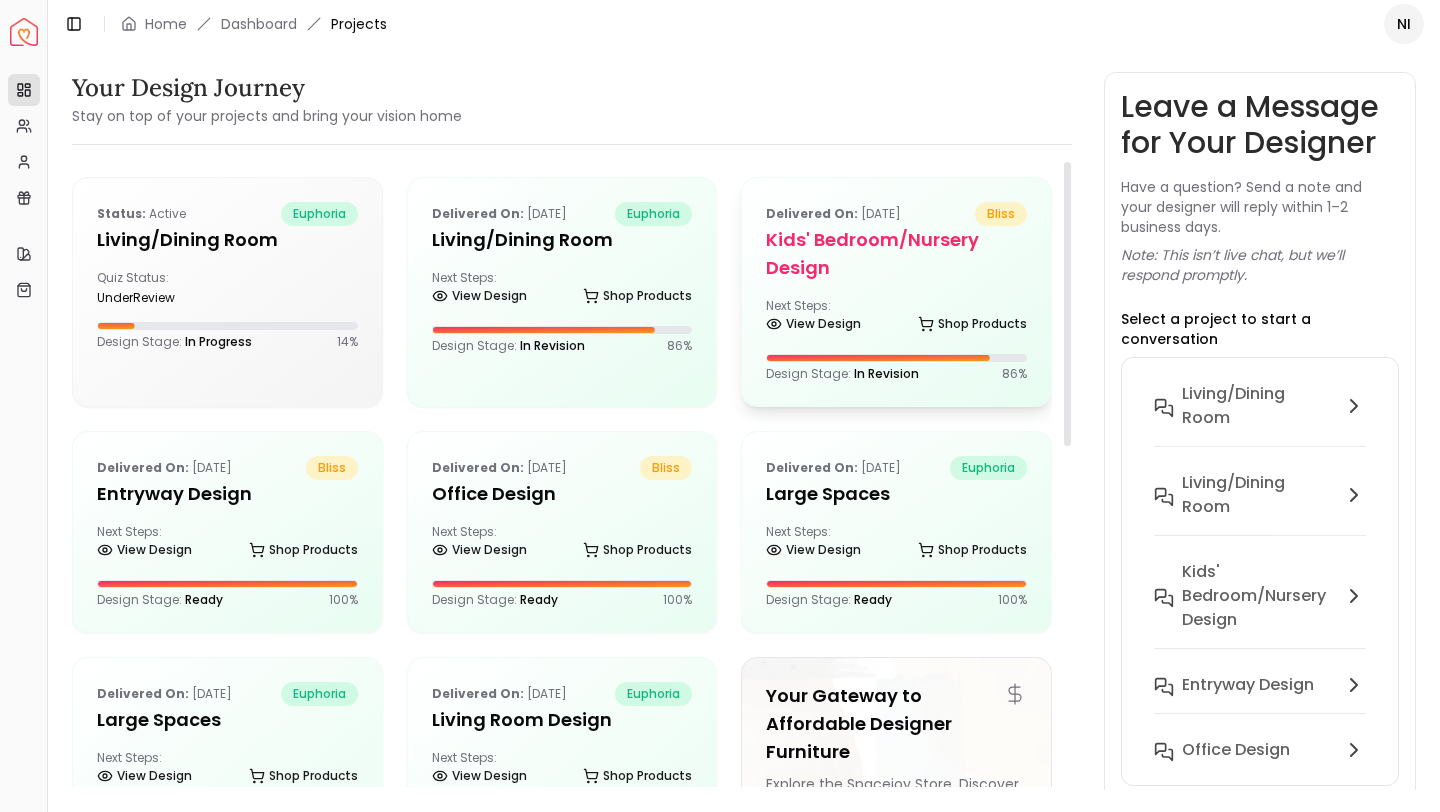 click on "Delivered on:   Jul 04, 2025 bliss Kids' Bedroom/Nursery Design Next Steps: View Design Shop Products Design Stage:   In Revision 86 %" at bounding box center (896, 292) 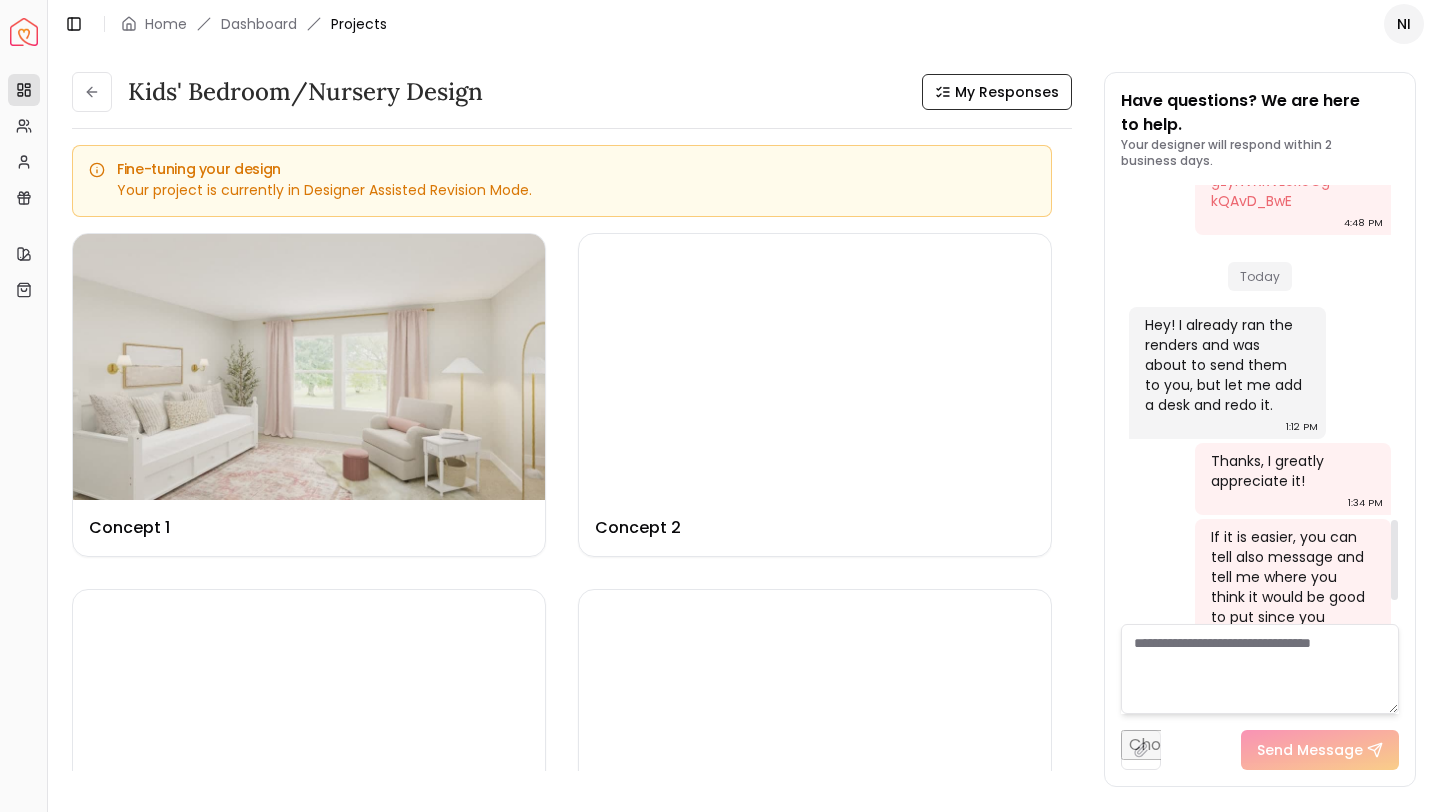 scroll, scrollTop: 1973, scrollLeft: 0, axis: vertical 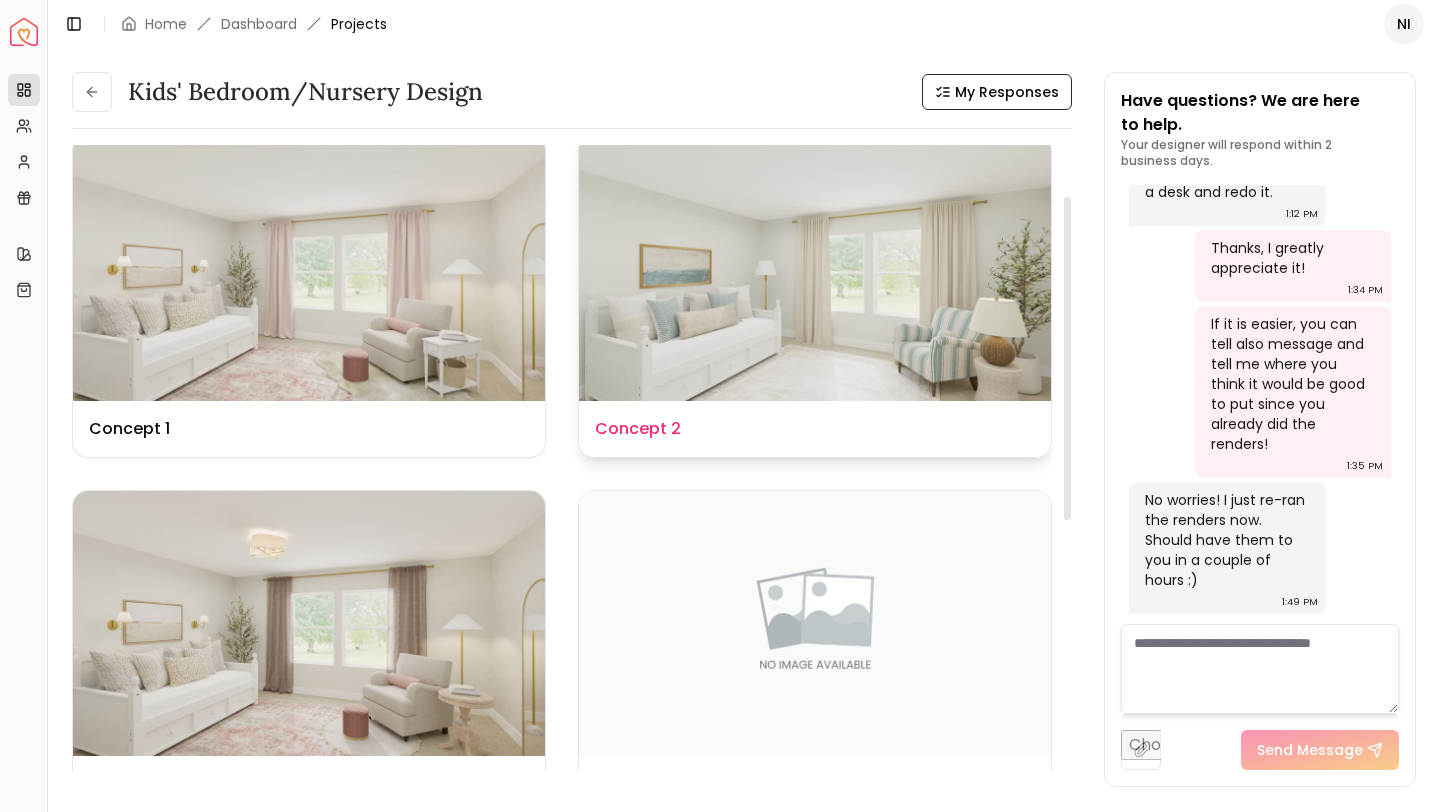 click on "Design Name Concept 2" at bounding box center [815, 429] 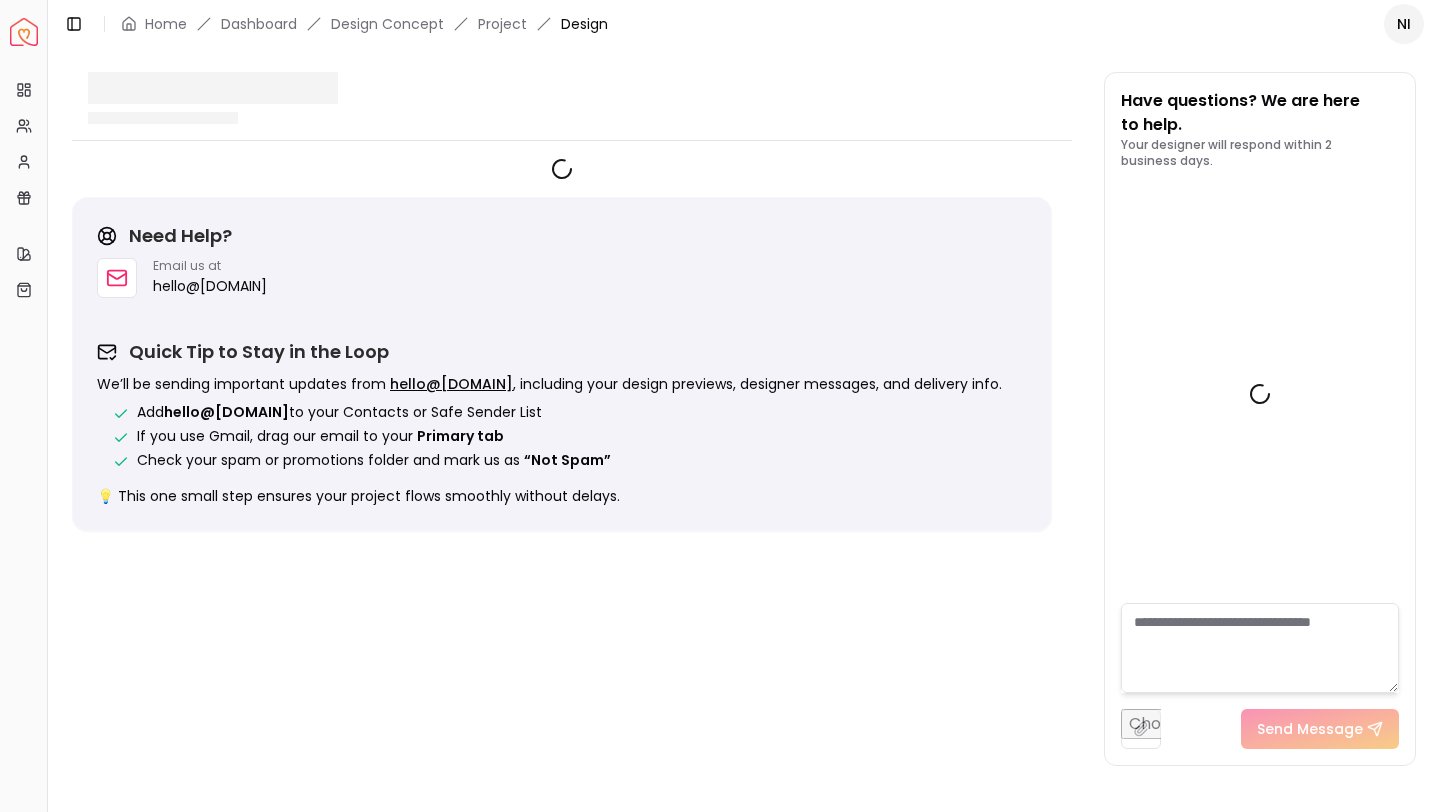 scroll, scrollTop: 1957, scrollLeft: 0, axis: vertical 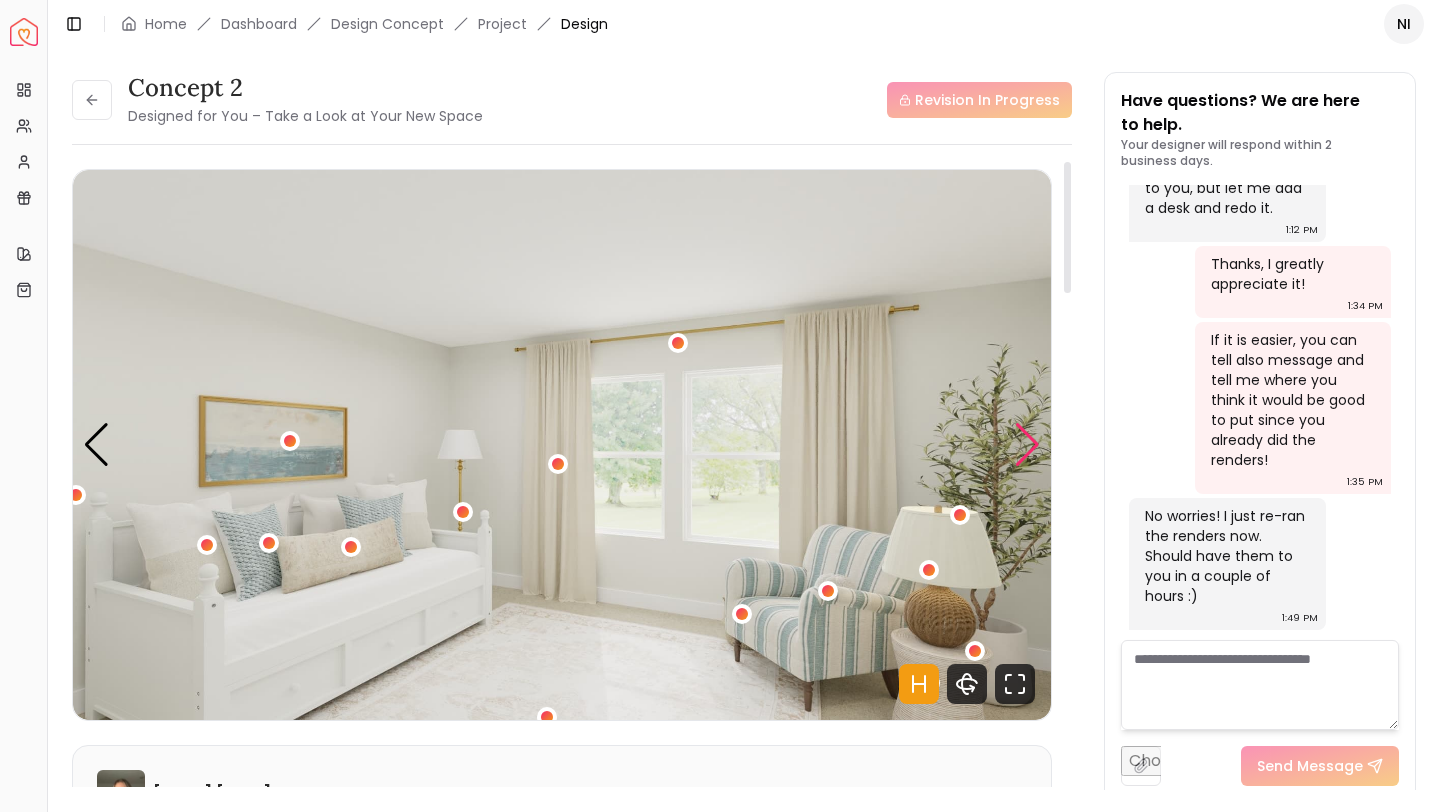 click at bounding box center (1027, 445) 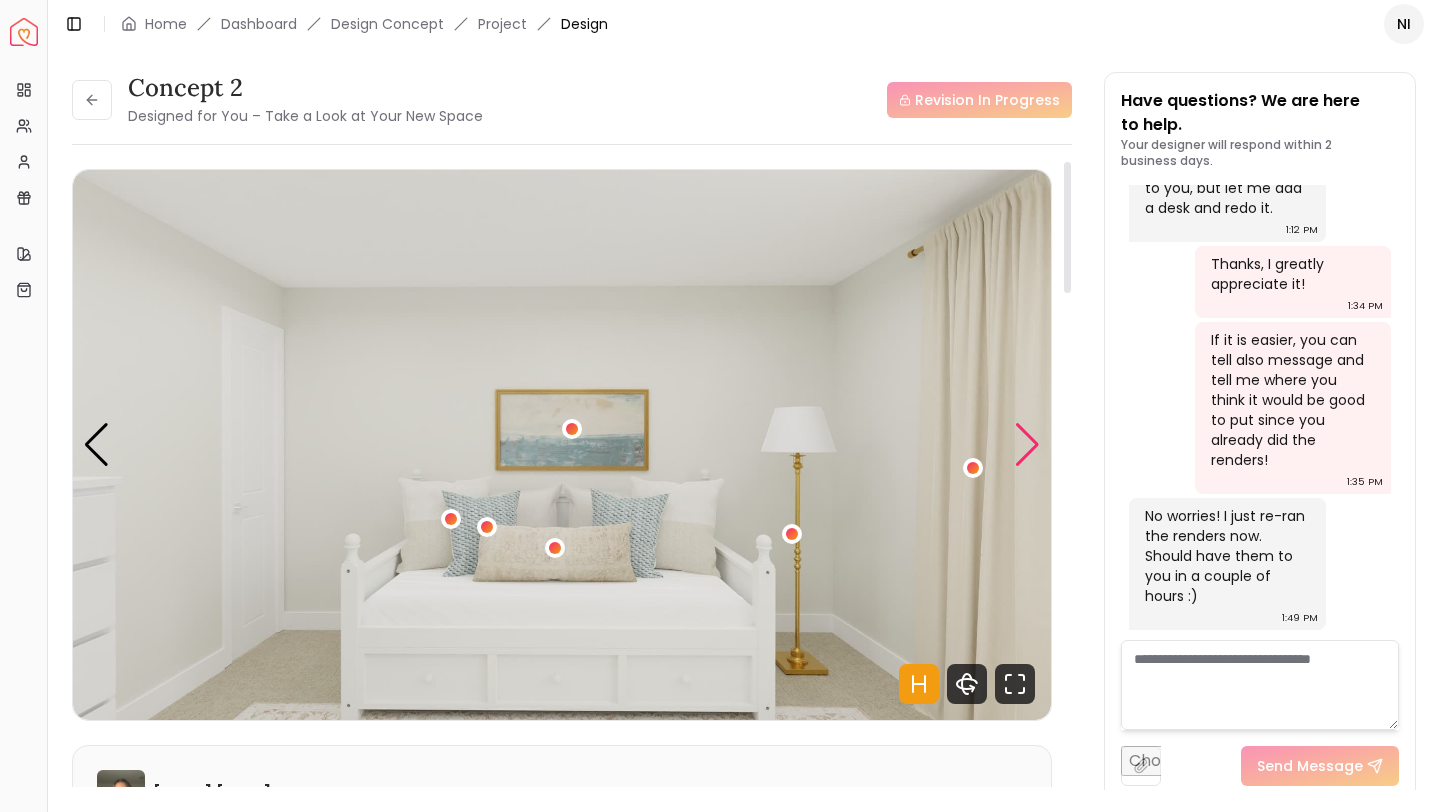 click at bounding box center [1027, 445] 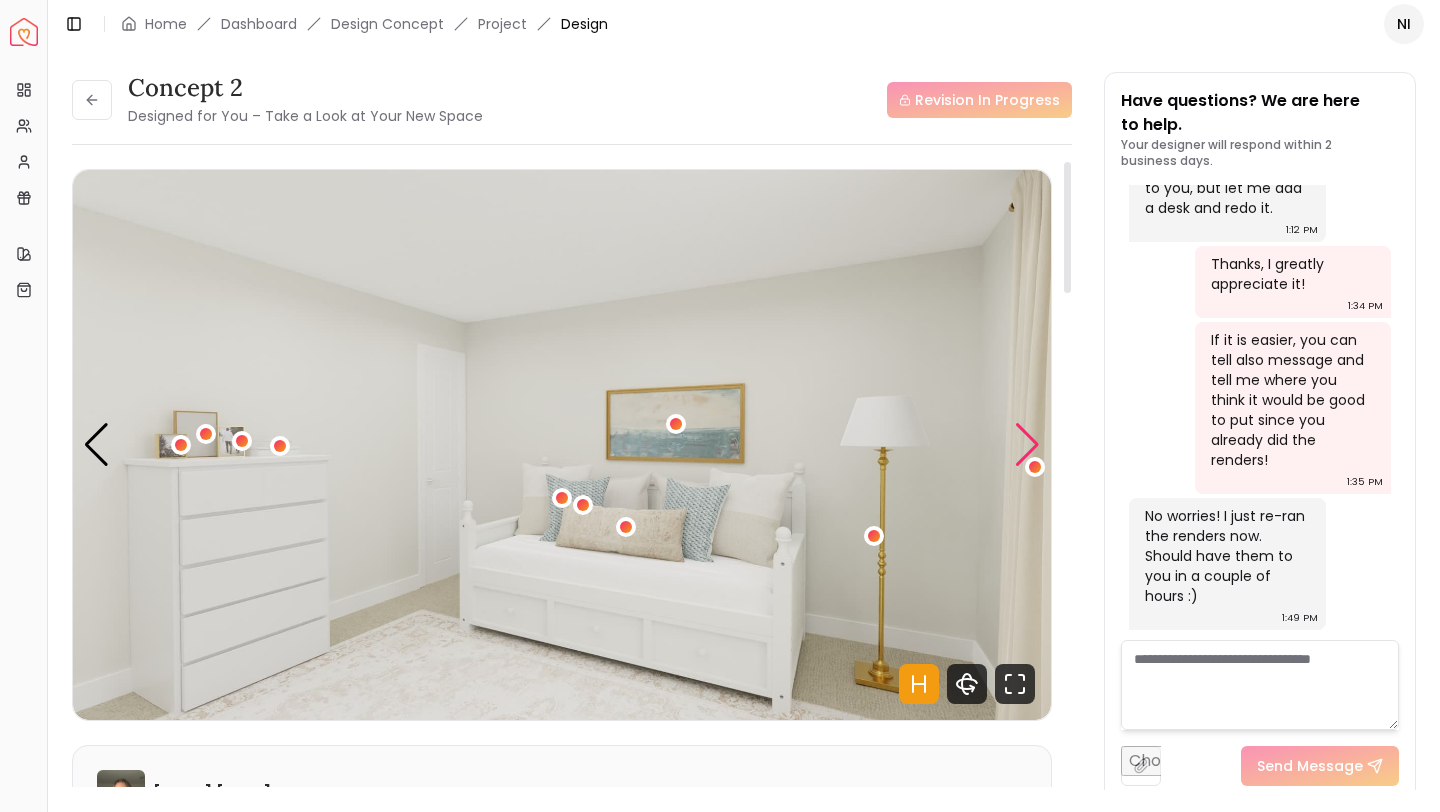 click at bounding box center [1027, 445] 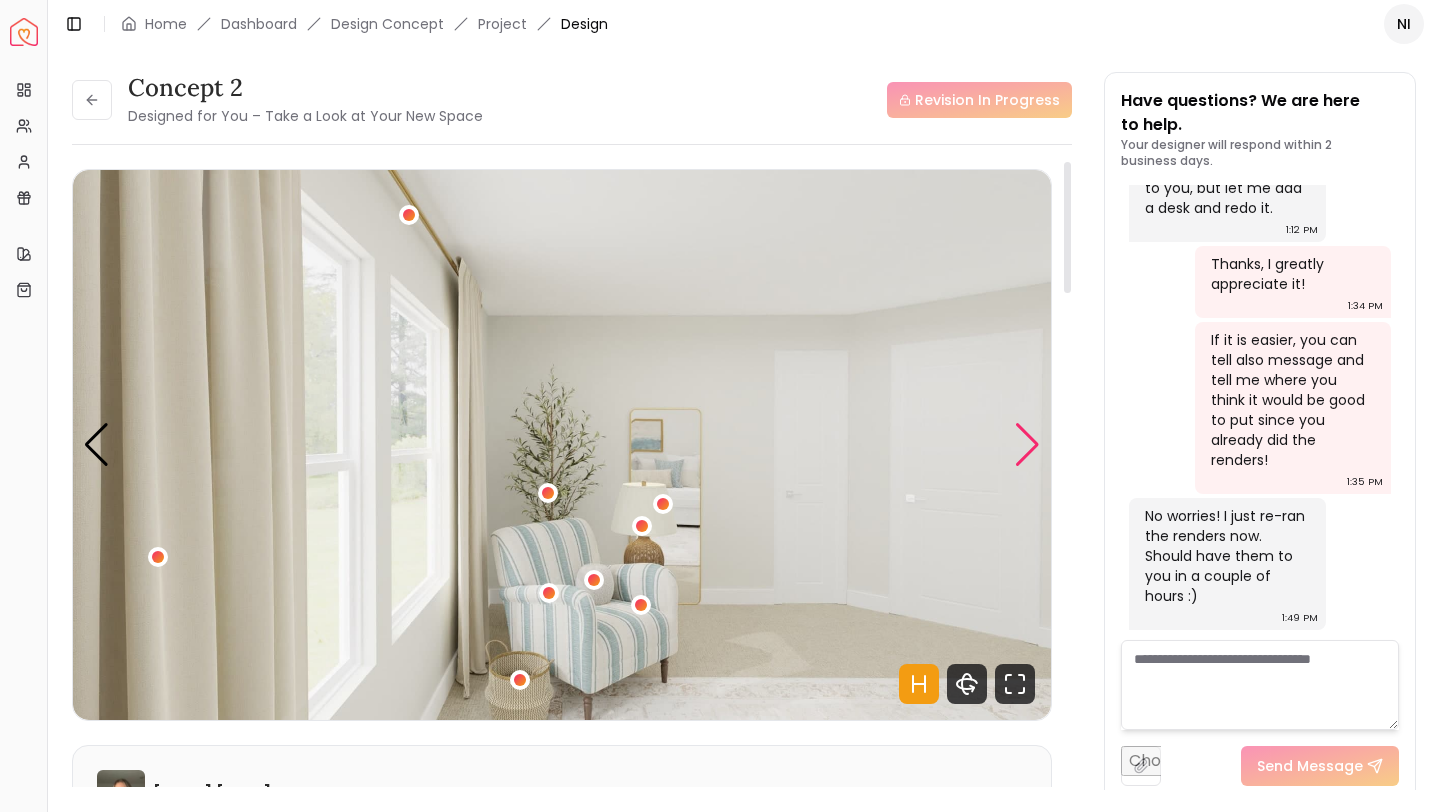 click at bounding box center (1027, 445) 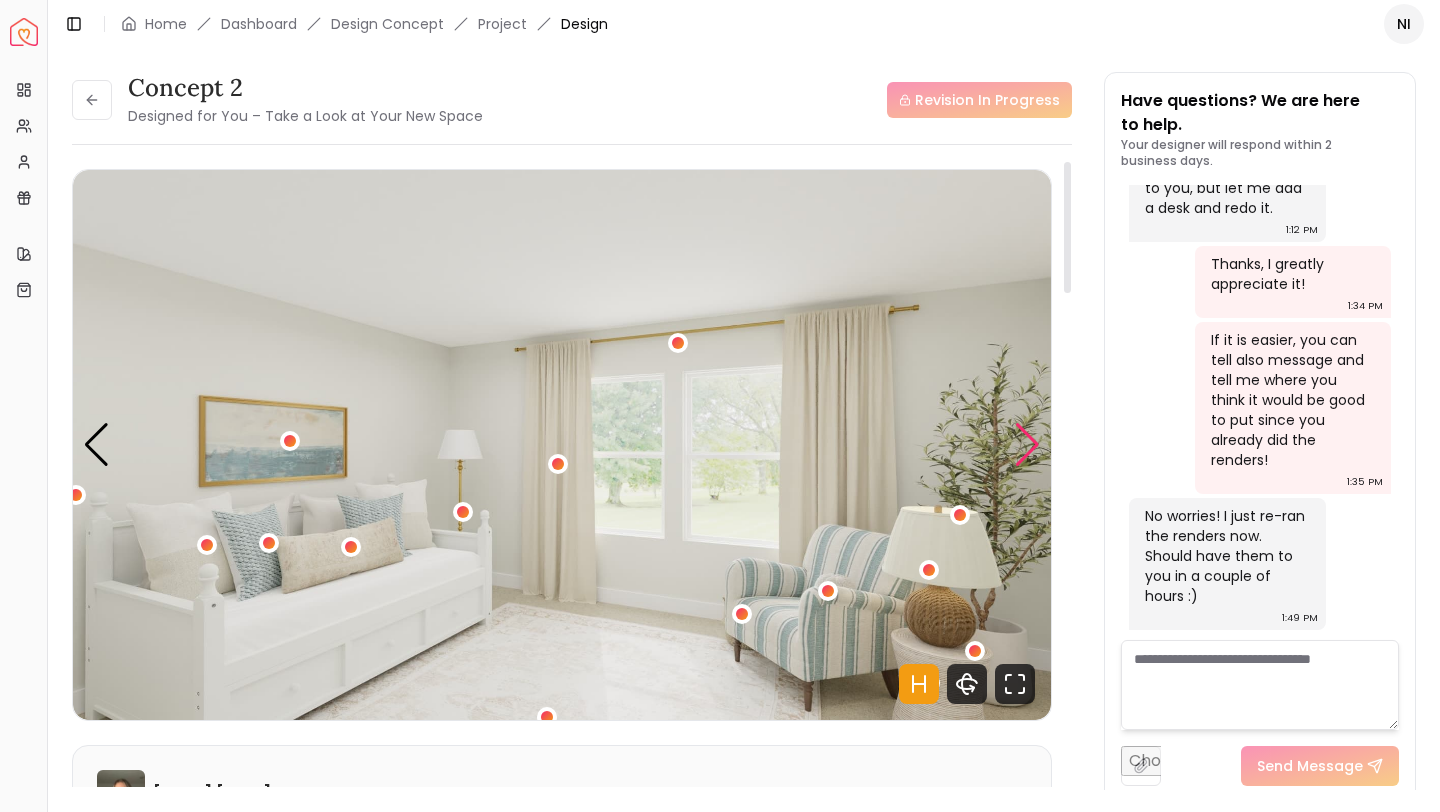 click at bounding box center (1027, 445) 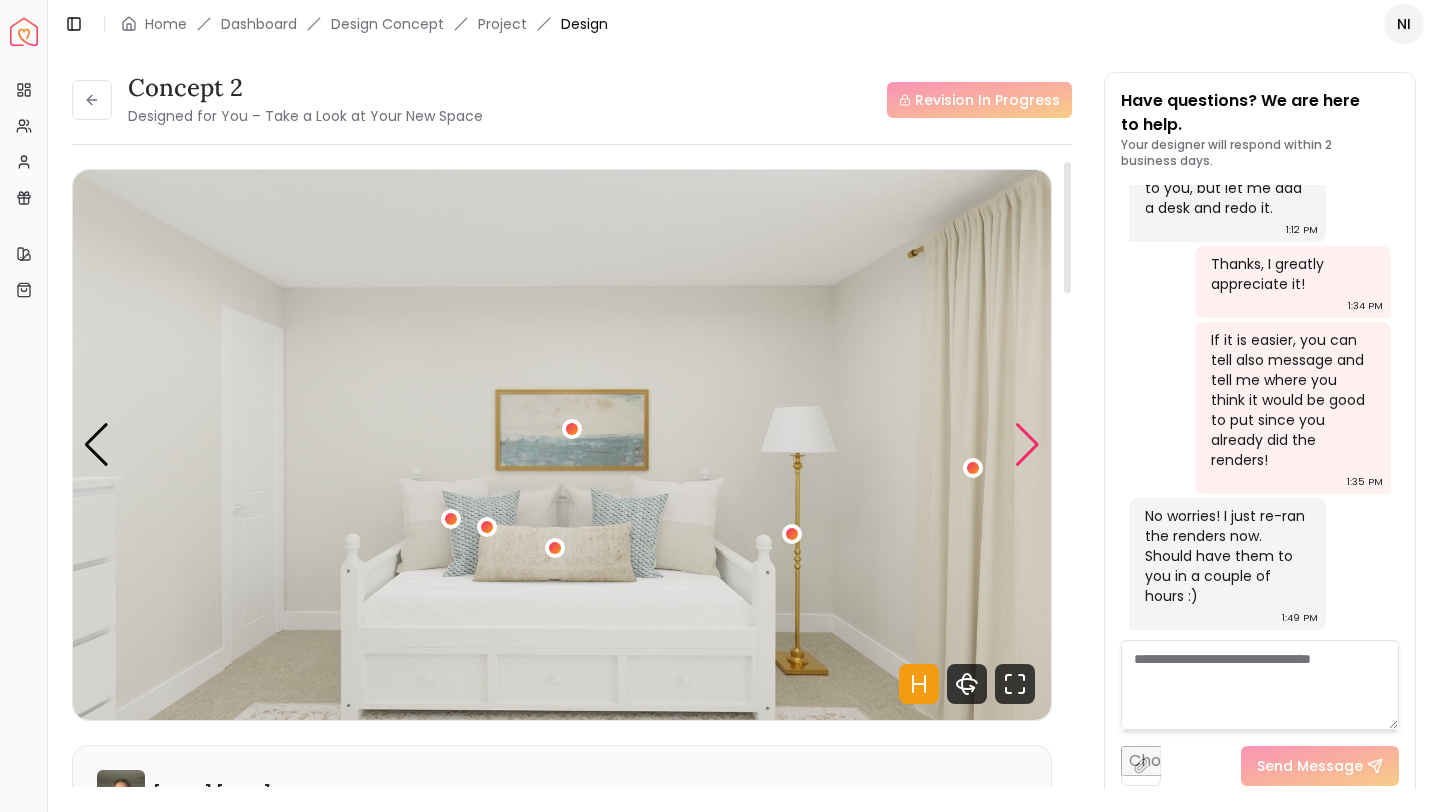 click at bounding box center [1027, 445] 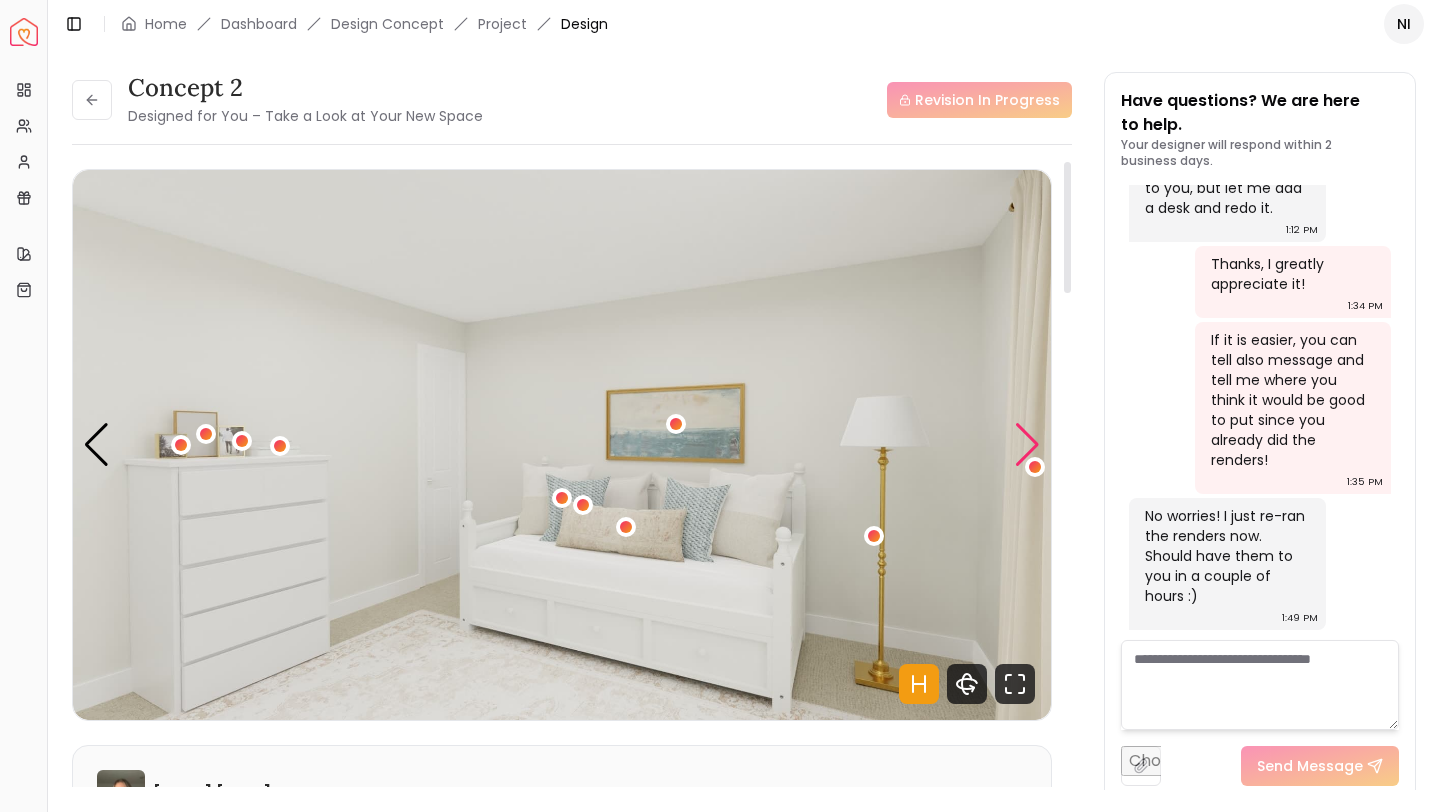 click at bounding box center (1027, 445) 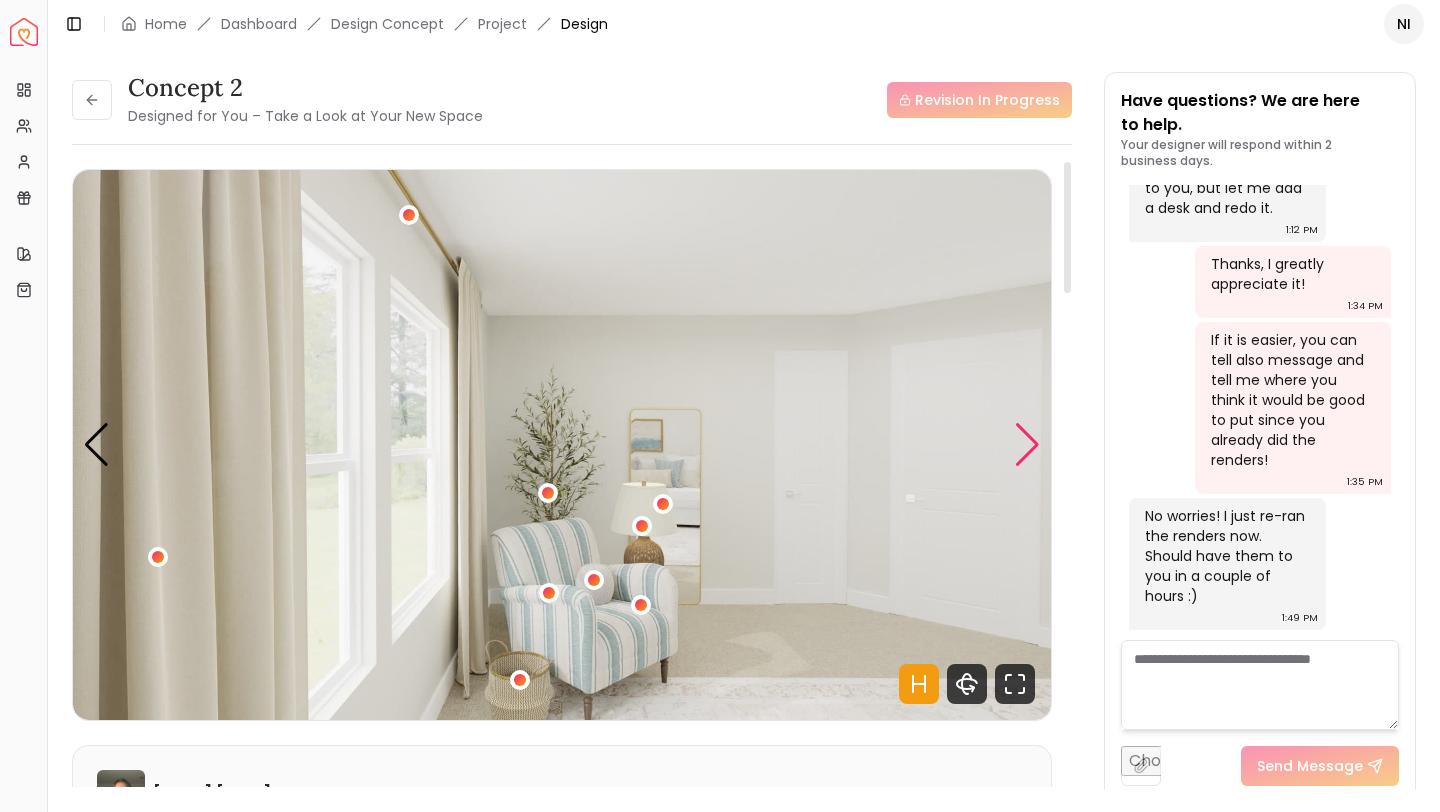 click at bounding box center (1027, 445) 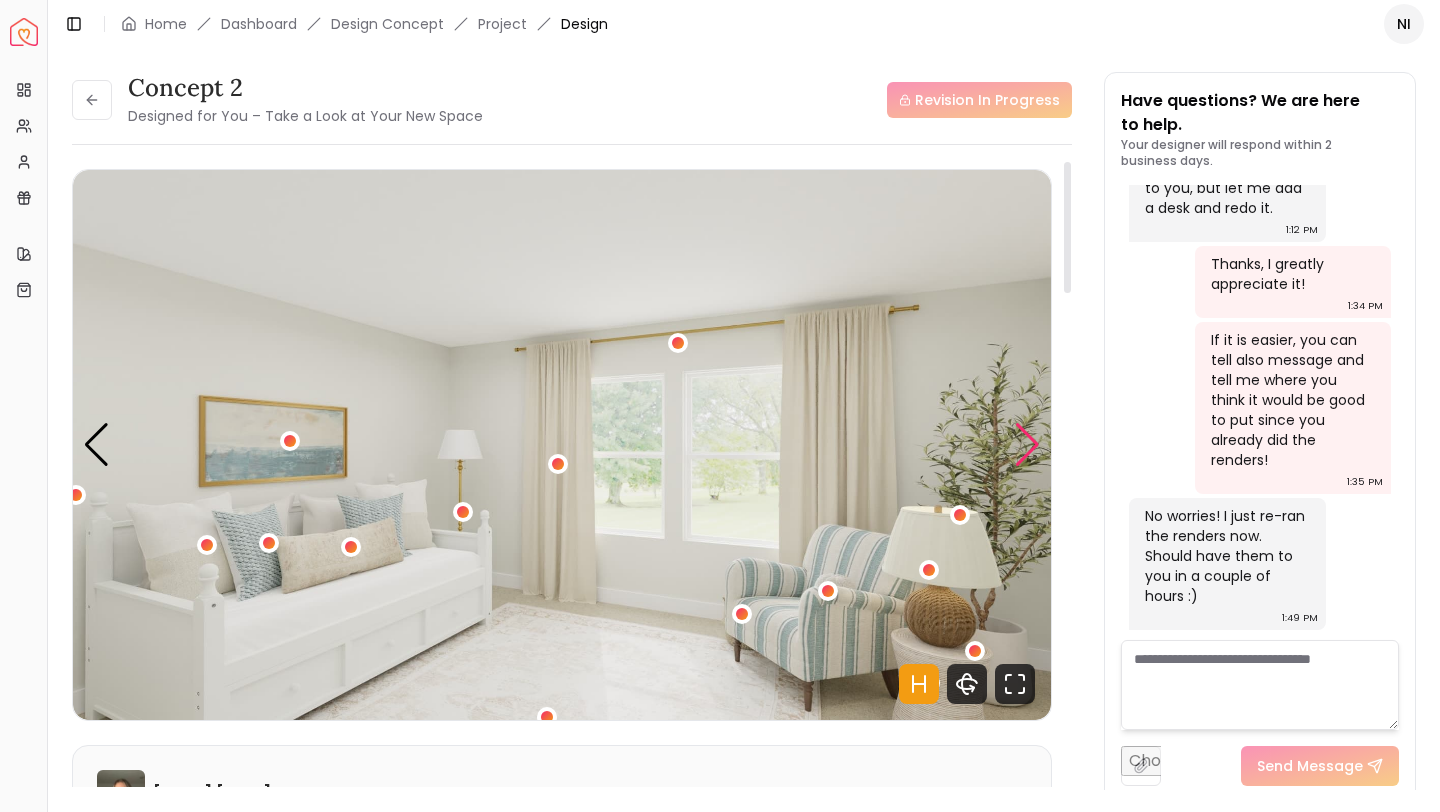 click at bounding box center (1027, 445) 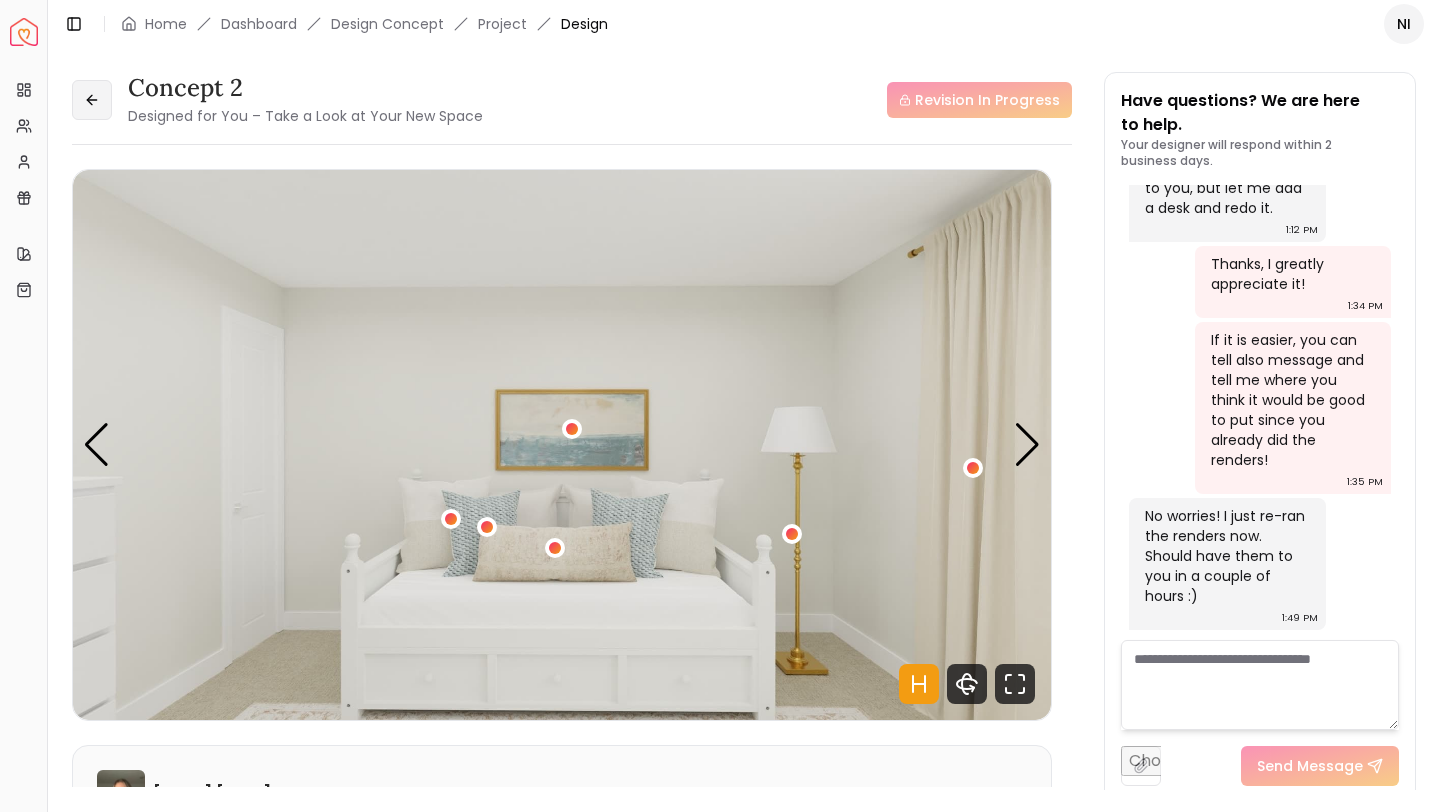 click at bounding box center (92, 100) 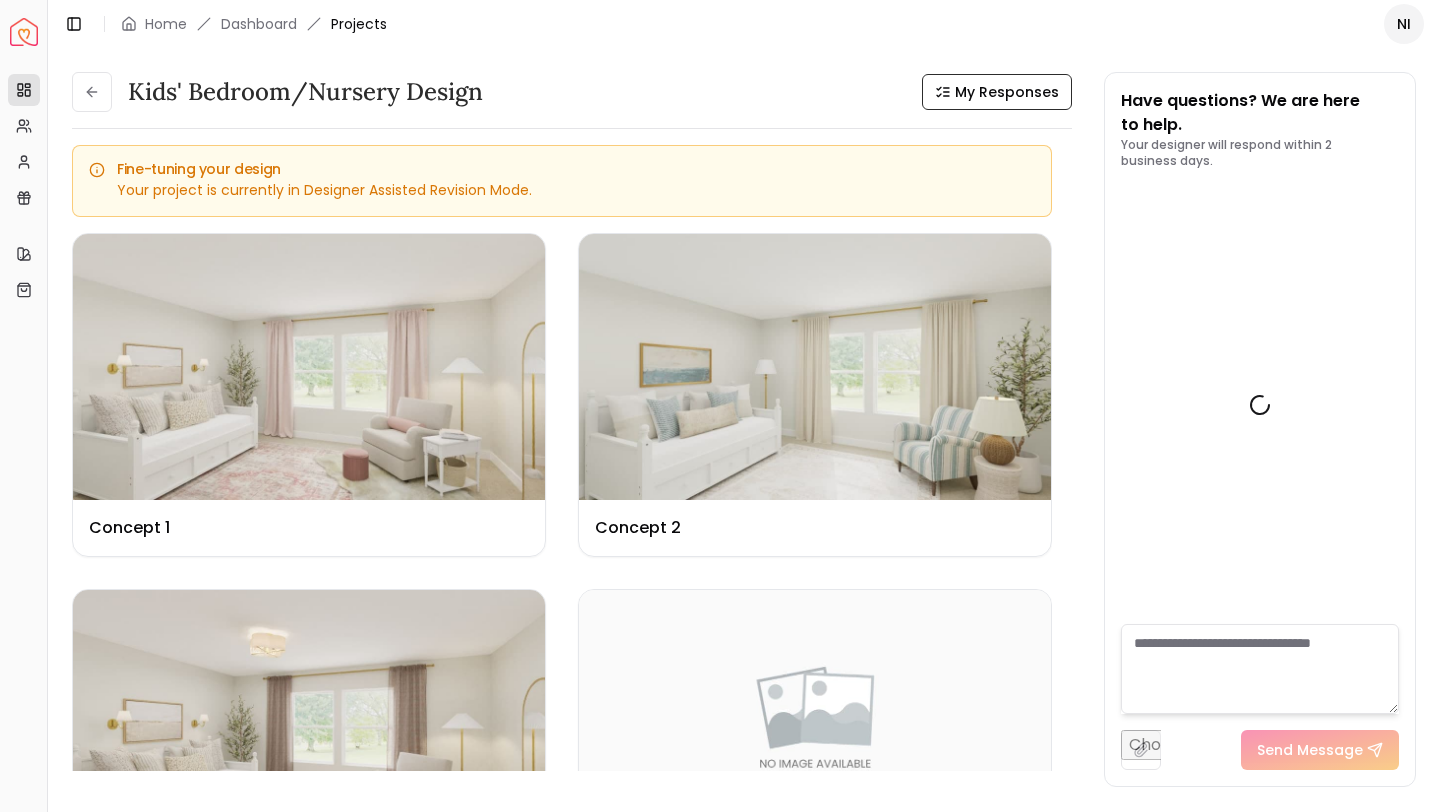 scroll, scrollTop: 1973, scrollLeft: 0, axis: vertical 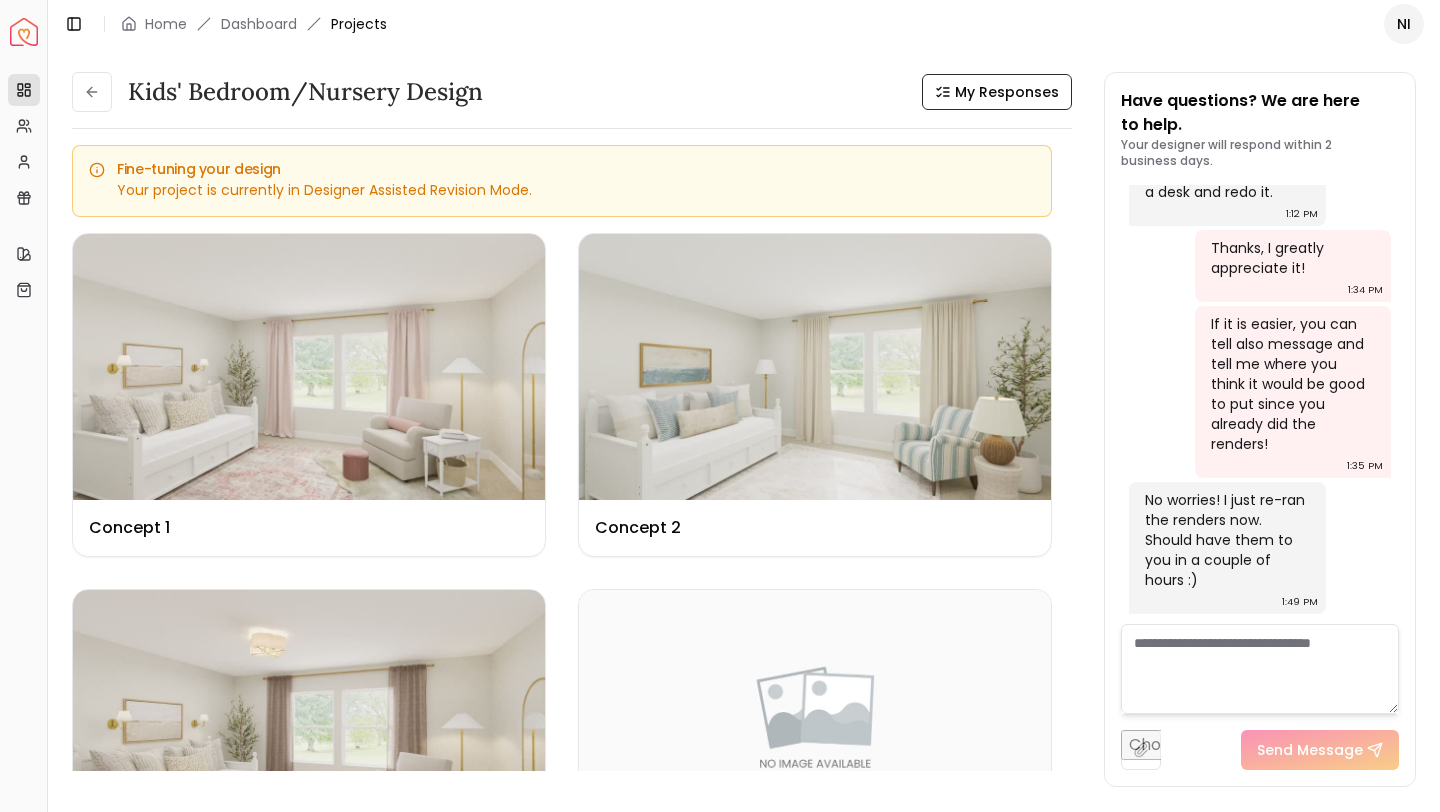 click at bounding box center (92, 92) 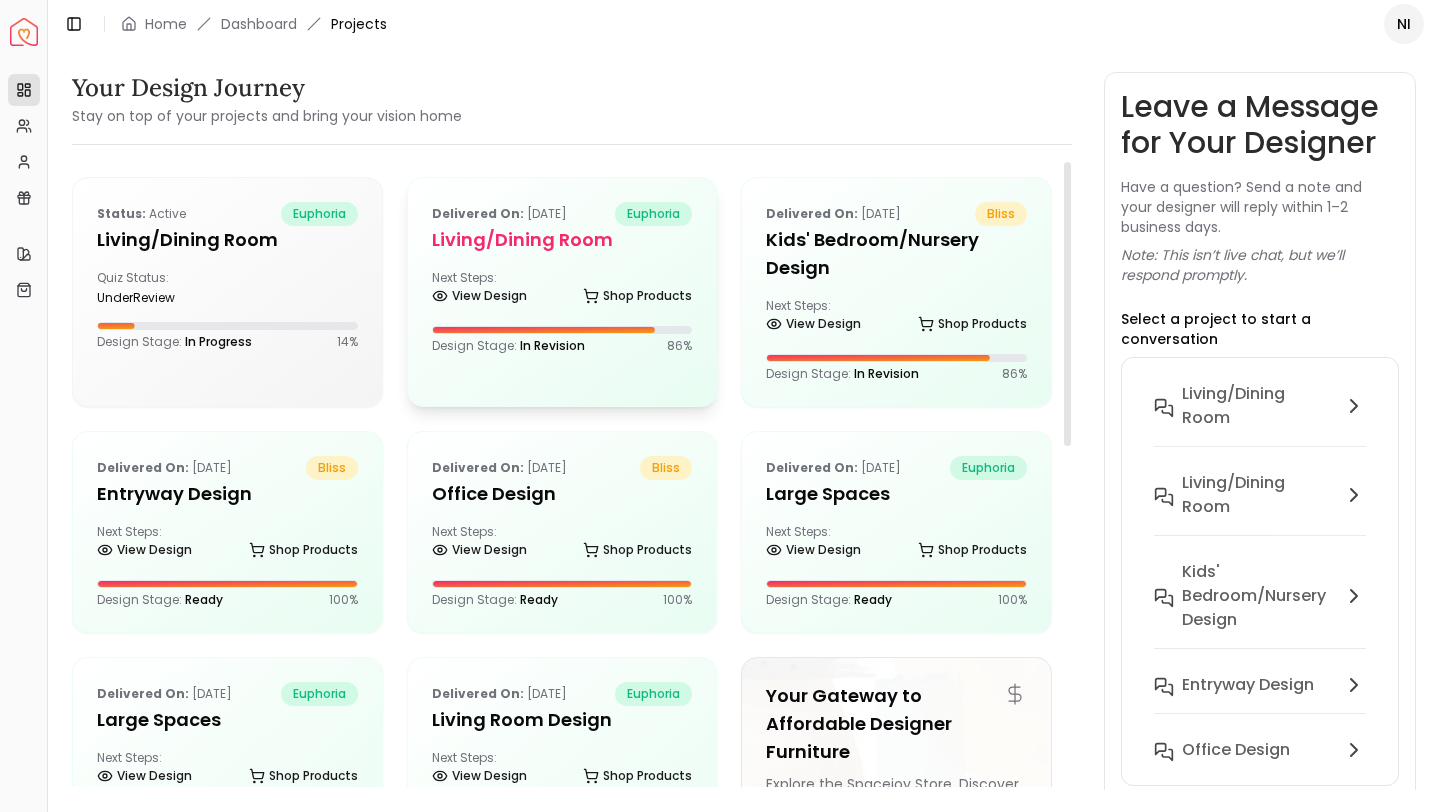 click on "Next Steps: View Design Shop Products" at bounding box center (562, 290) 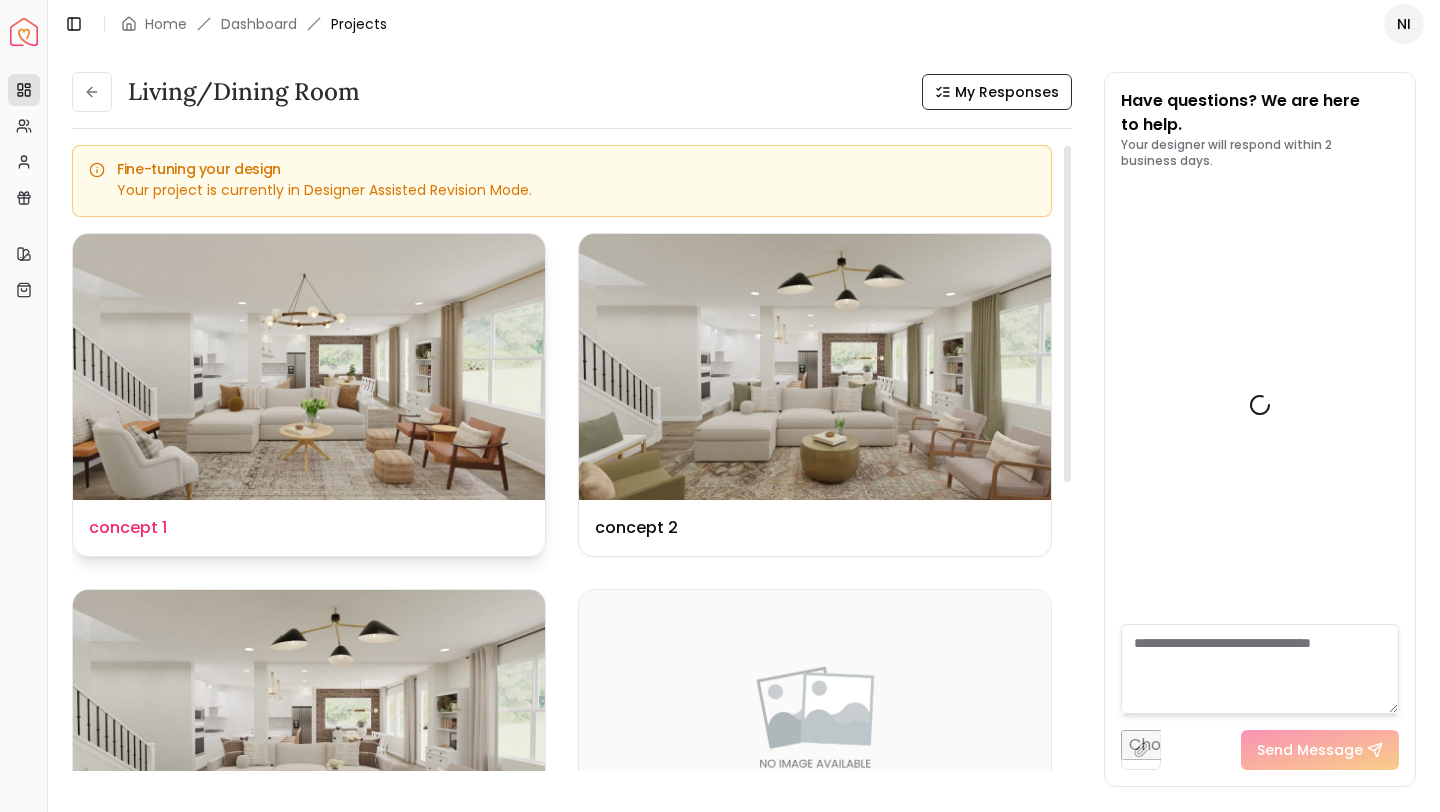 scroll, scrollTop: 4335, scrollLeft: 0, axis: vertical 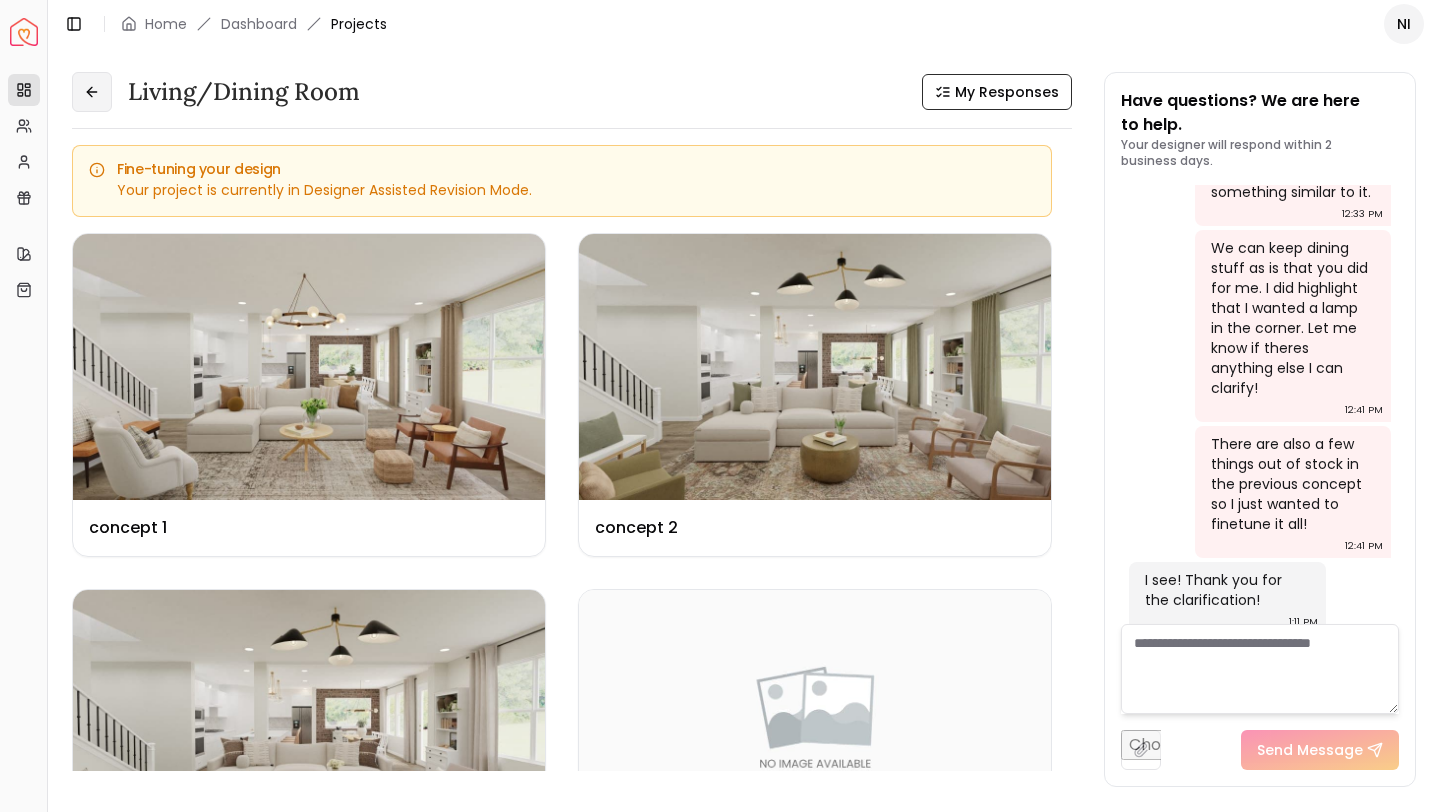click at bounding box center [92, 92] 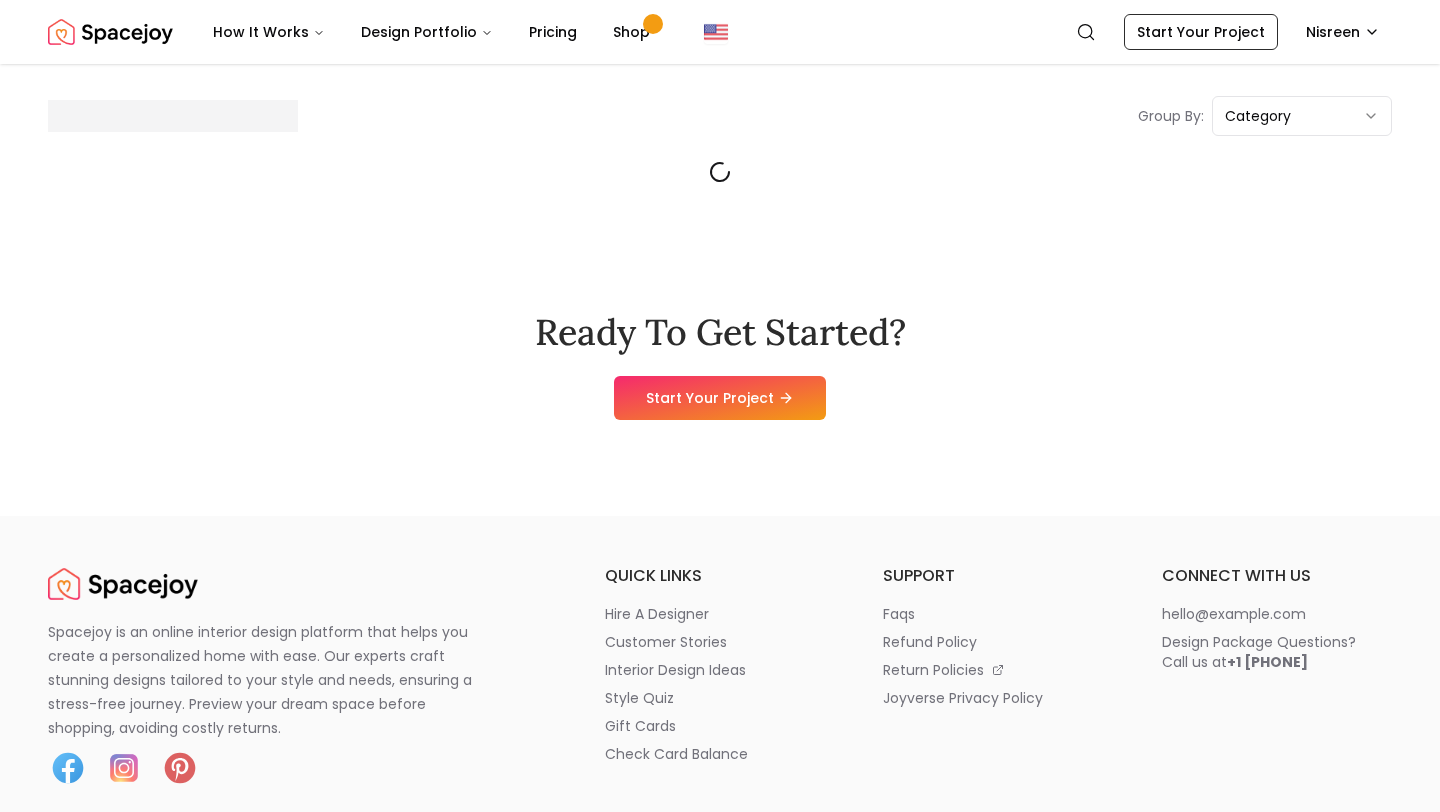 scroll, scrollTop: 0, scrollLeft: 0, axis: both 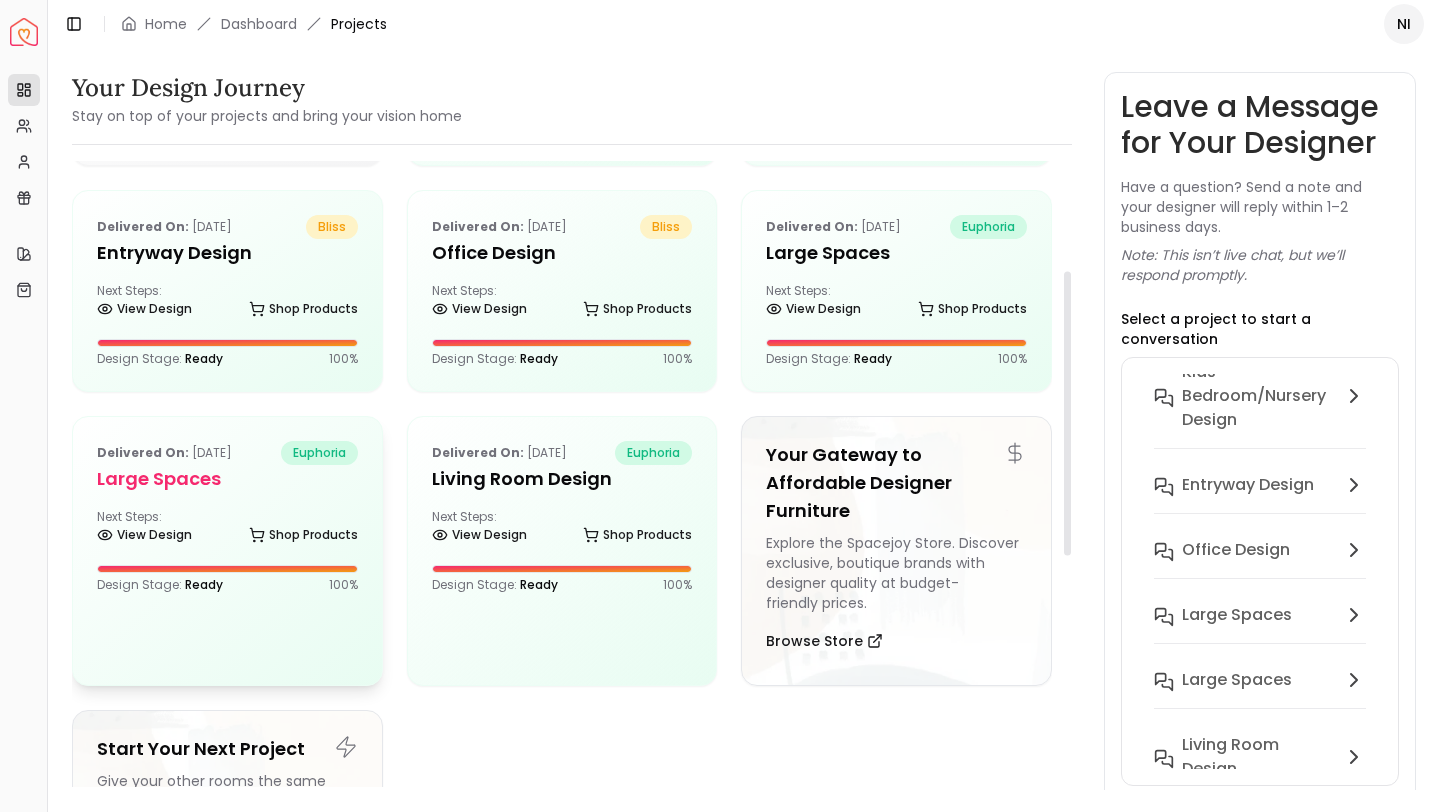 click on "Delivered on:   Jul 18, 2024 euphoria Large Spaces  Next Steps: View Design Shop Products Design Stage:   Ready 100 %" at bounding box center [227, 517] 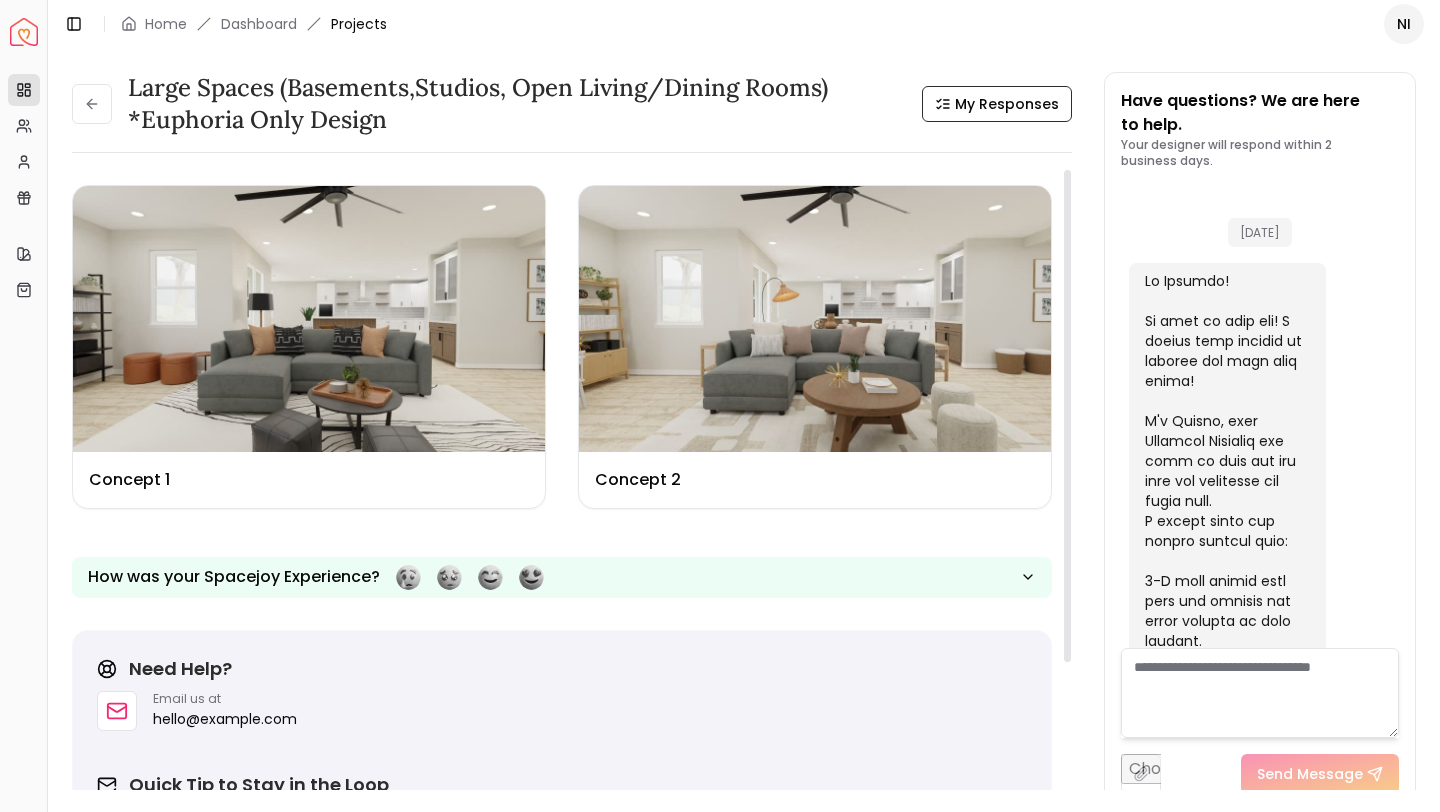 scroll, scrollTop: 5717, scrollLeft: 0, axis: vertical 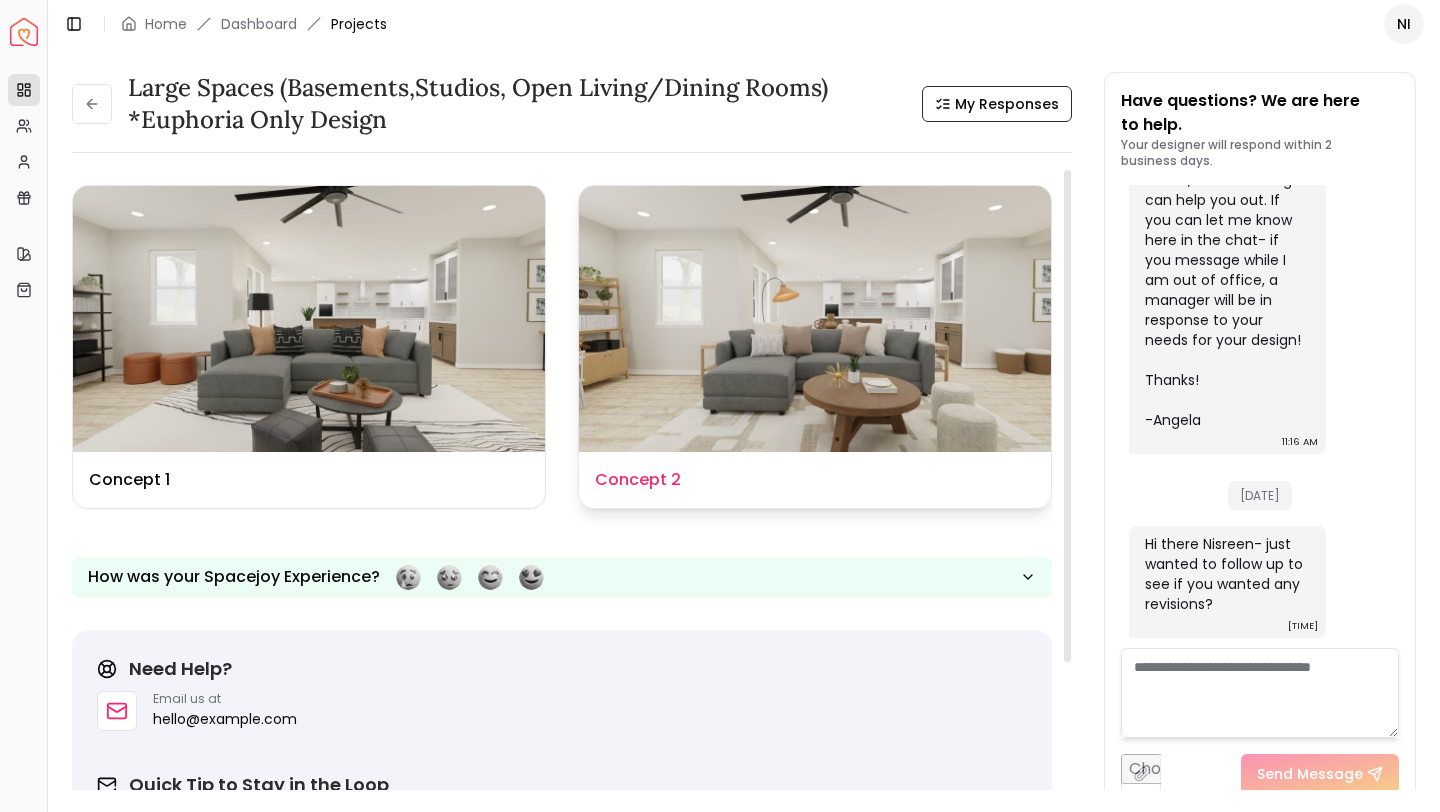 click on "Design Name Concept 2" at bounding box center [815, 480] 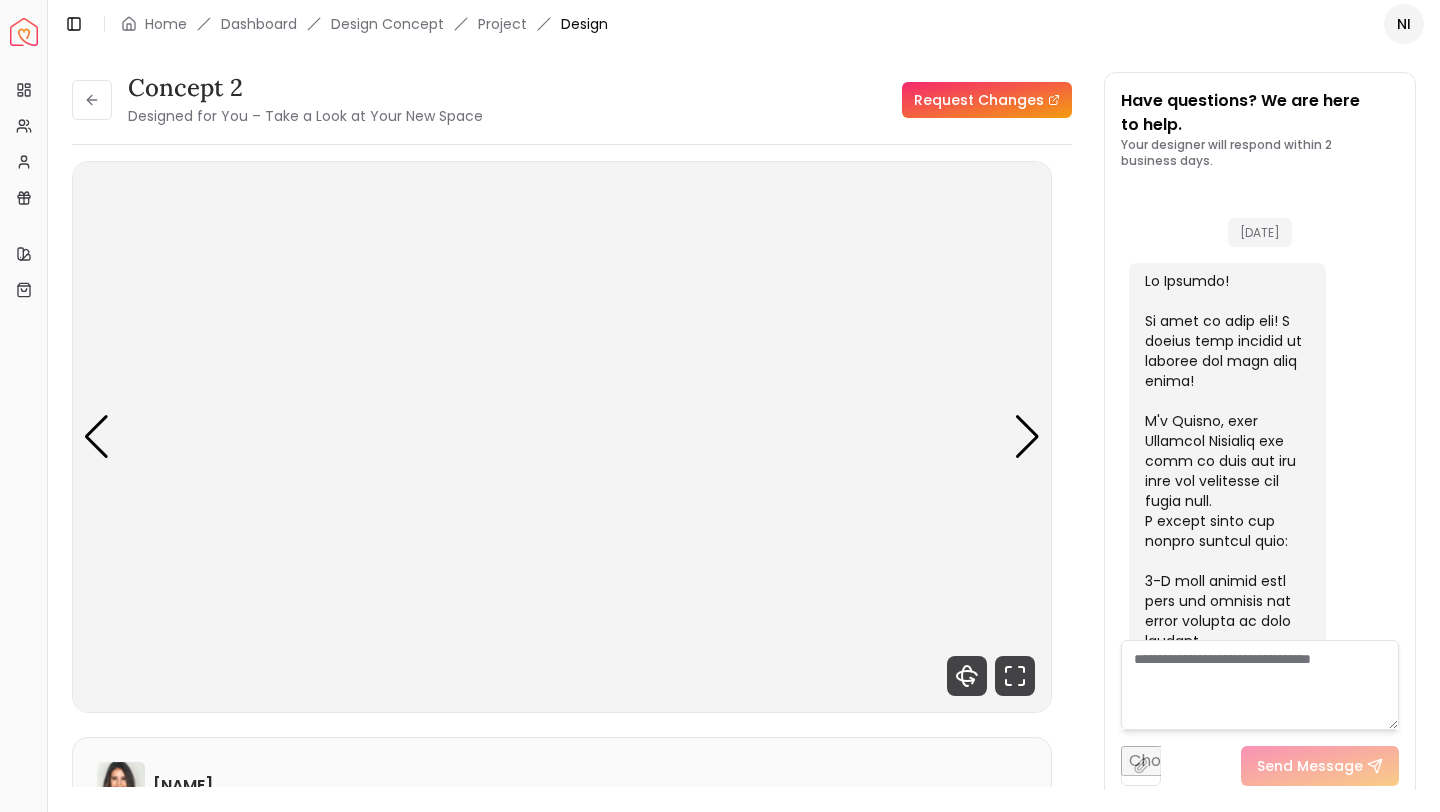 scroll, scrollTop: 5725, scrollLeft: 0, axis: vertical 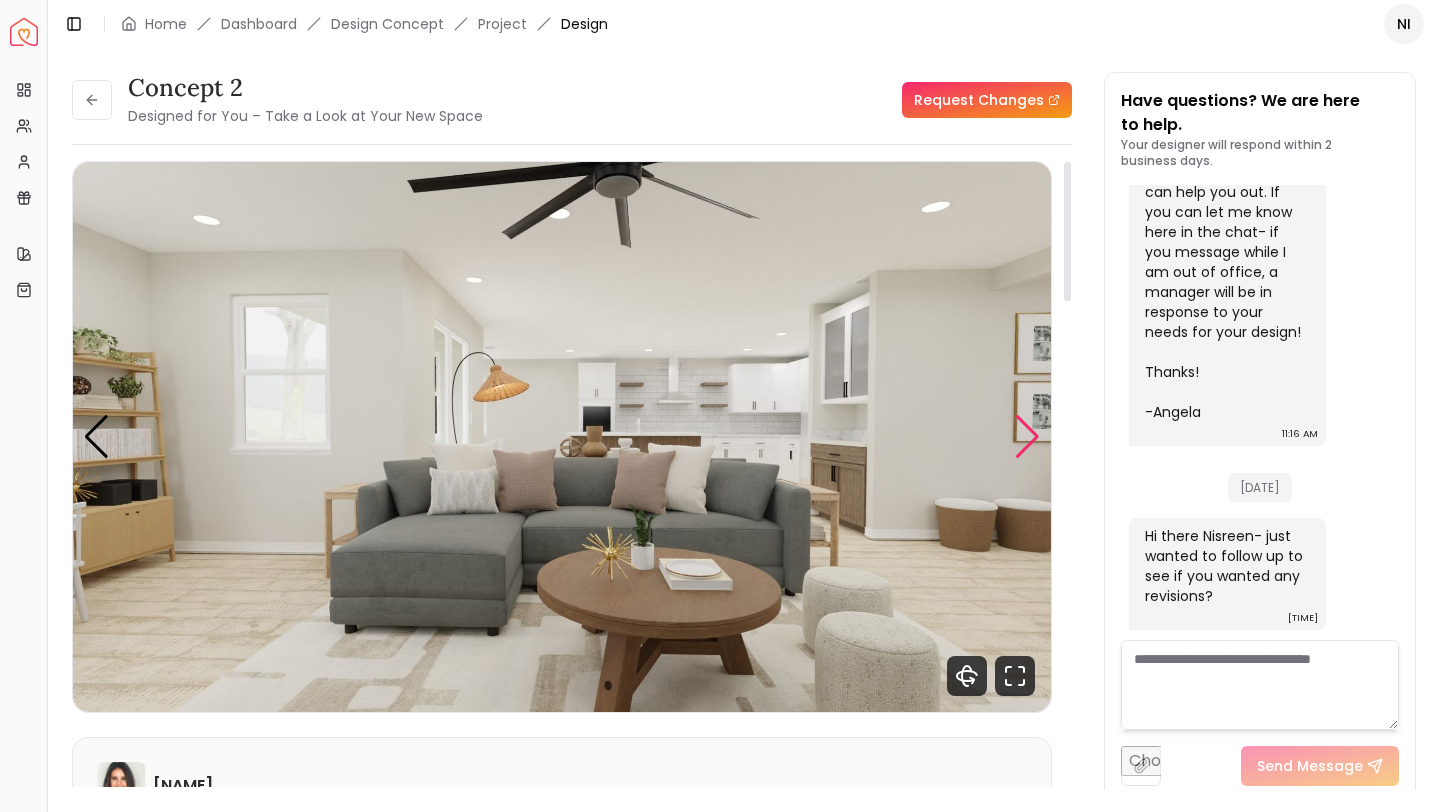 click at bounding box center (1027, 437) 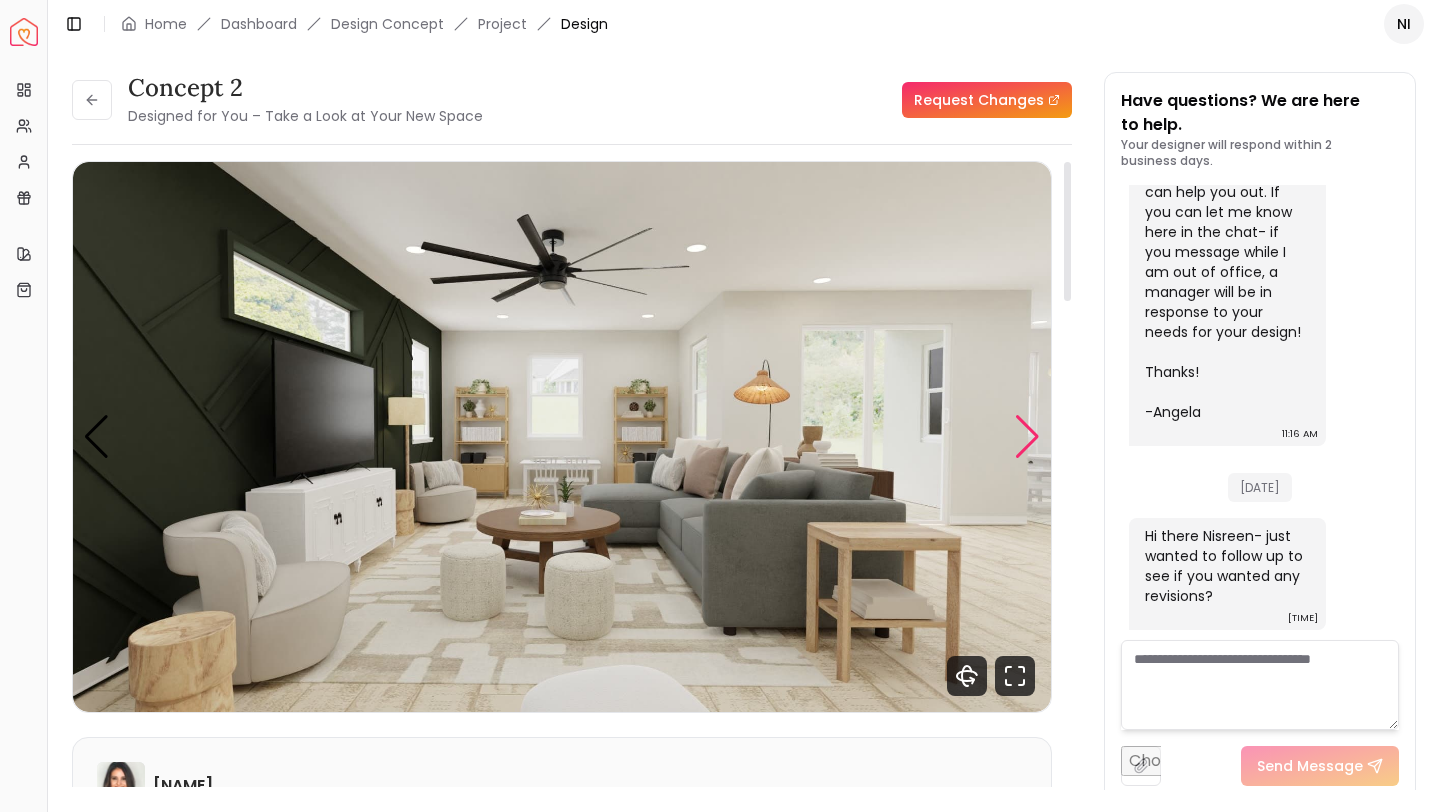 click at bounding box center (1027, 437) 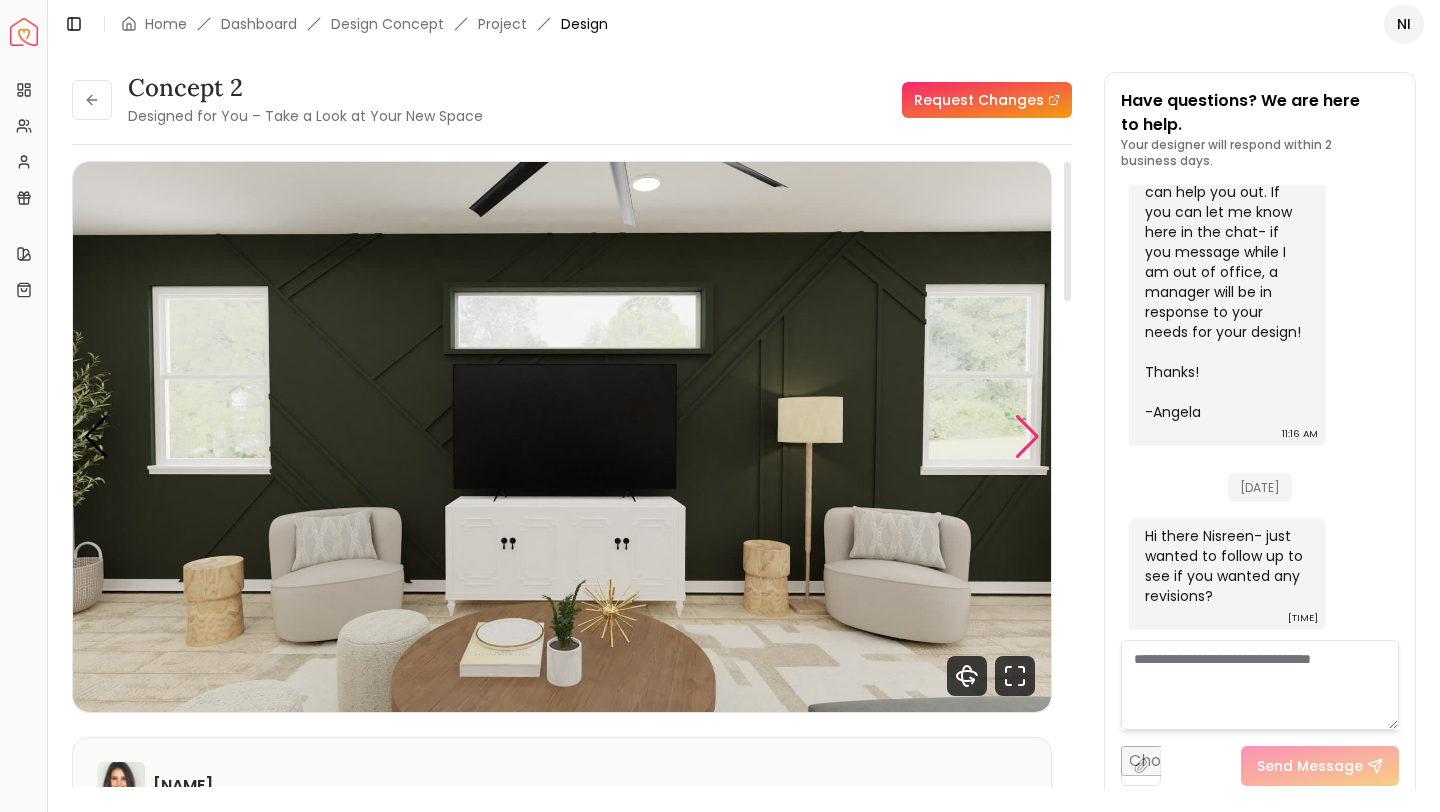 click at bounding box center [1027, 437] 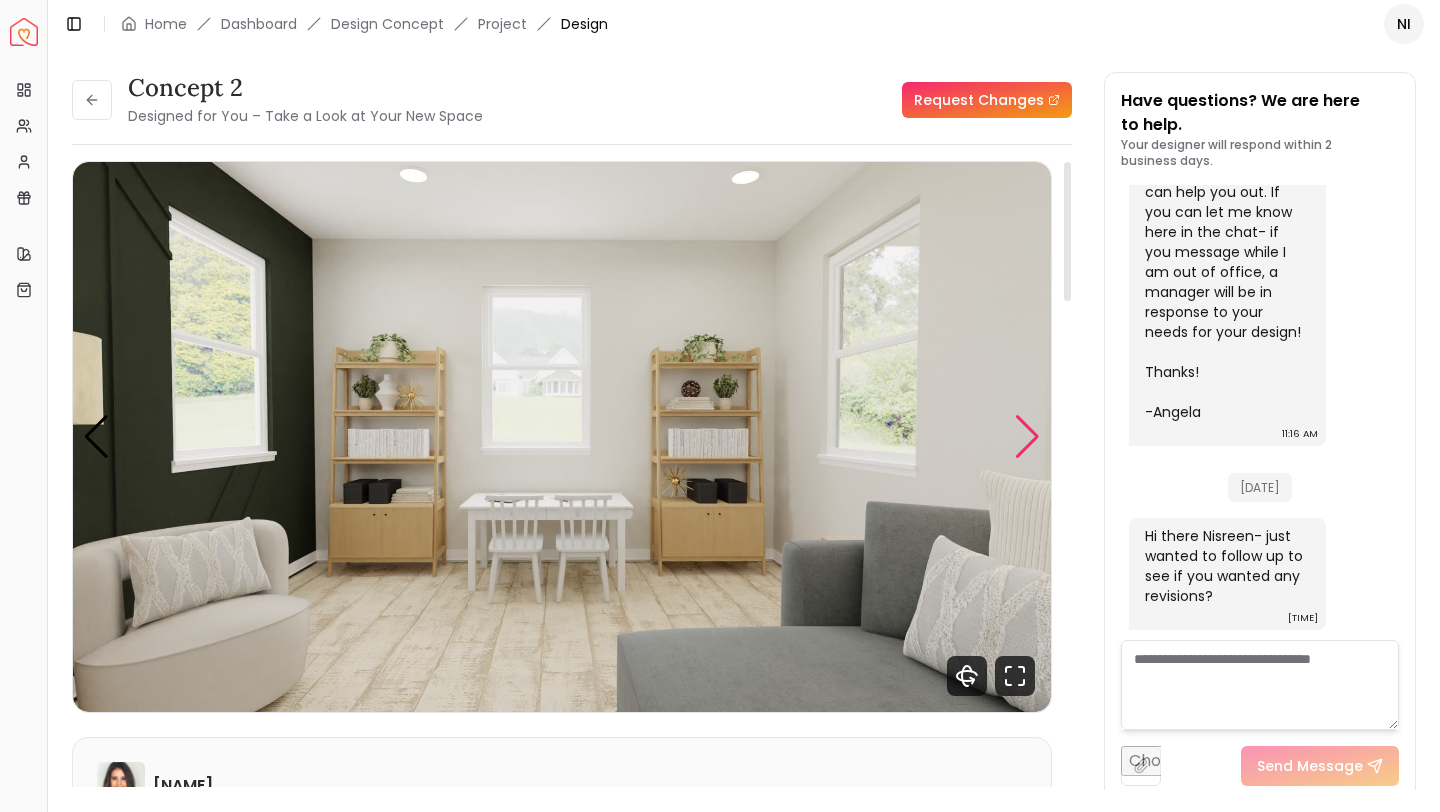 click at bounding box center [1027, 437] 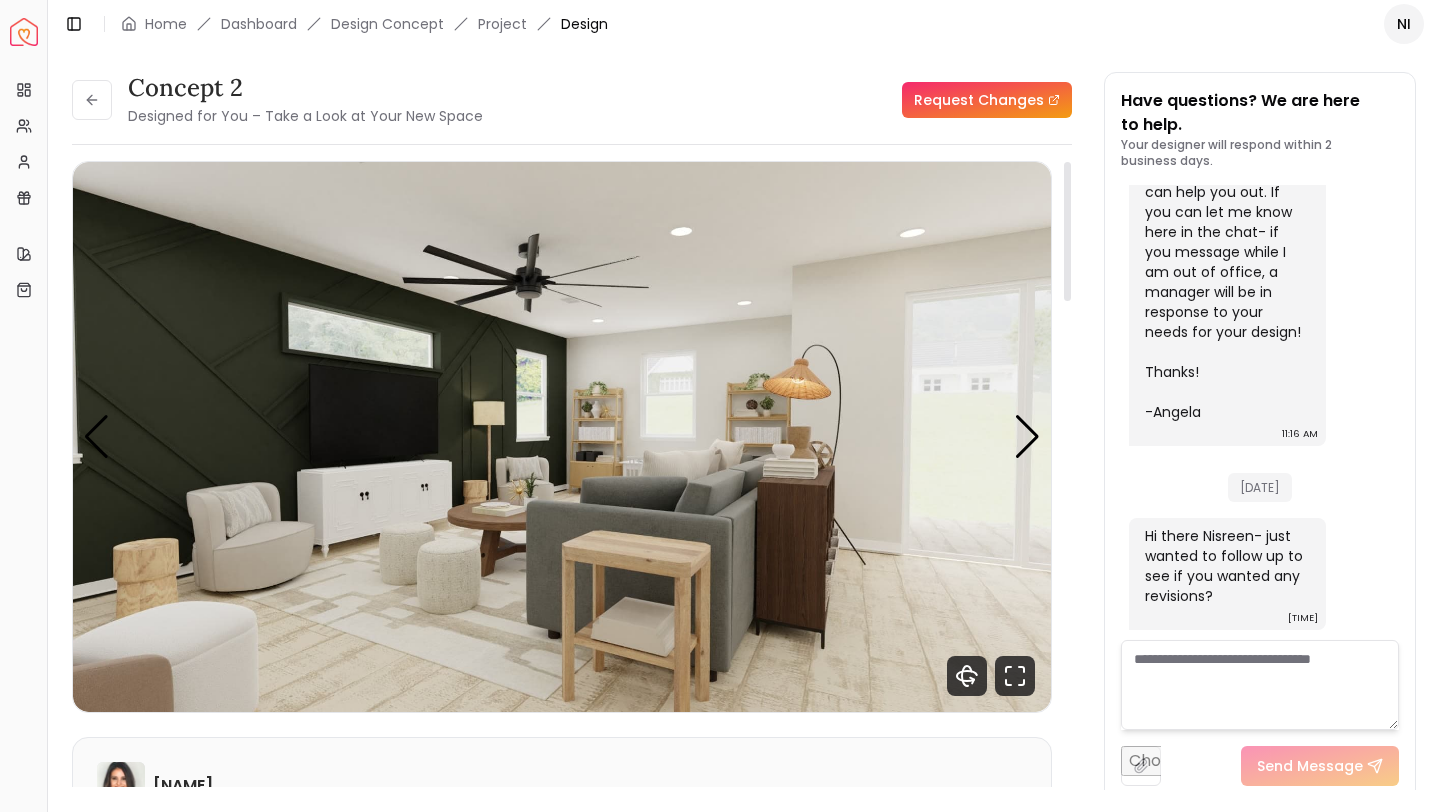 click 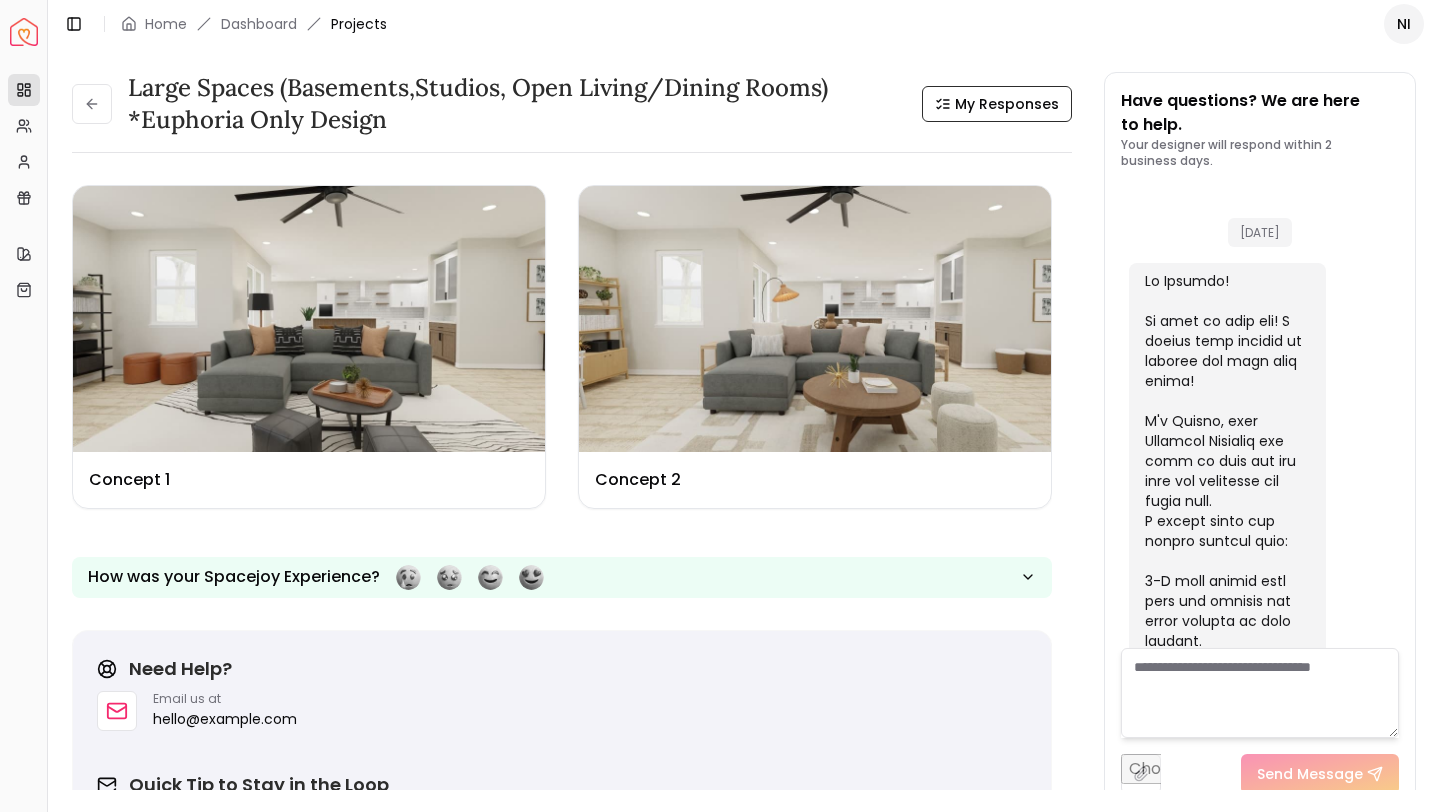 scroll, scrollTop: 5717, scrollLeft: 0, axis: vertical 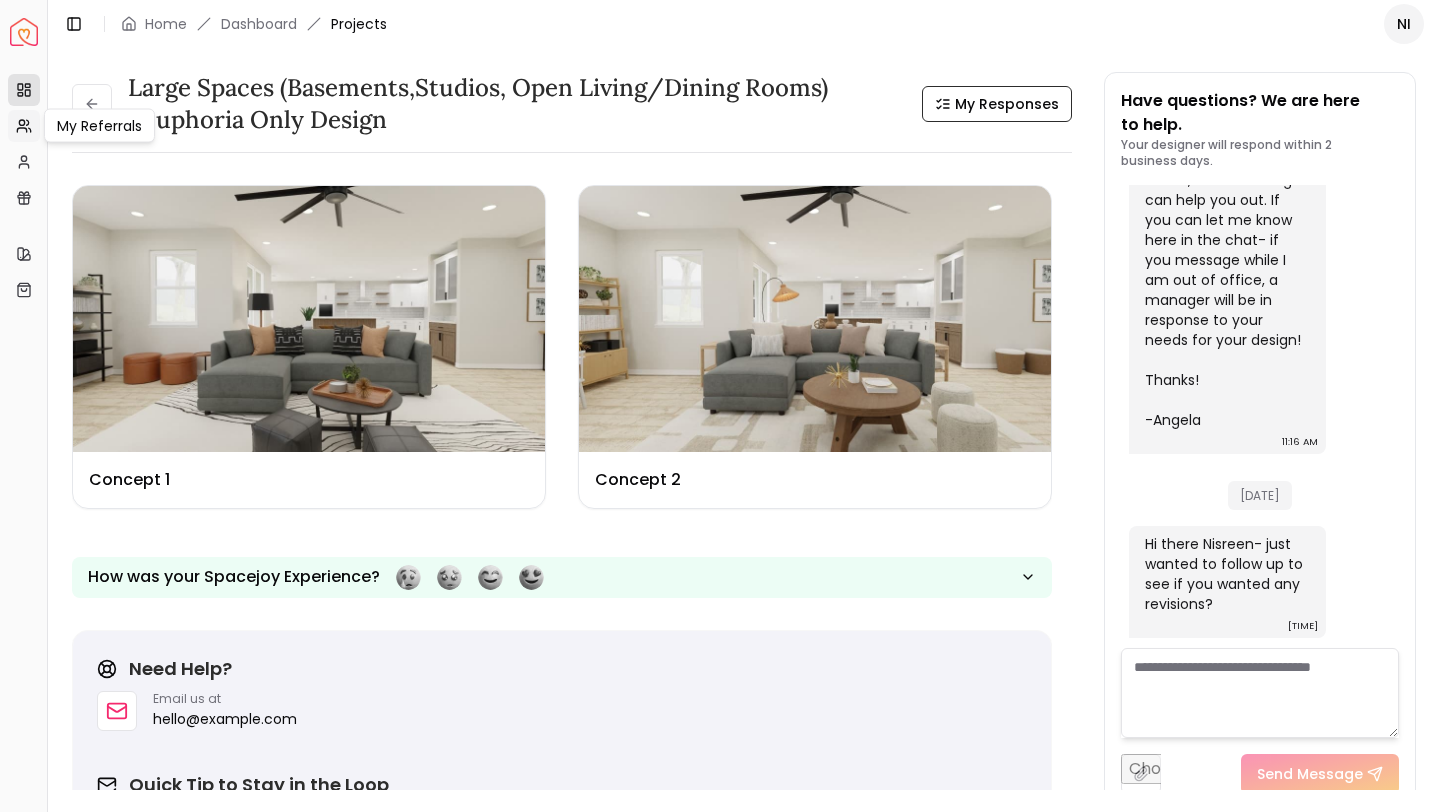 click on "My Referrals" at bounding box center [24, 126] 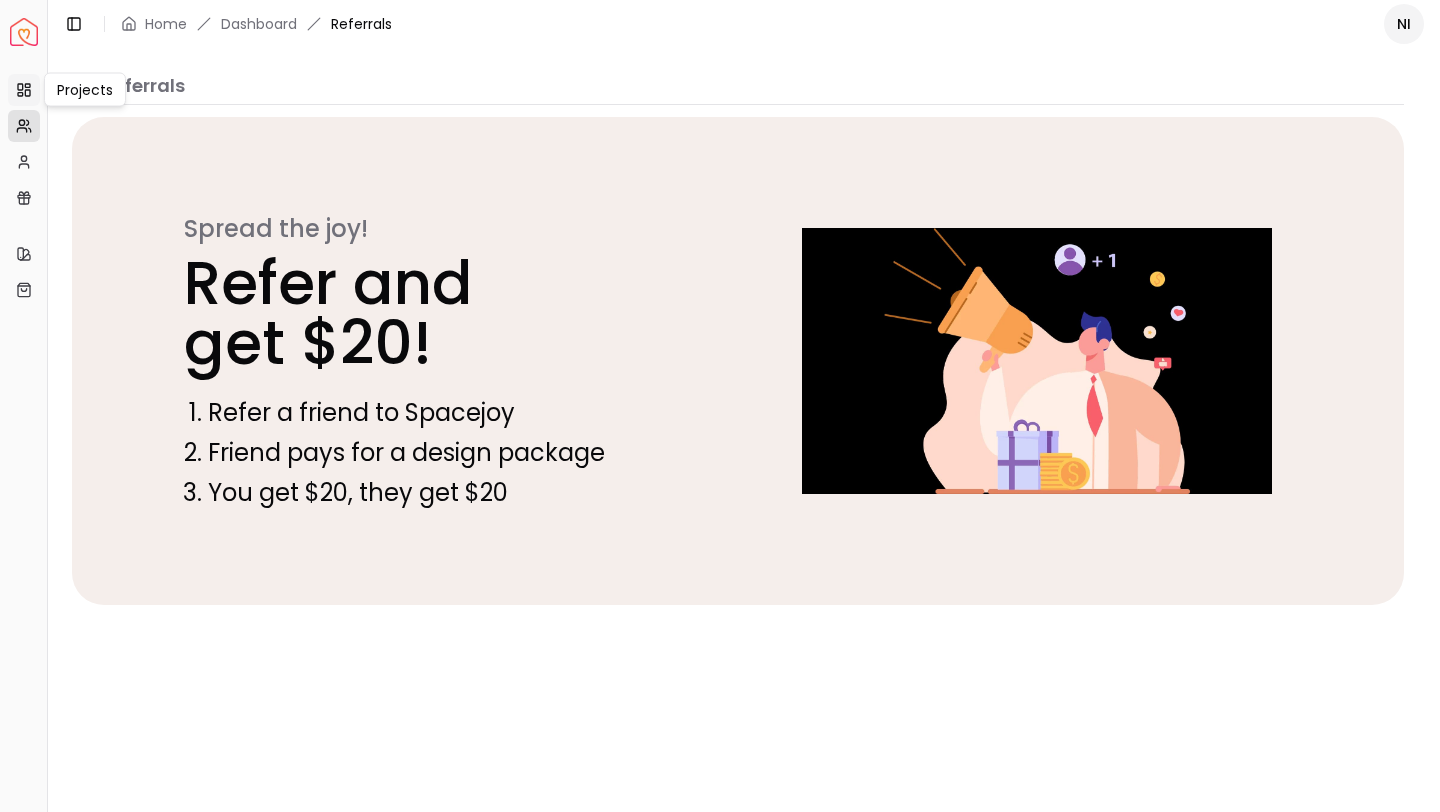 click on "Projects" at bounding box center (24, 90) 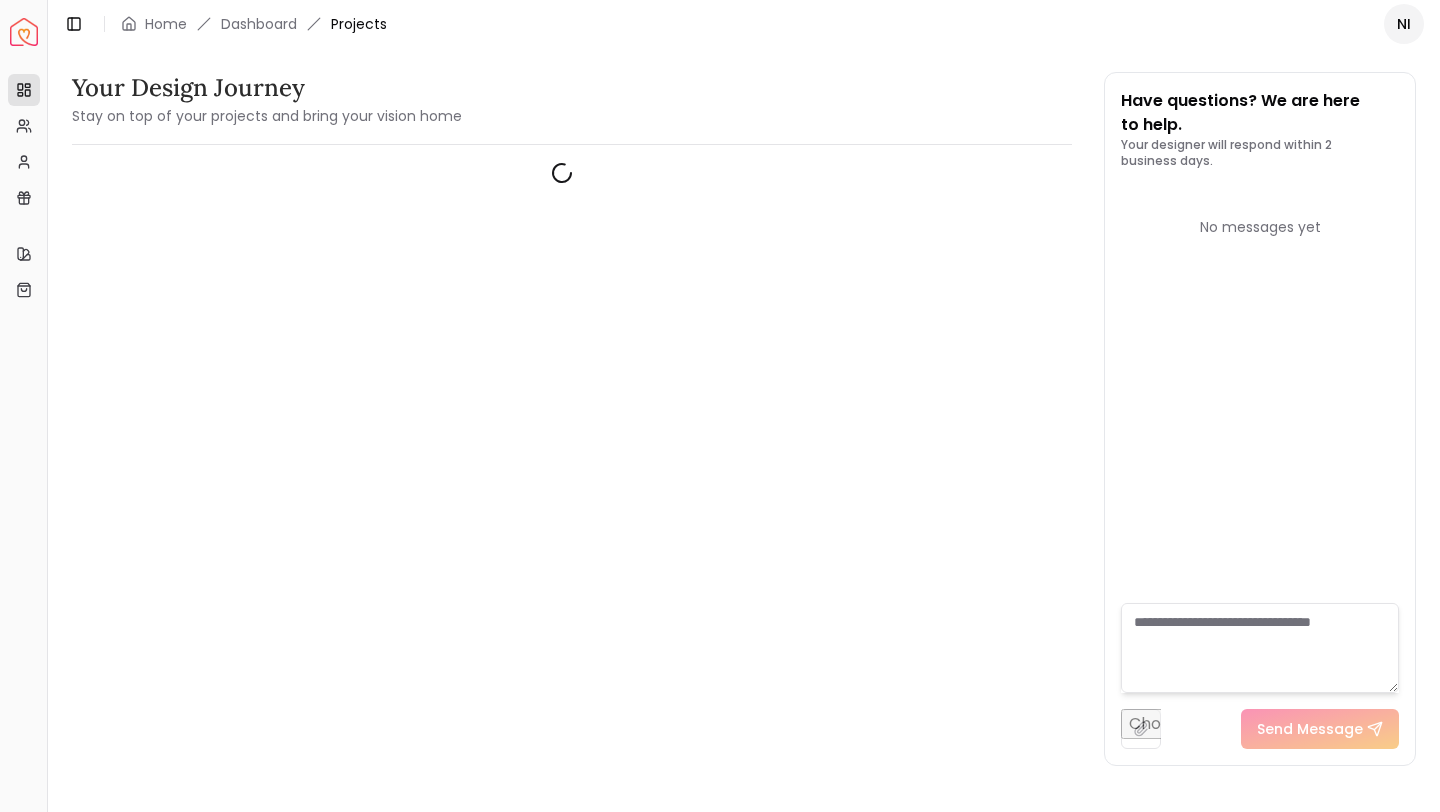scroll, scrollTop: 0, scrollLeft: 0, axis: both 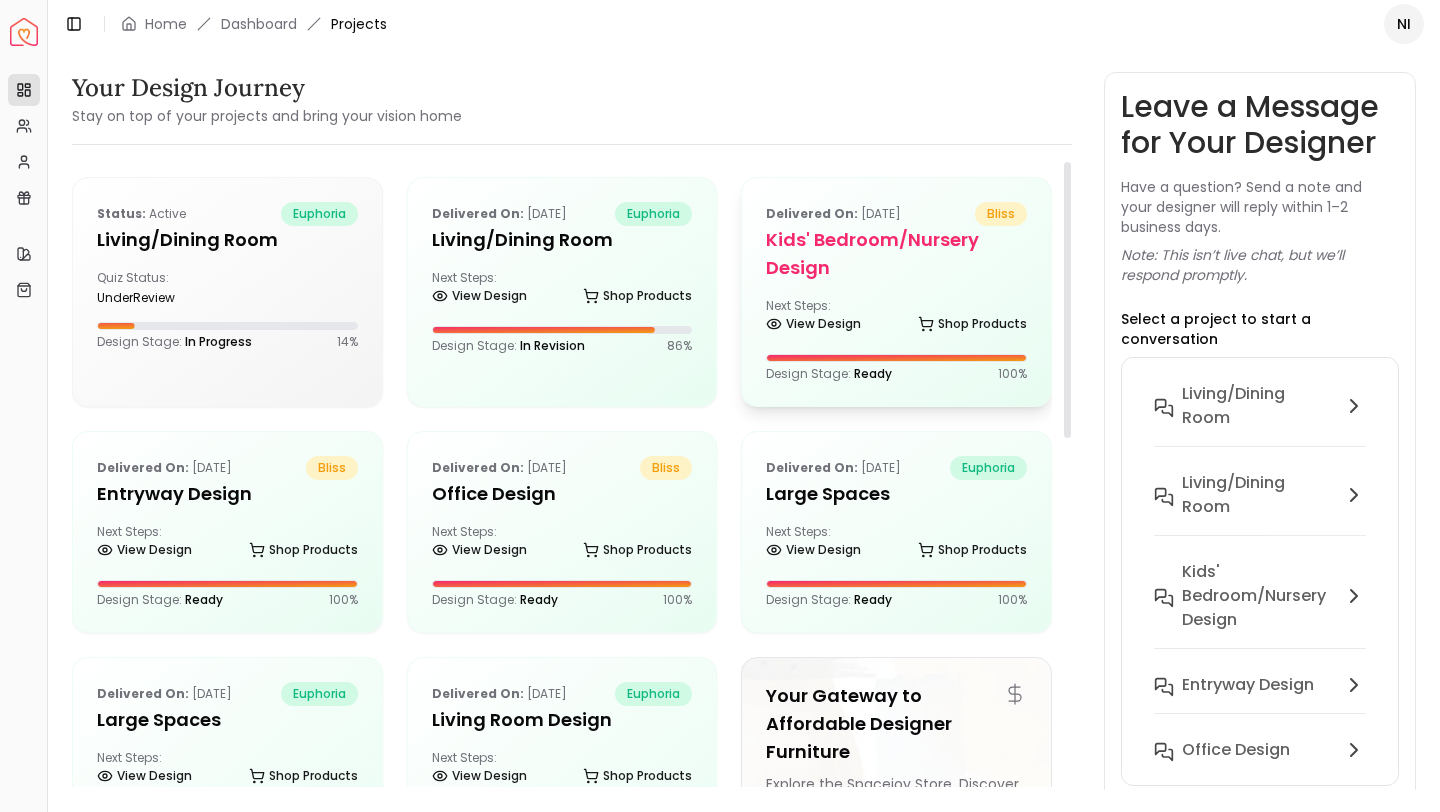 click on "Kids' Bedroom/Nursery Design" at bounding box center (896, 254) 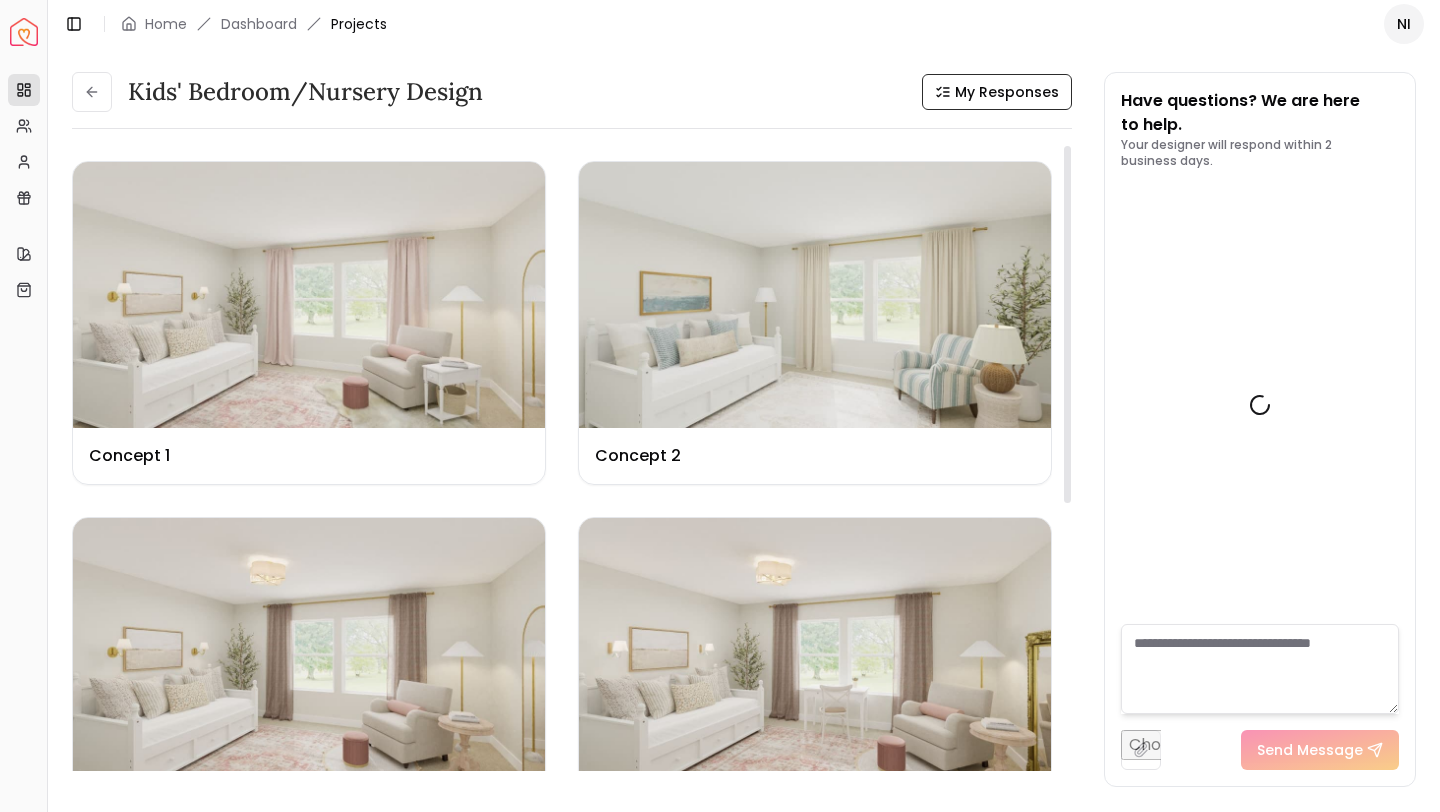 scroll, scrollTop: 1973, scrollLeft: 0, axis: vertical 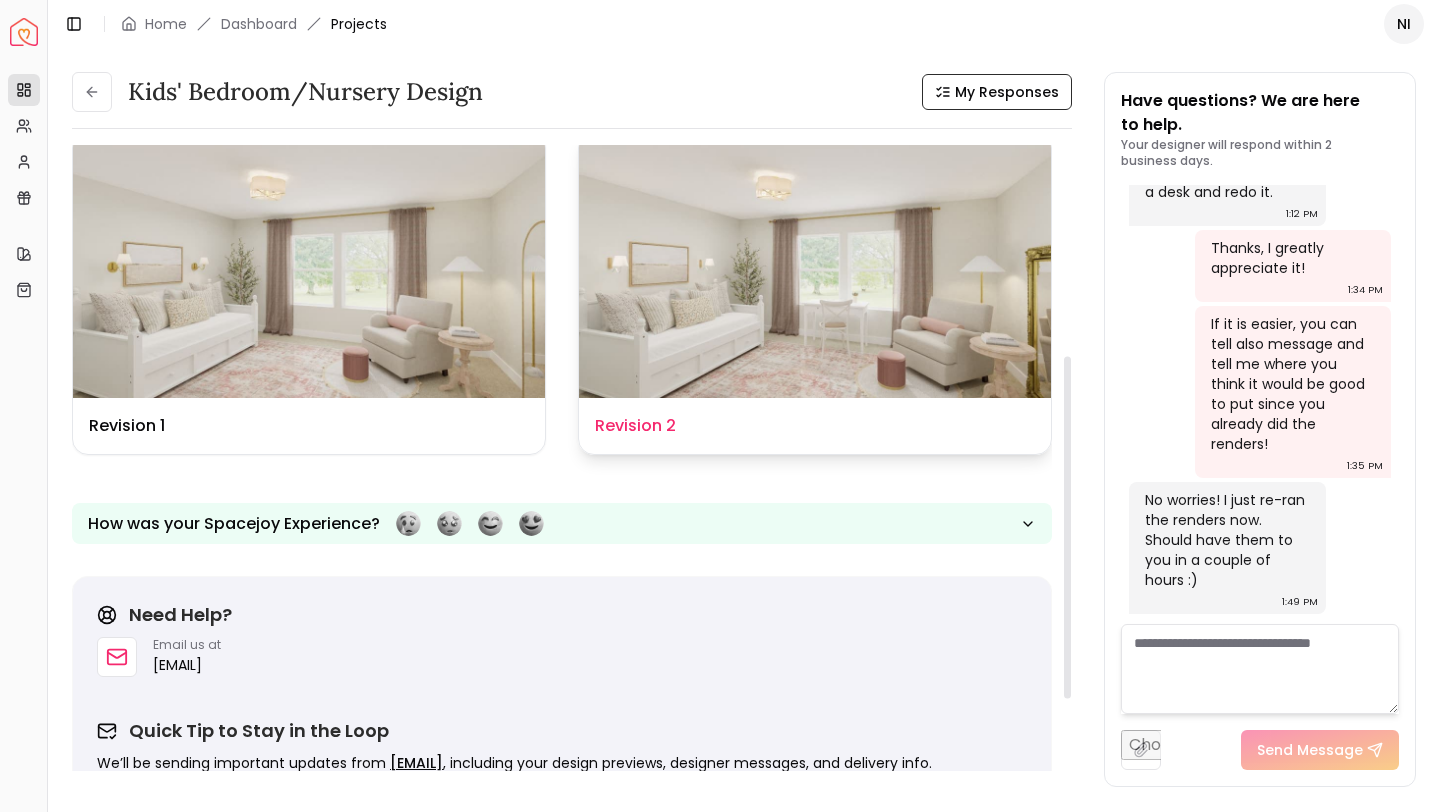 click on "Design Name Revision 2" at bounding box center (815, 426) 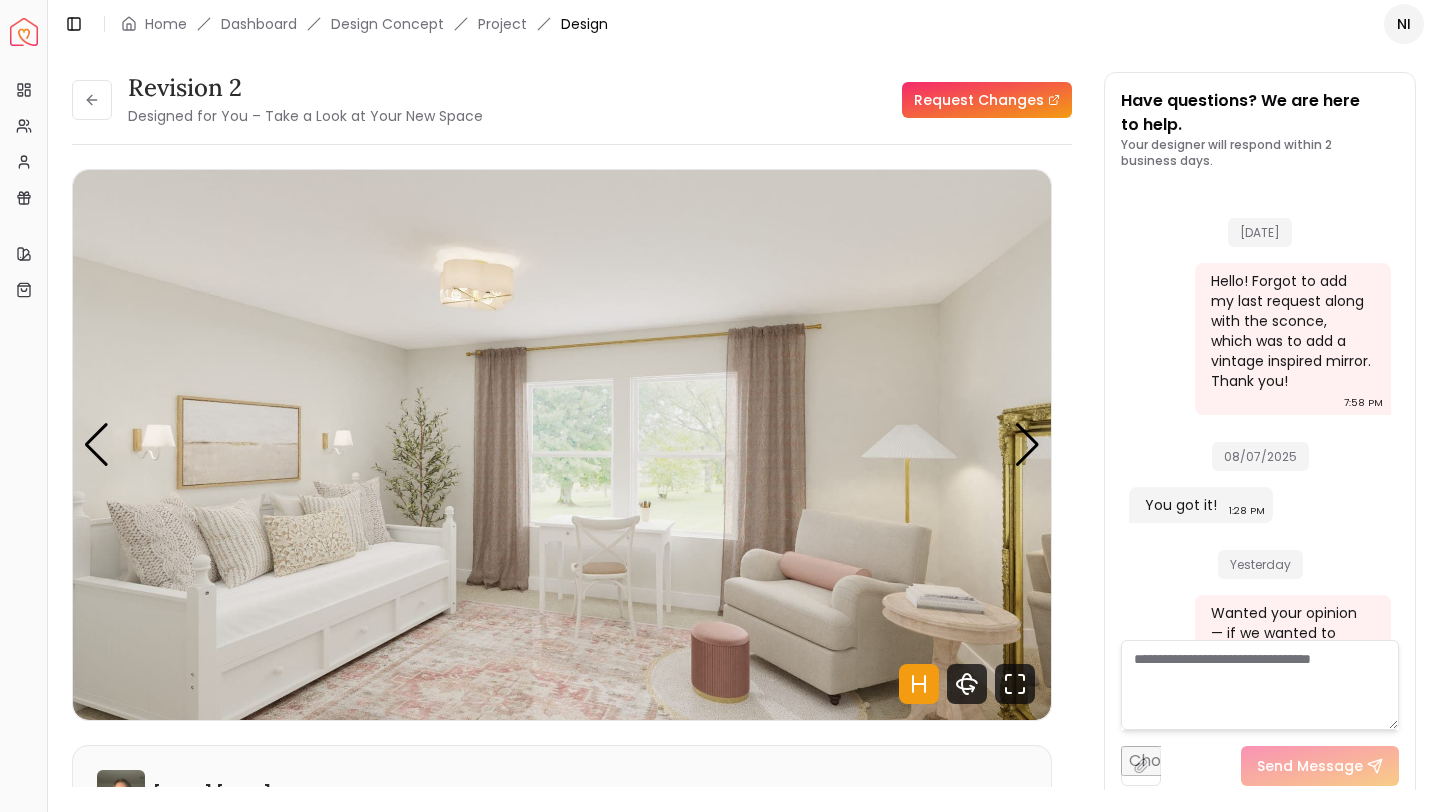 scroll, scrollTop: 1957, scrollLeft: 0, axis: vertical 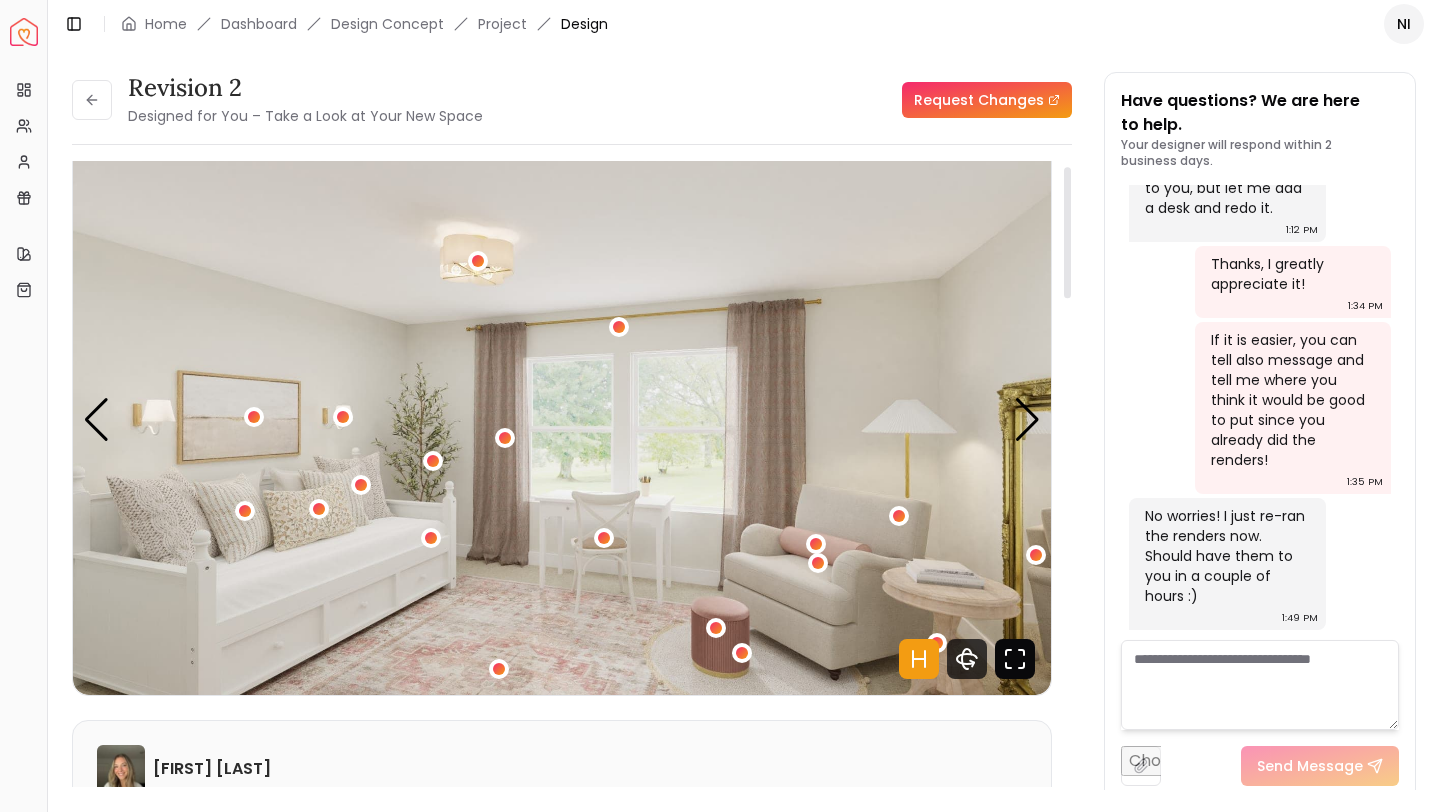 click 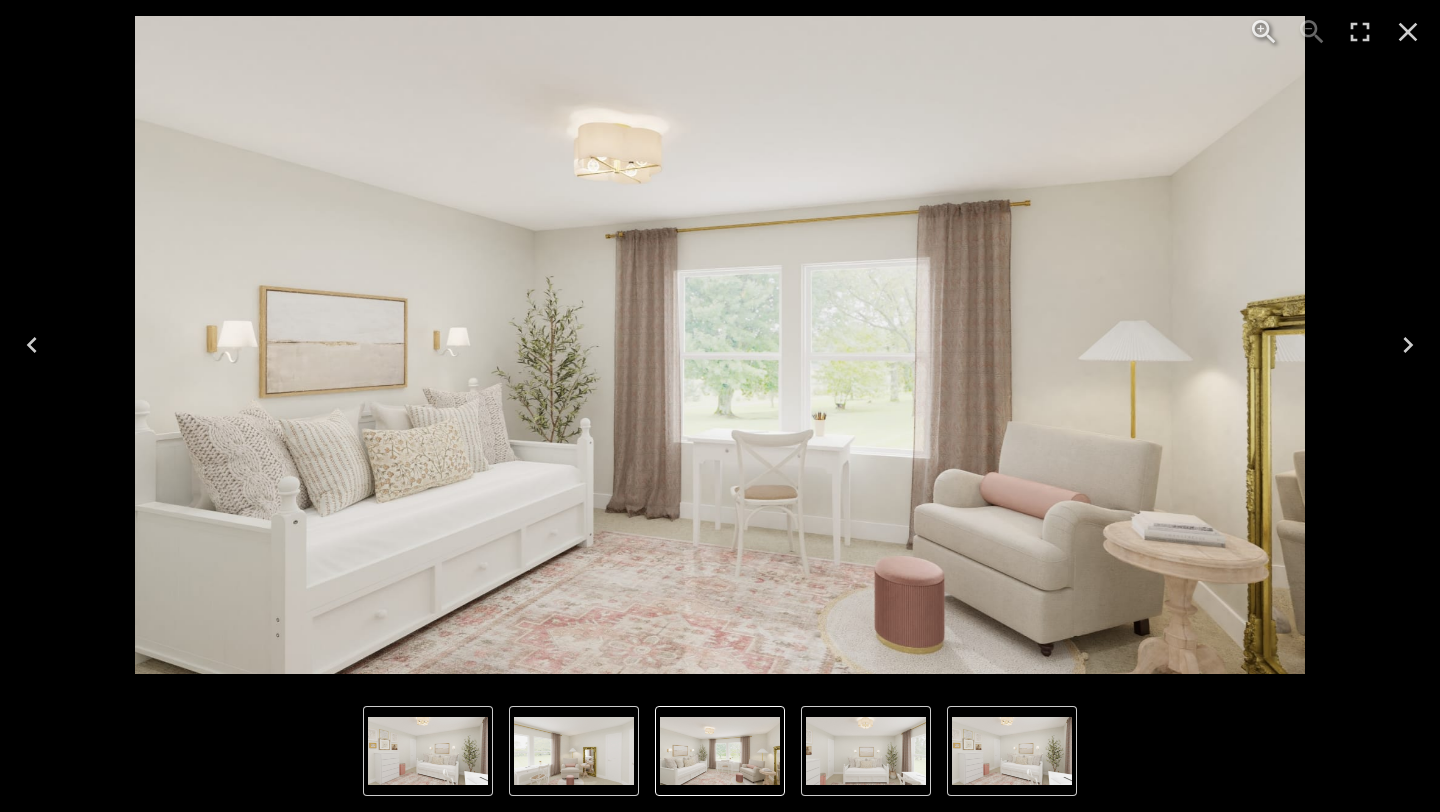 click 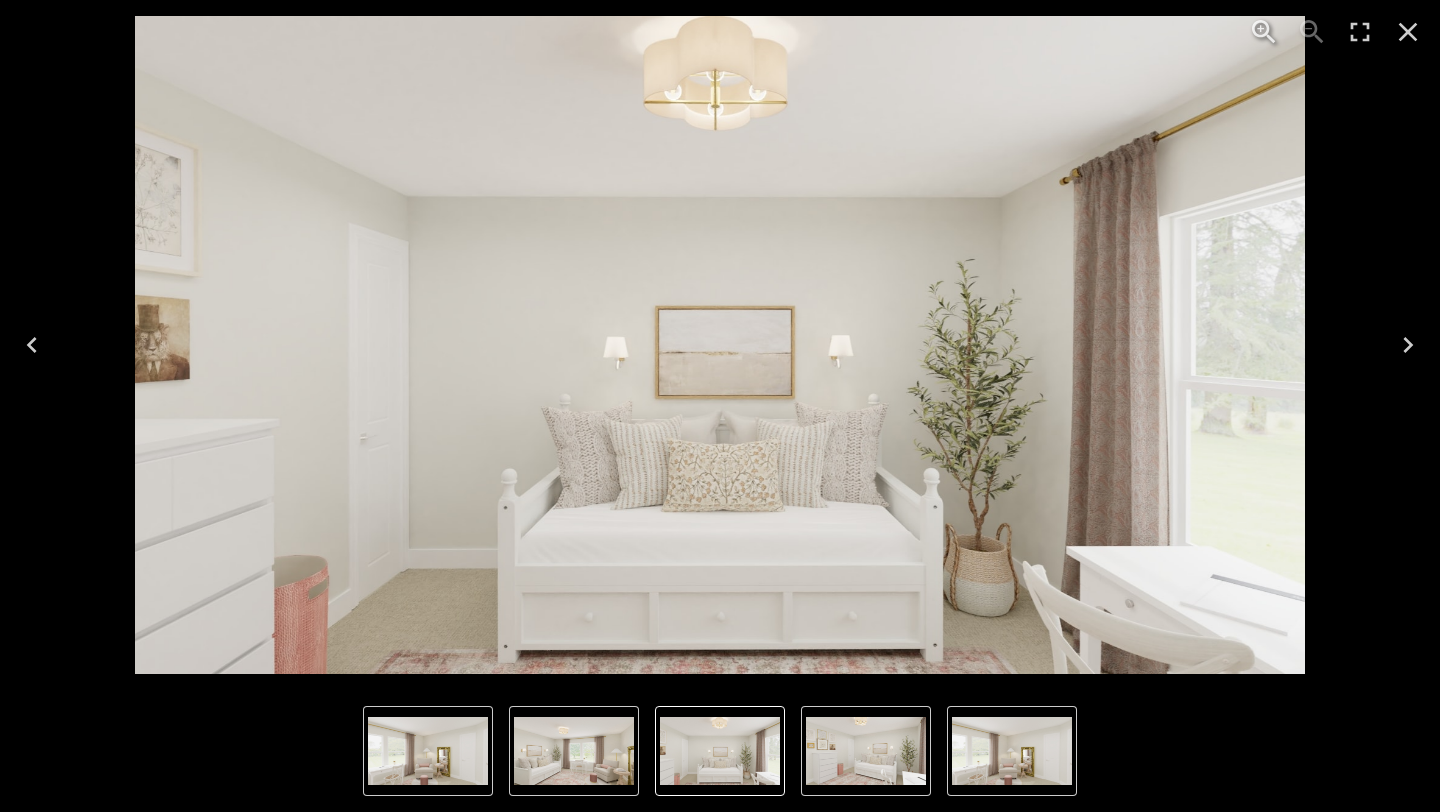 click 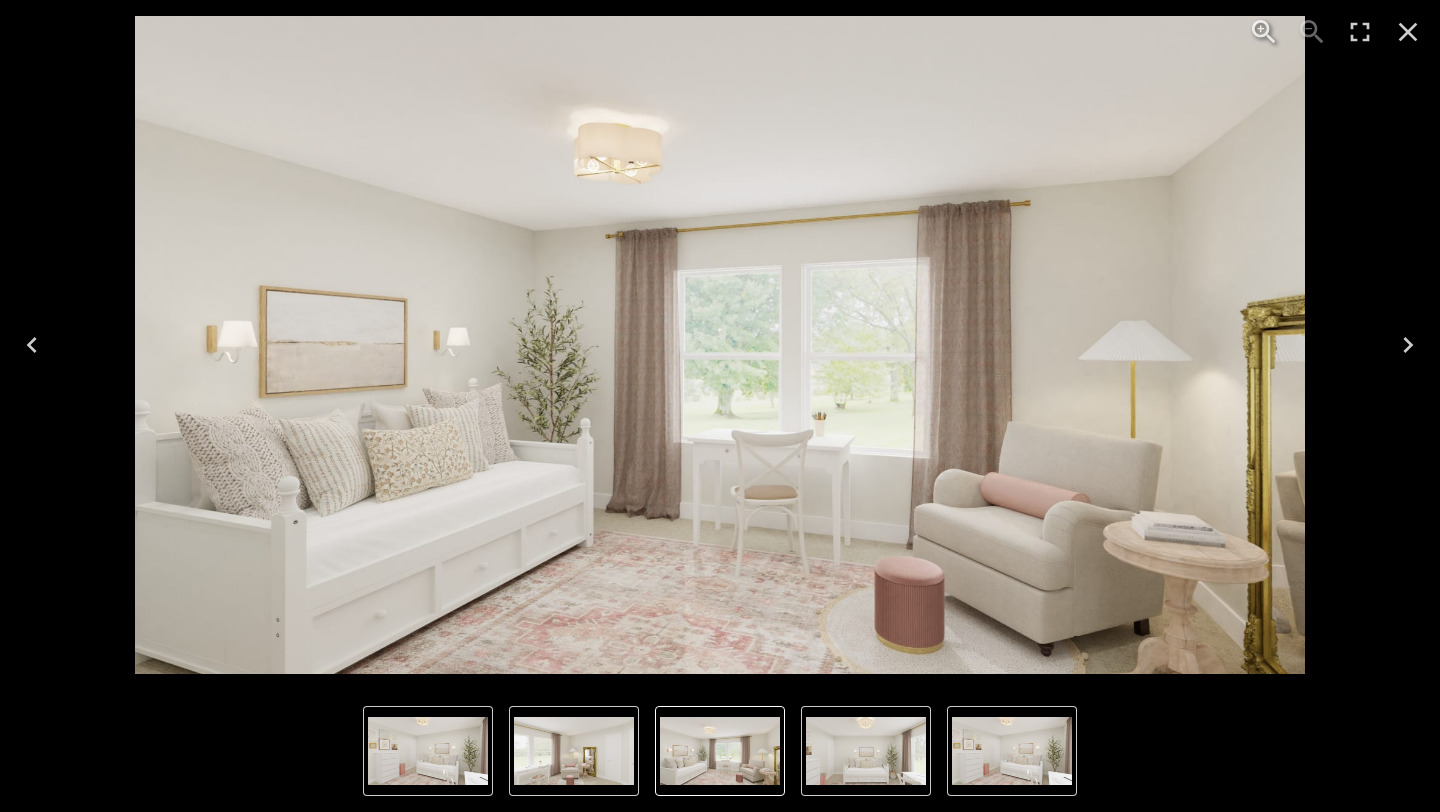 click 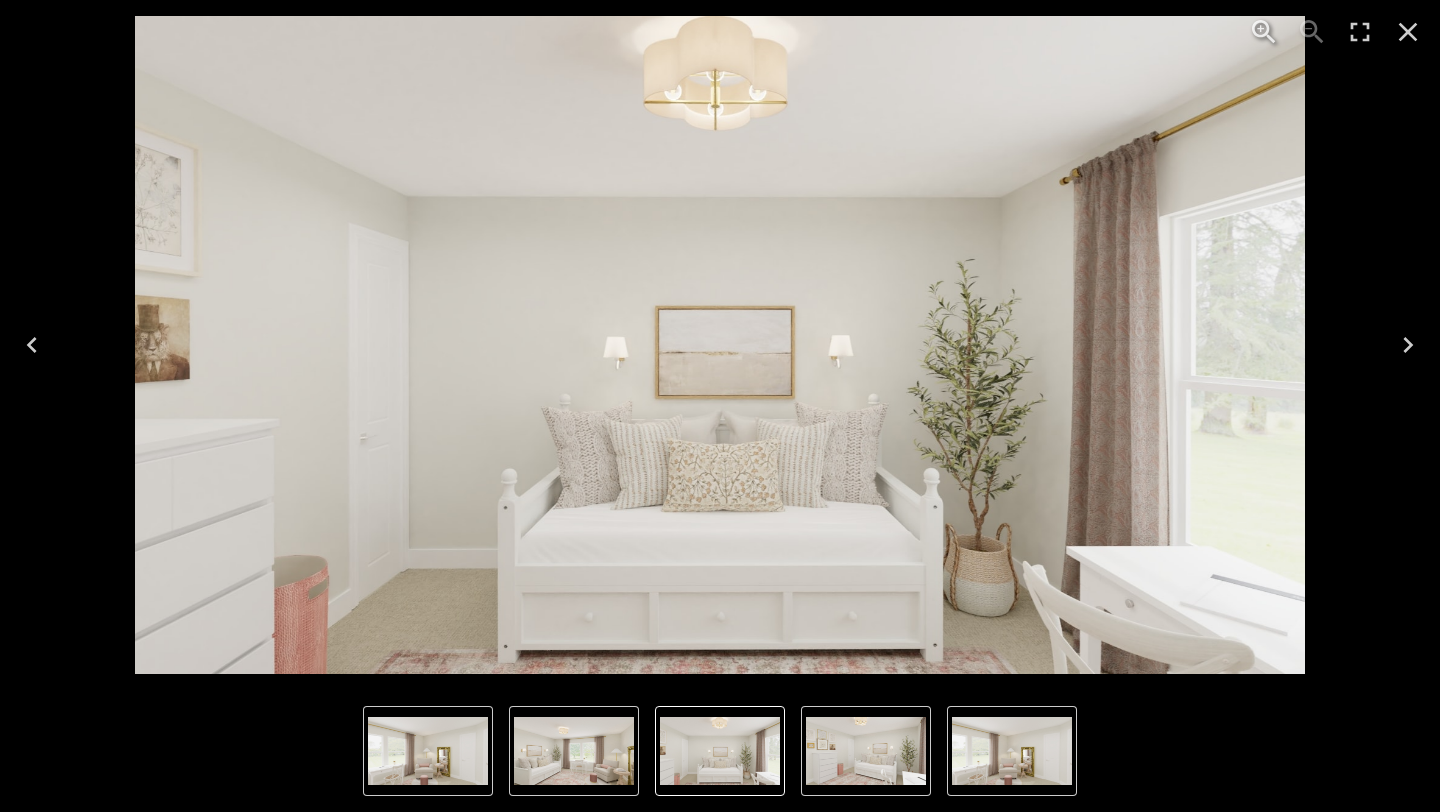 click 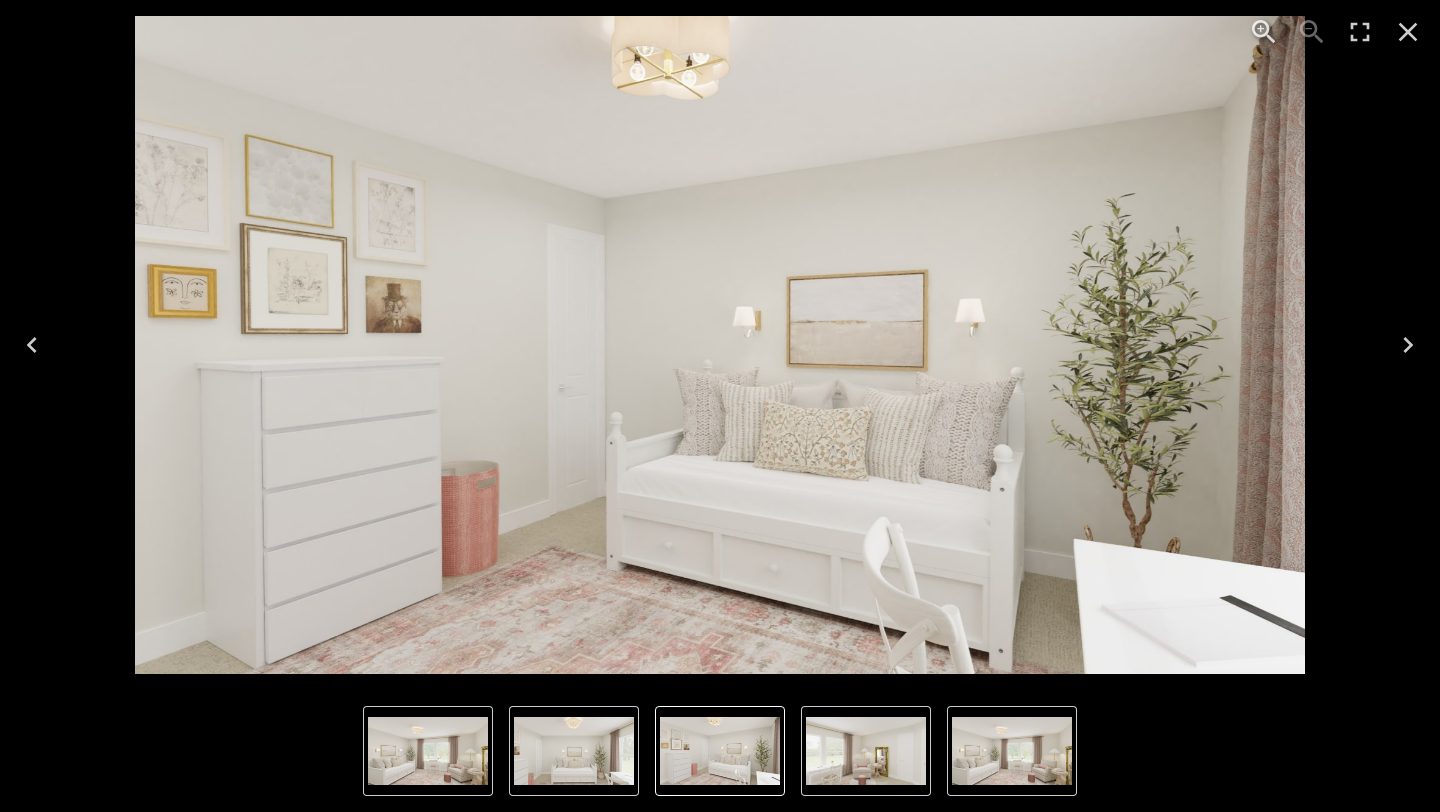 click 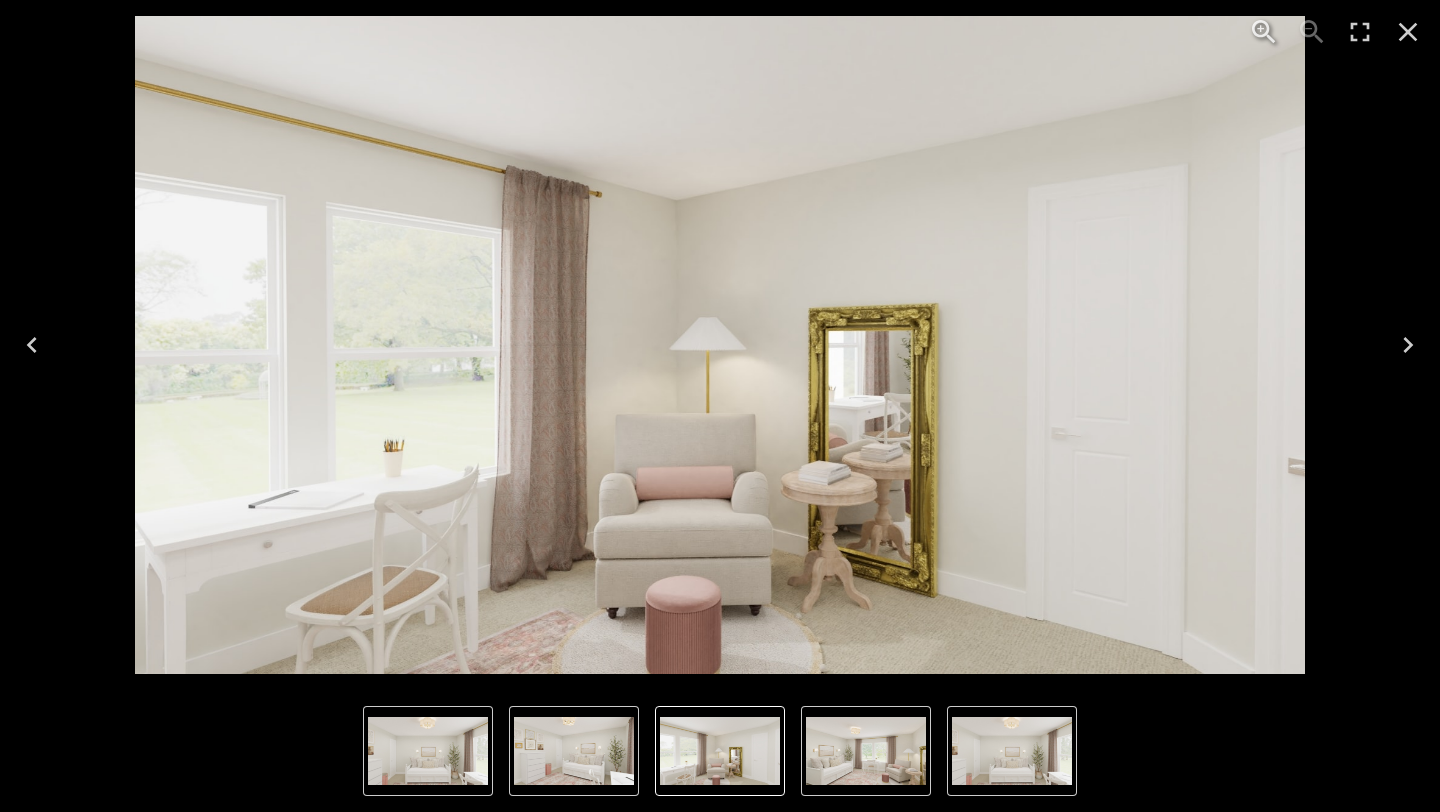click 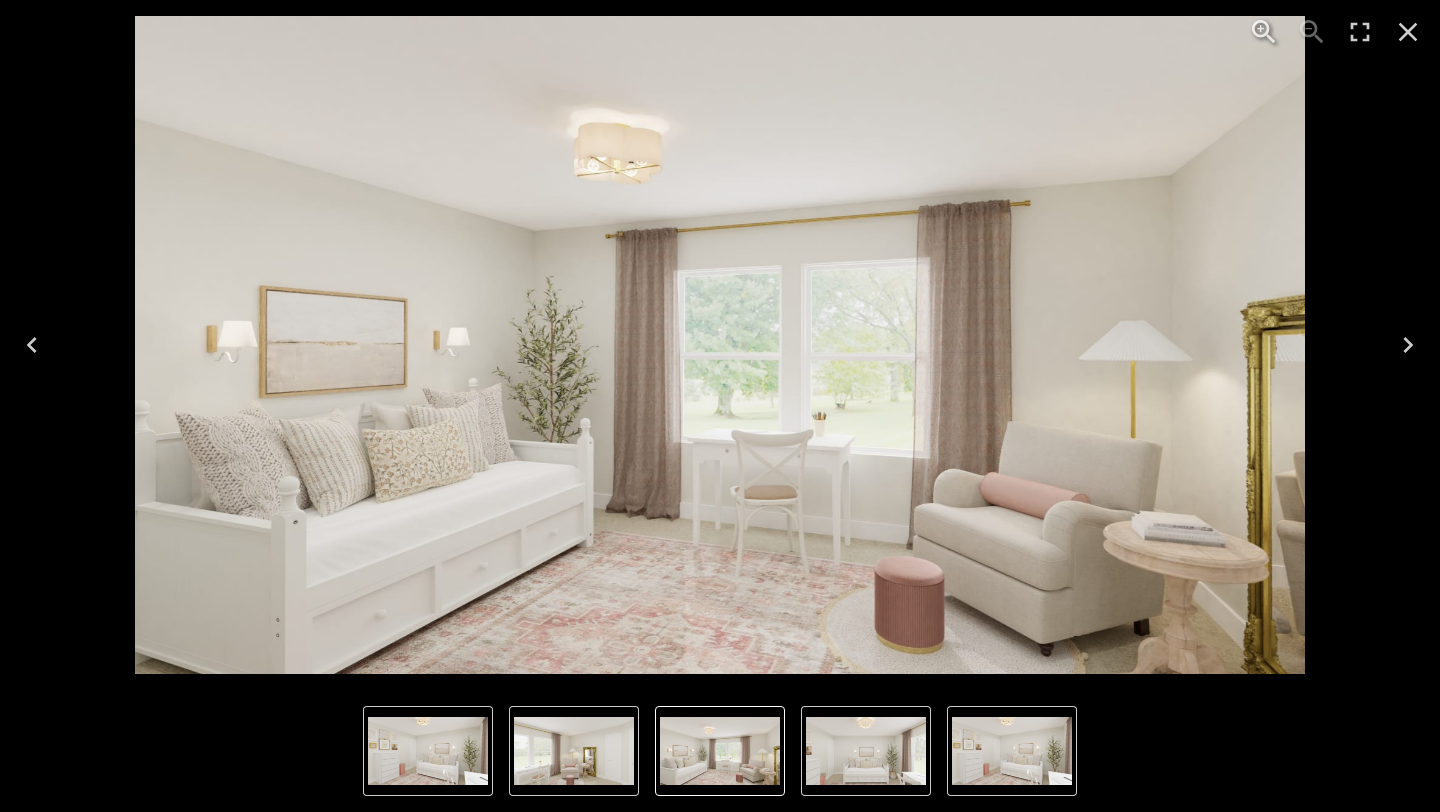 click 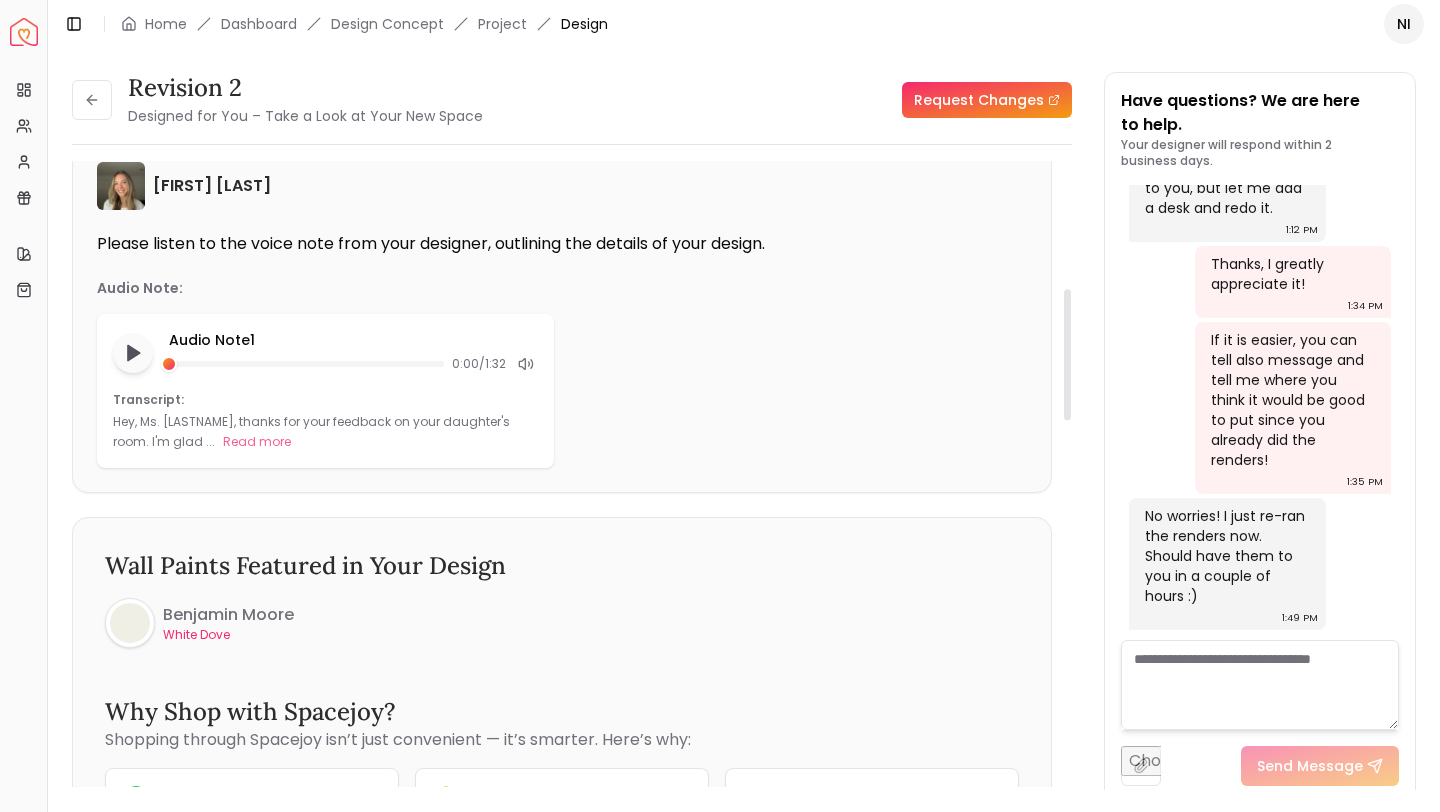 scroll, scrollTop: 609, scrollLeft: 0, axis: vertical 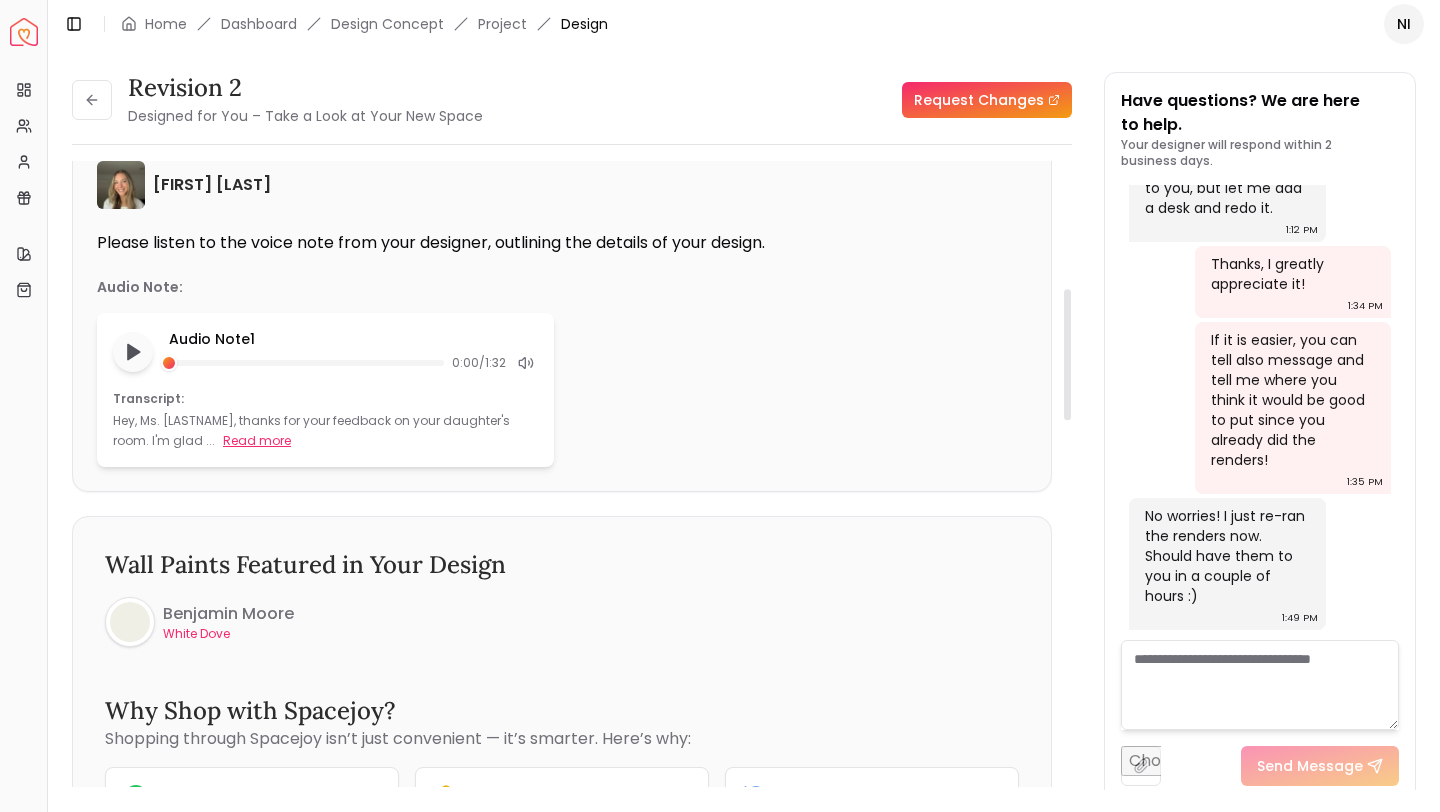click on "Read more" at bounding box center [257, 441] 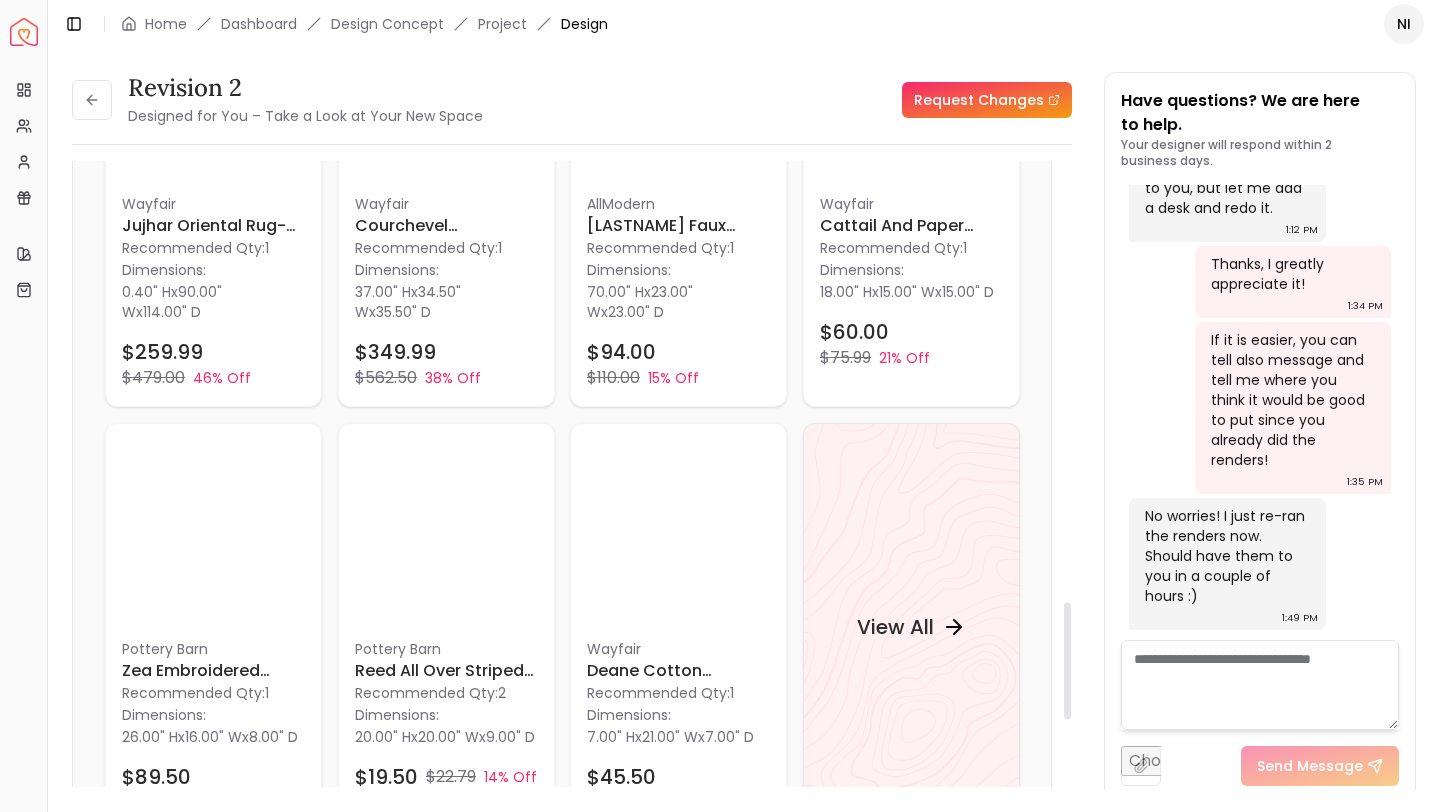 scroll, scrollTop: 2354, scrollLeft: 0, axis: vertical 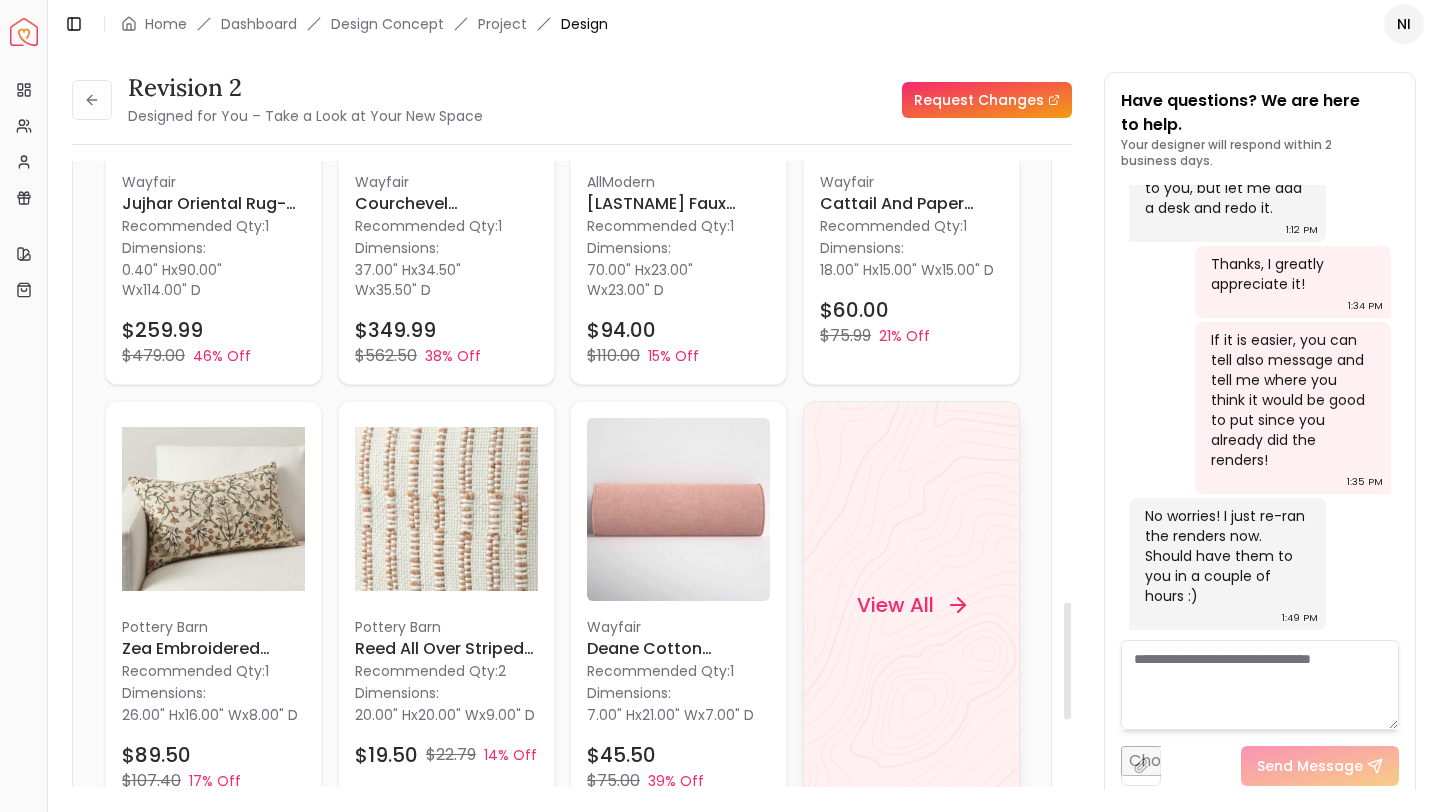 click on "View All" at bounding box center [894, 605] 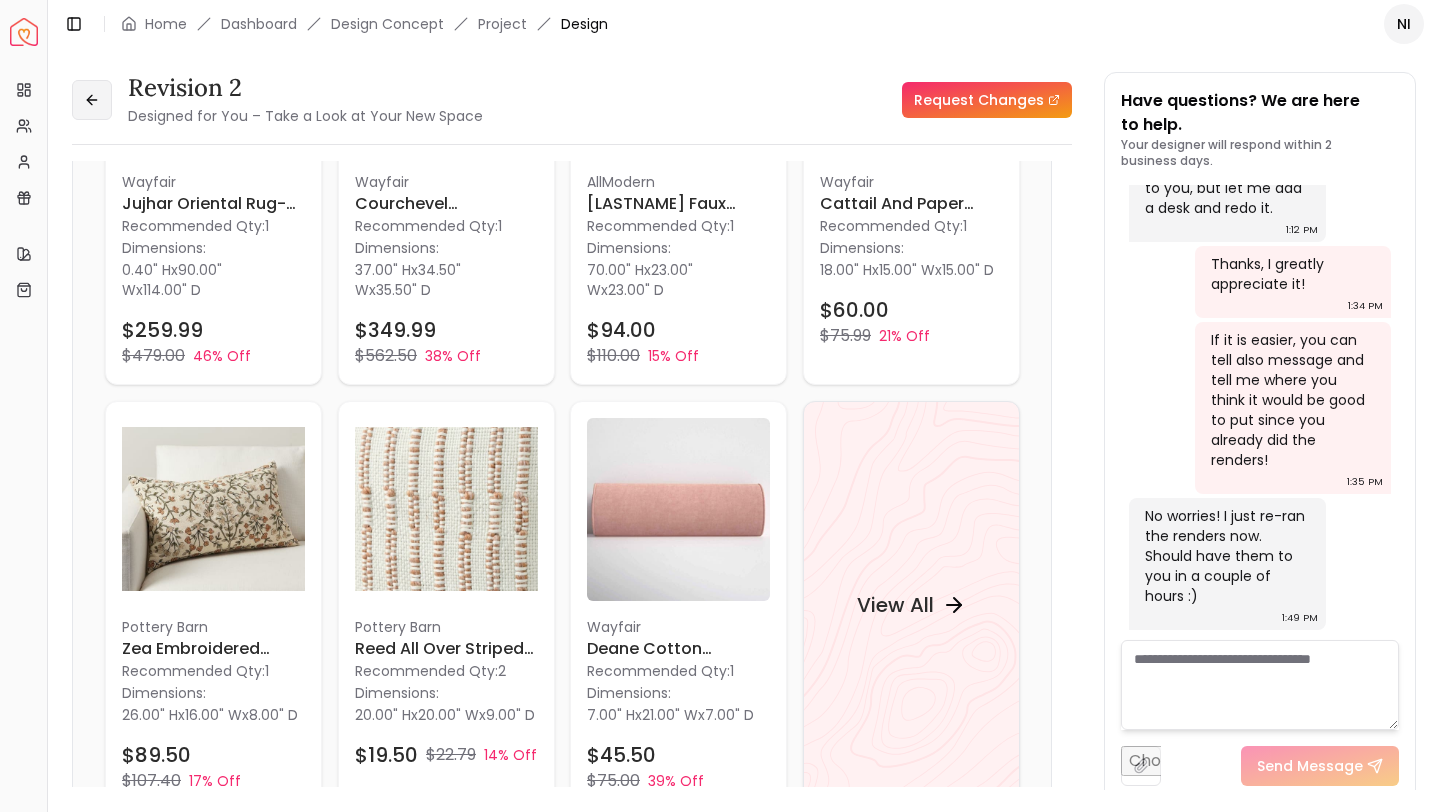 click at bounding box center (92, 100) 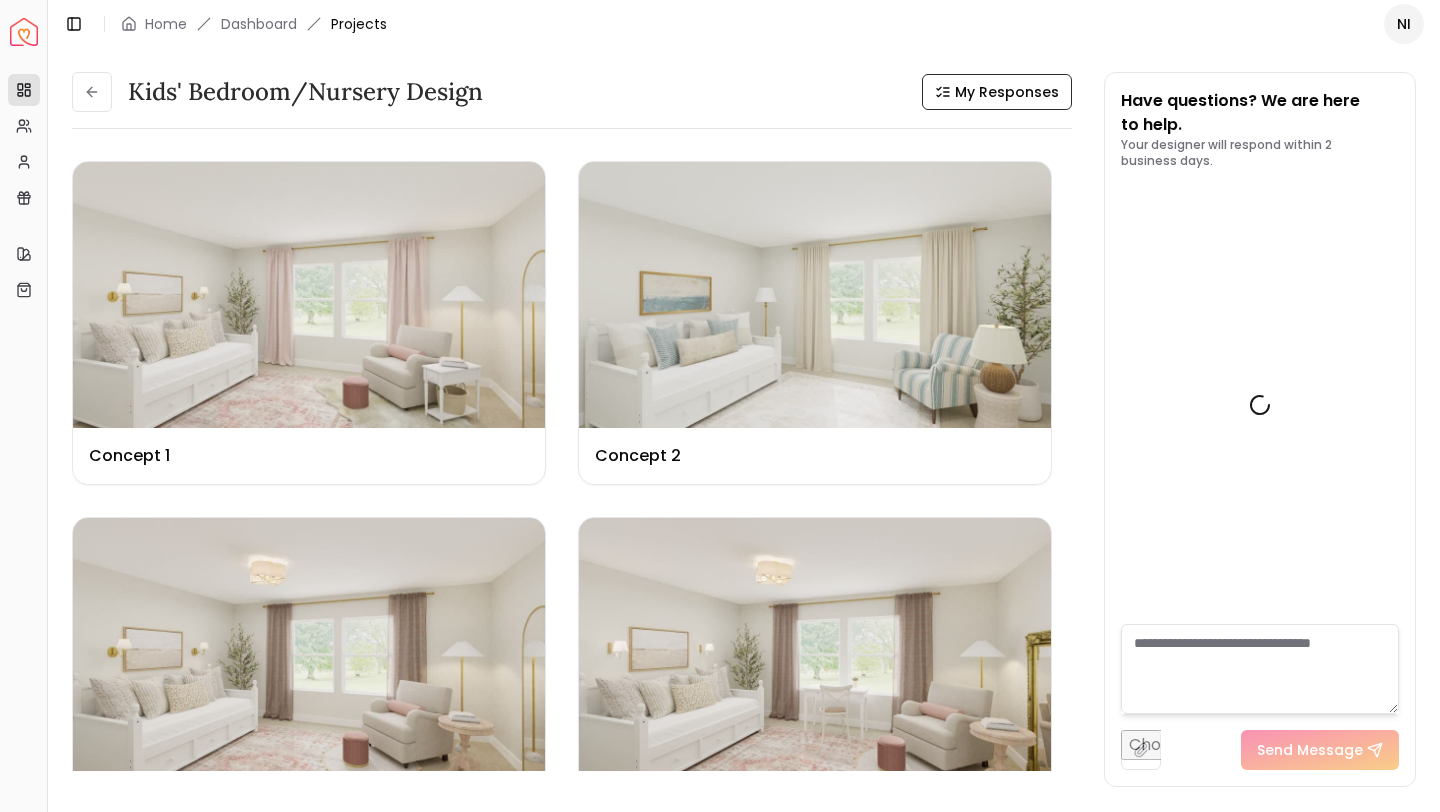 scroll, scrollTop: 1973, scrollLeft: 0, axis: vertical 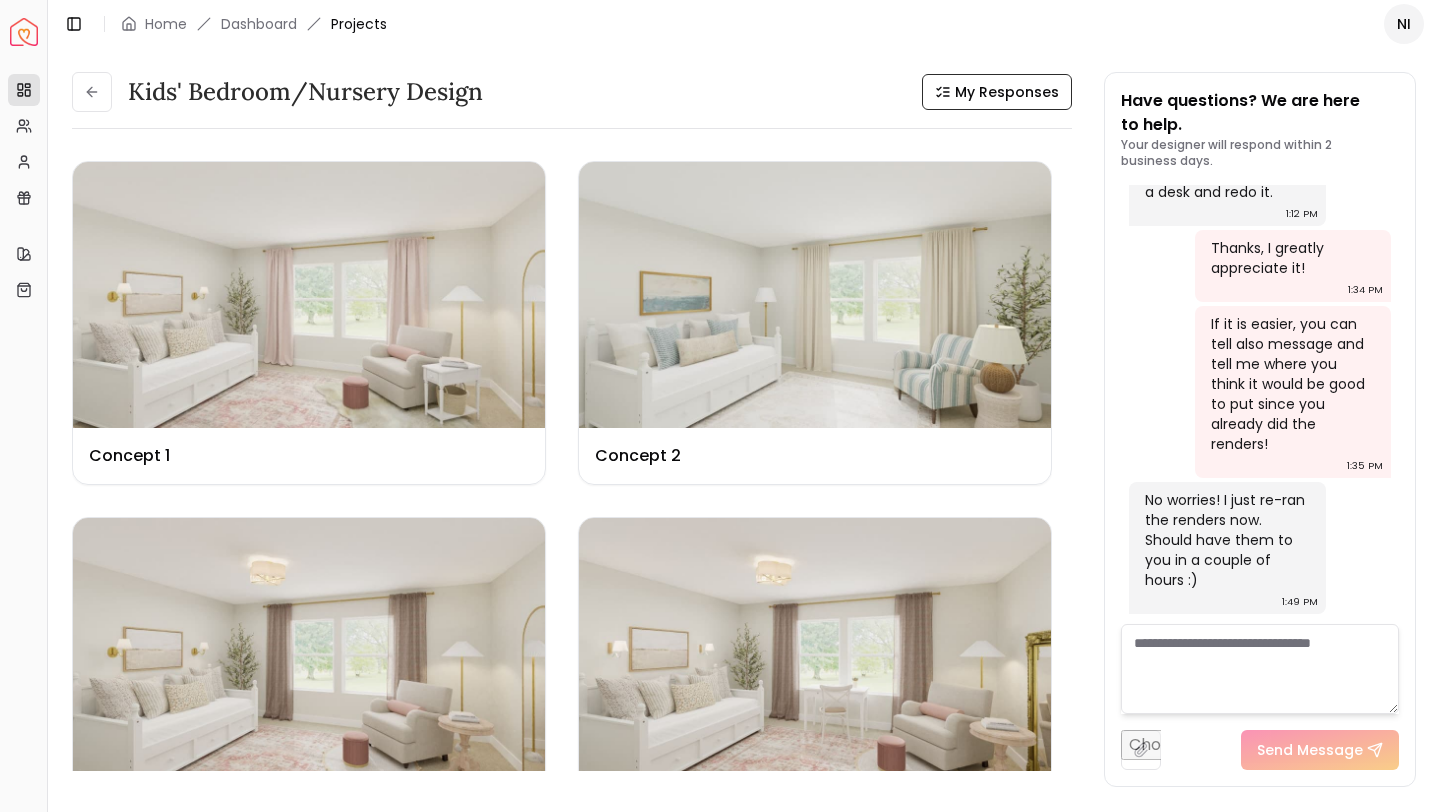 click at bounding box center (92, 92) 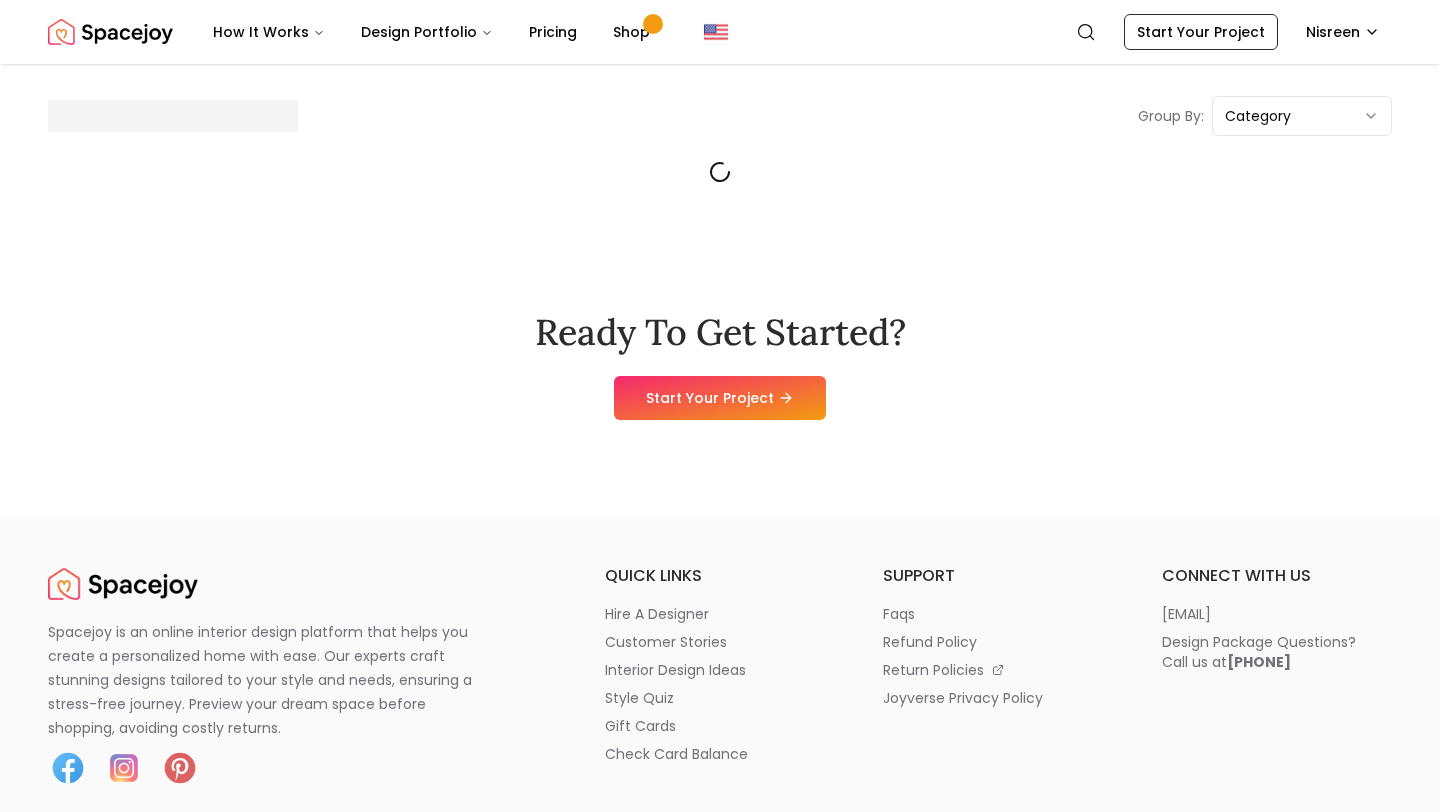 scroll, scrollTop: 0, scrollLeft: 0, axis: both 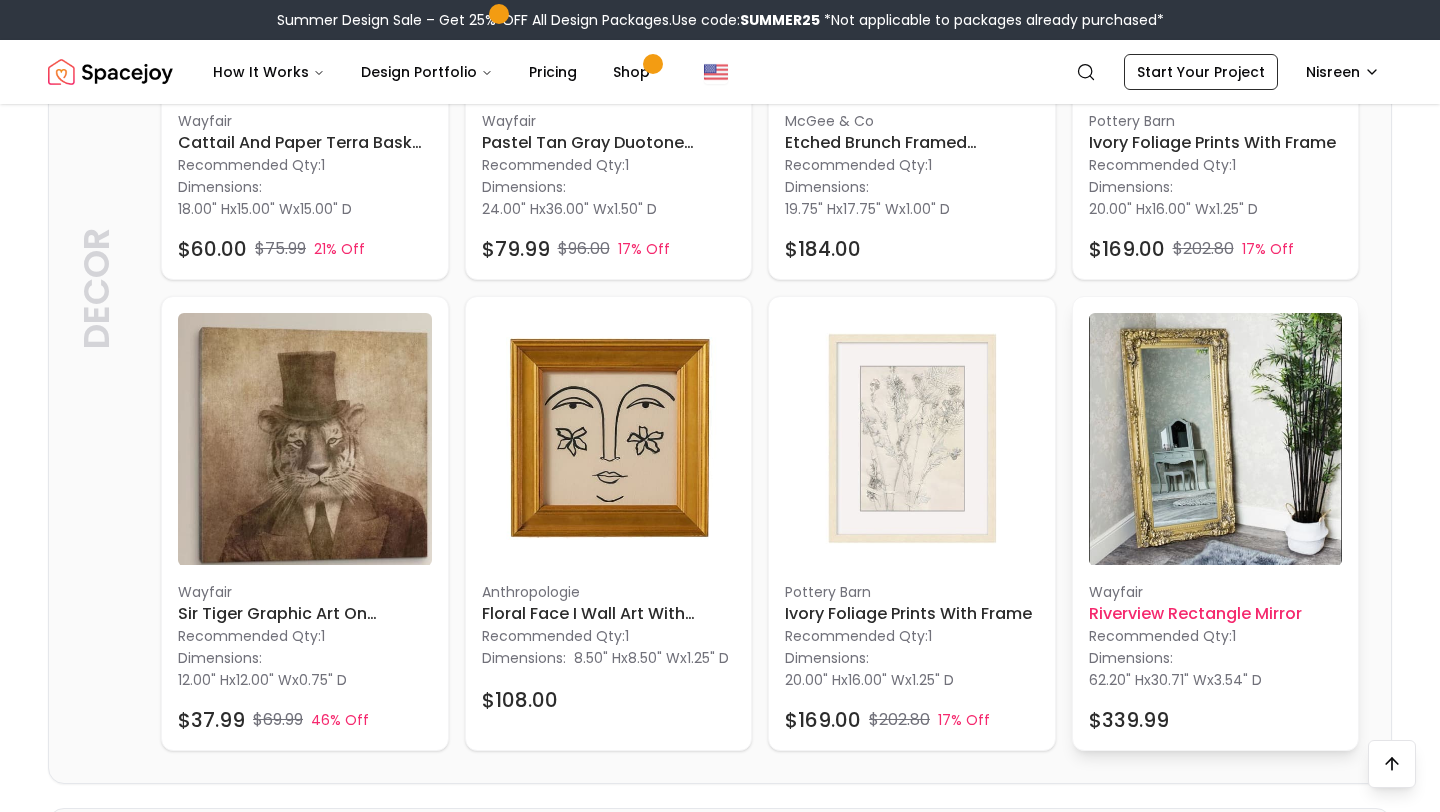 click at bounding box center (1216, 440) 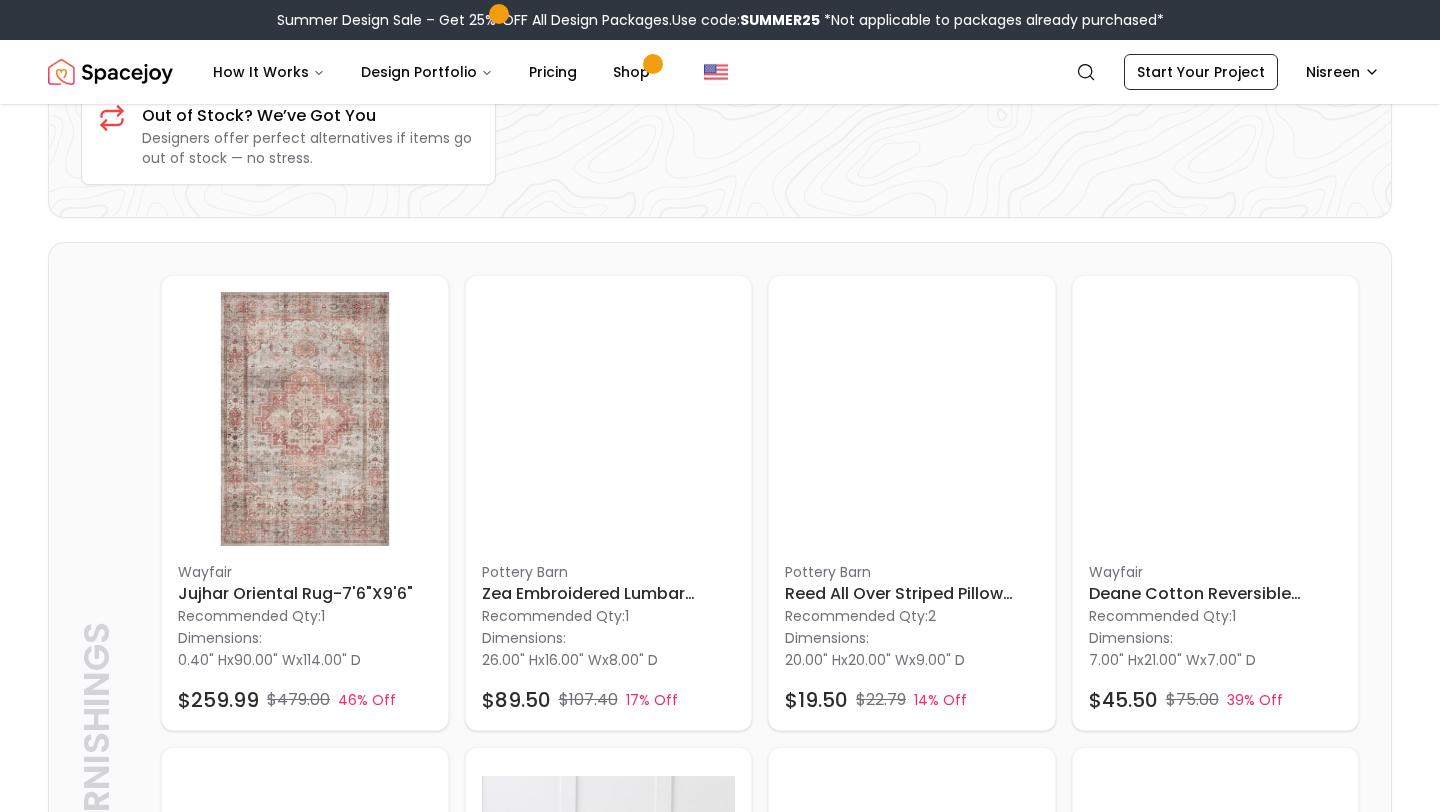 scroll, scrollTop: 0, scrollLeft: 0, axis: both 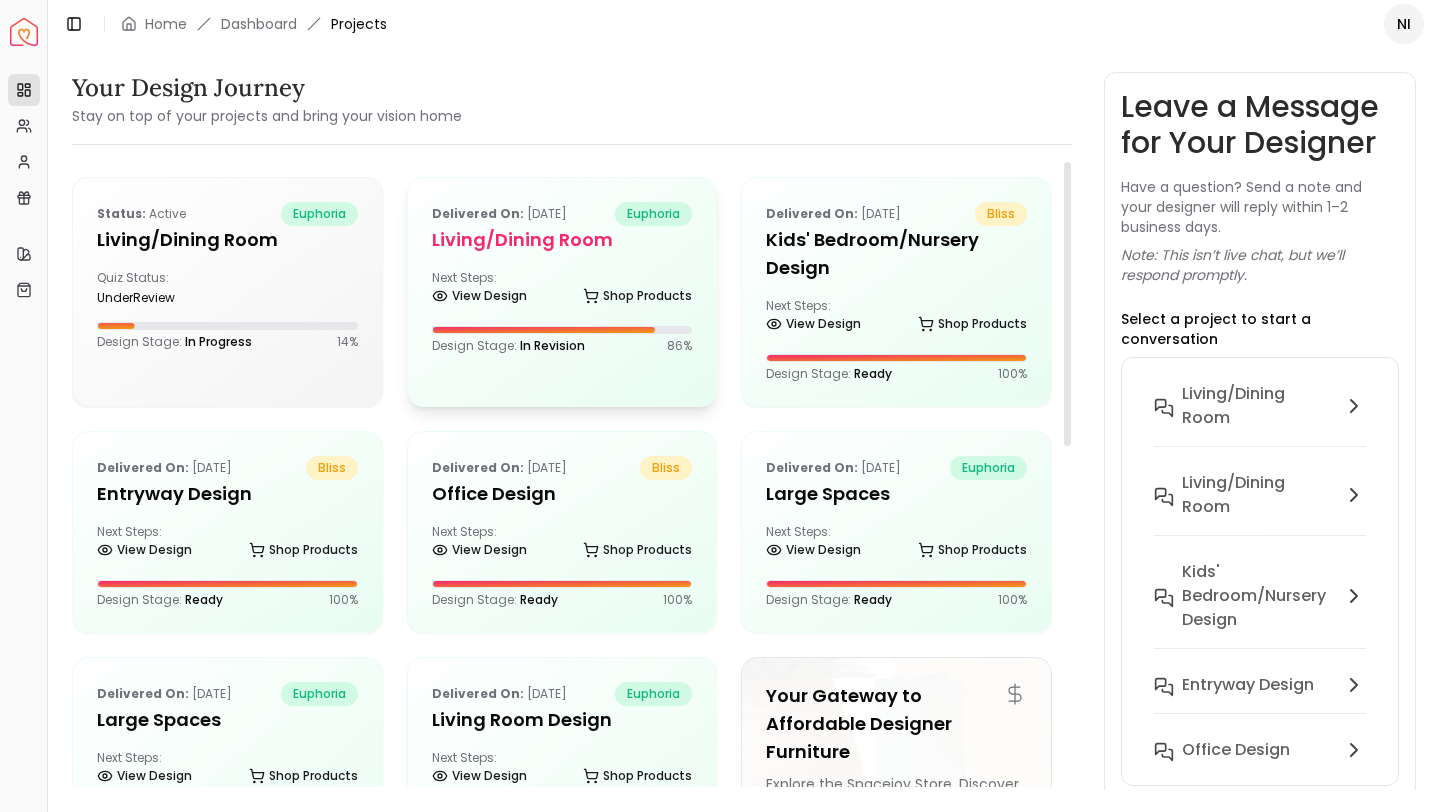 click on "Delivered on:   [DATE] euphoria Living/Dining Room Next Steps: View Design Shop Products Design Stage:   In Revision 86 %" at bounding box center (562, 278) 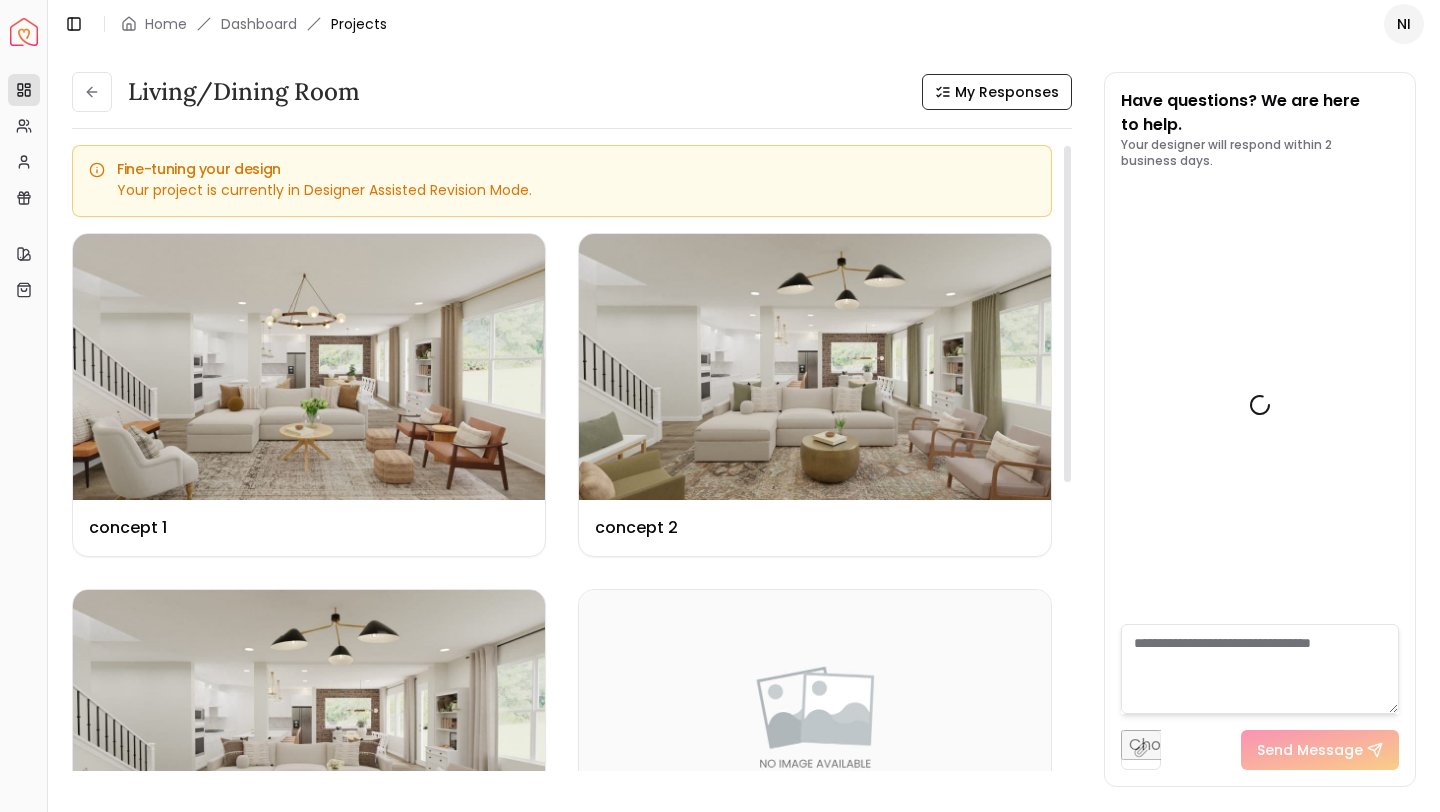scroll, scrollTop: 4335, scrollLeft: 0, axis: vertical 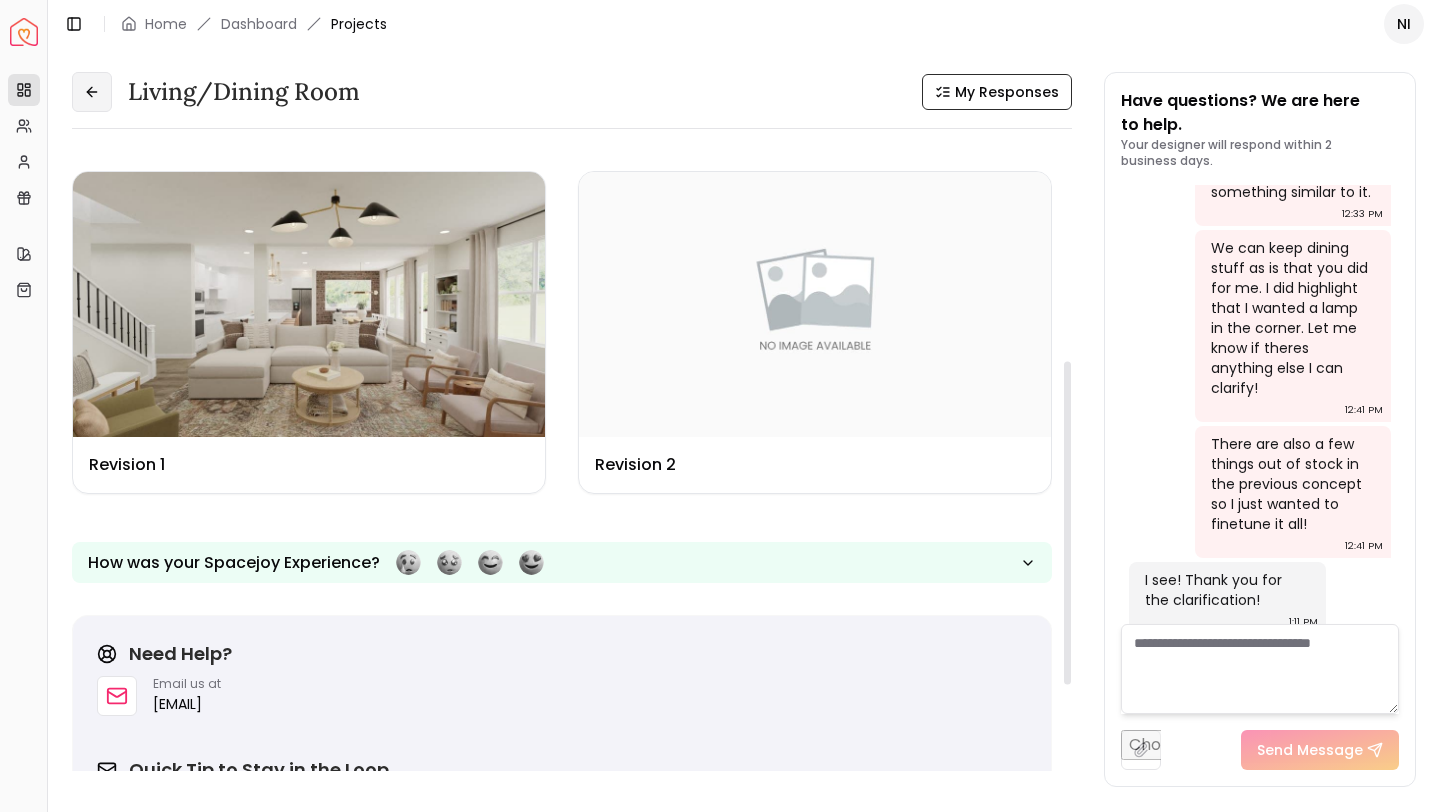 click 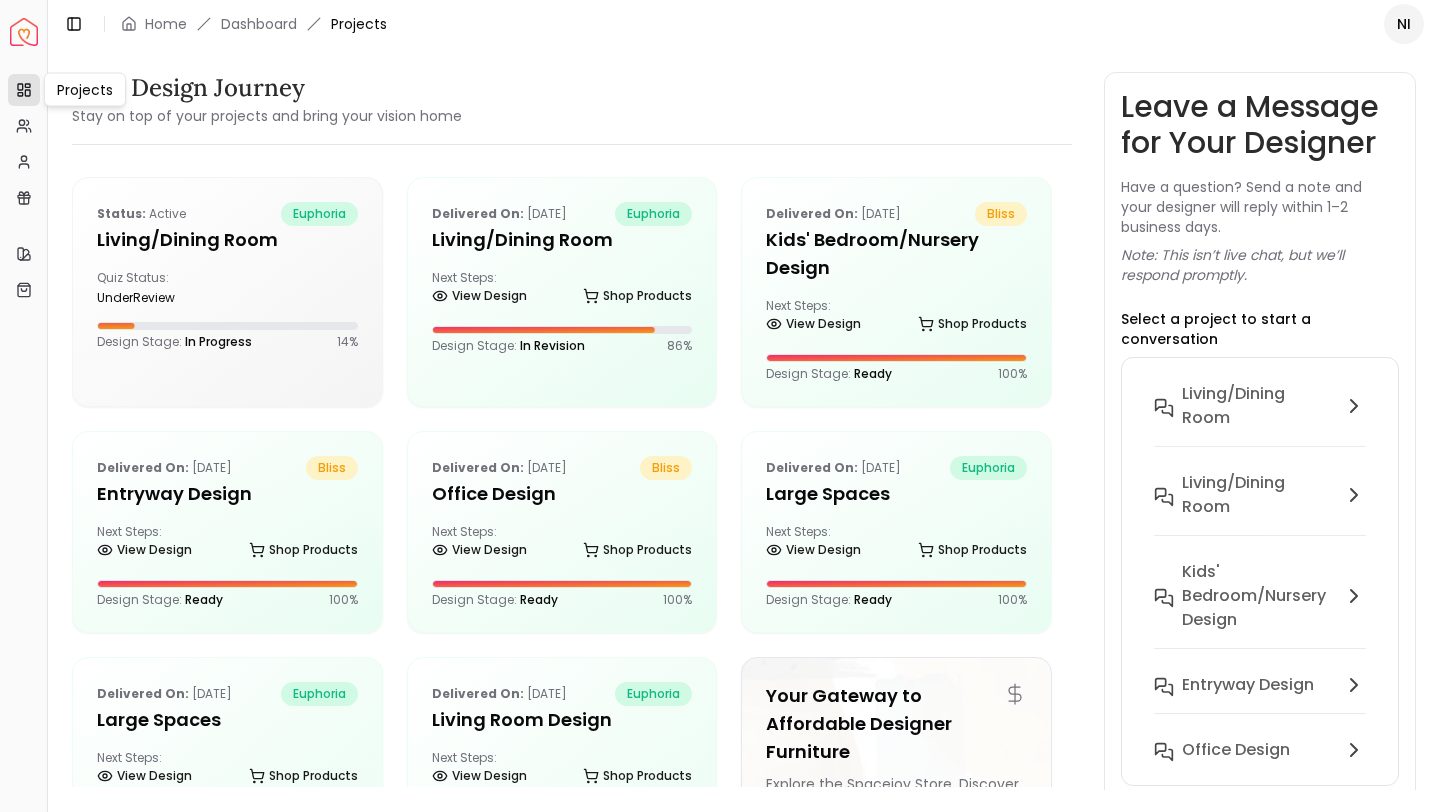 click 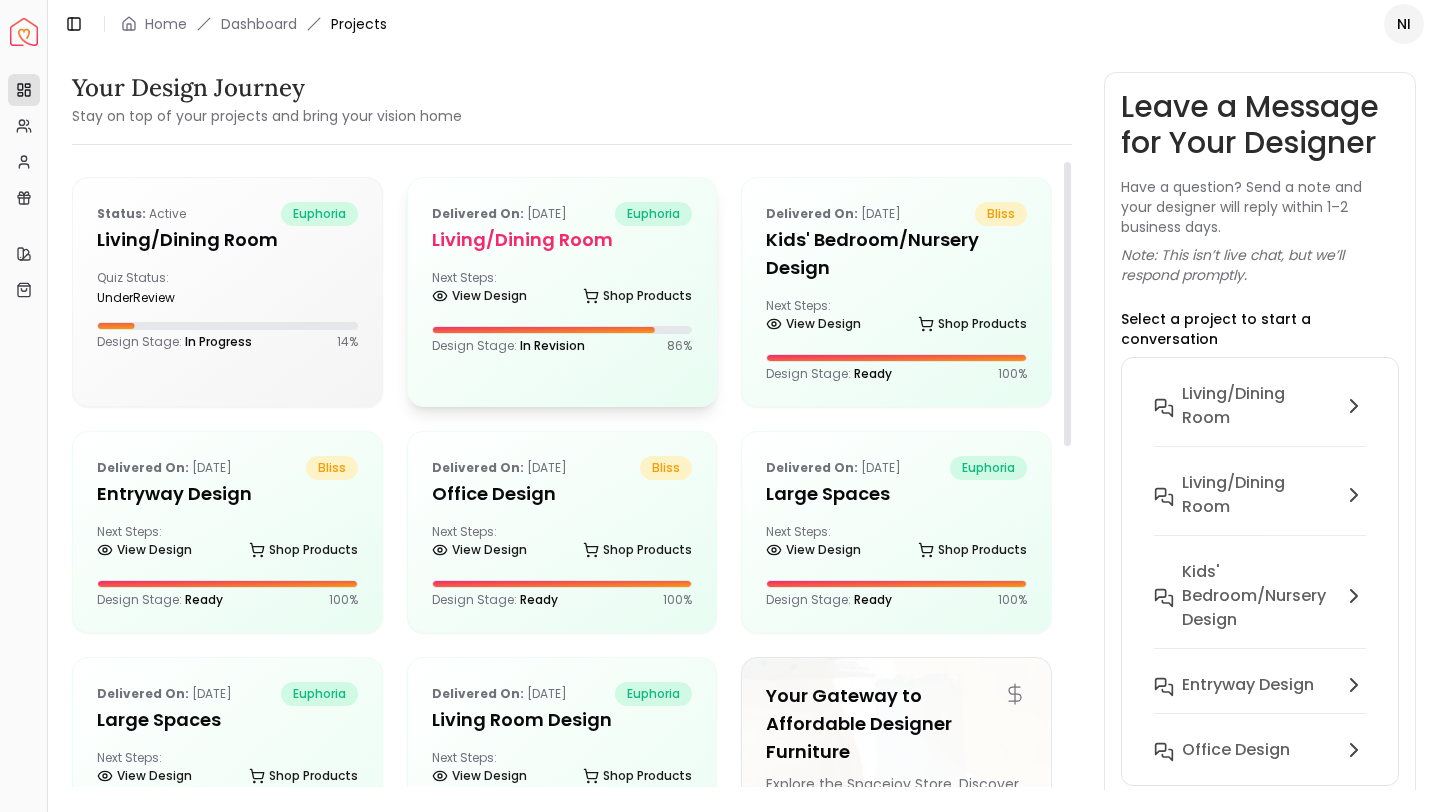 click on "Next Steps: View Design Shop Products" at bounding box center (562, 290) 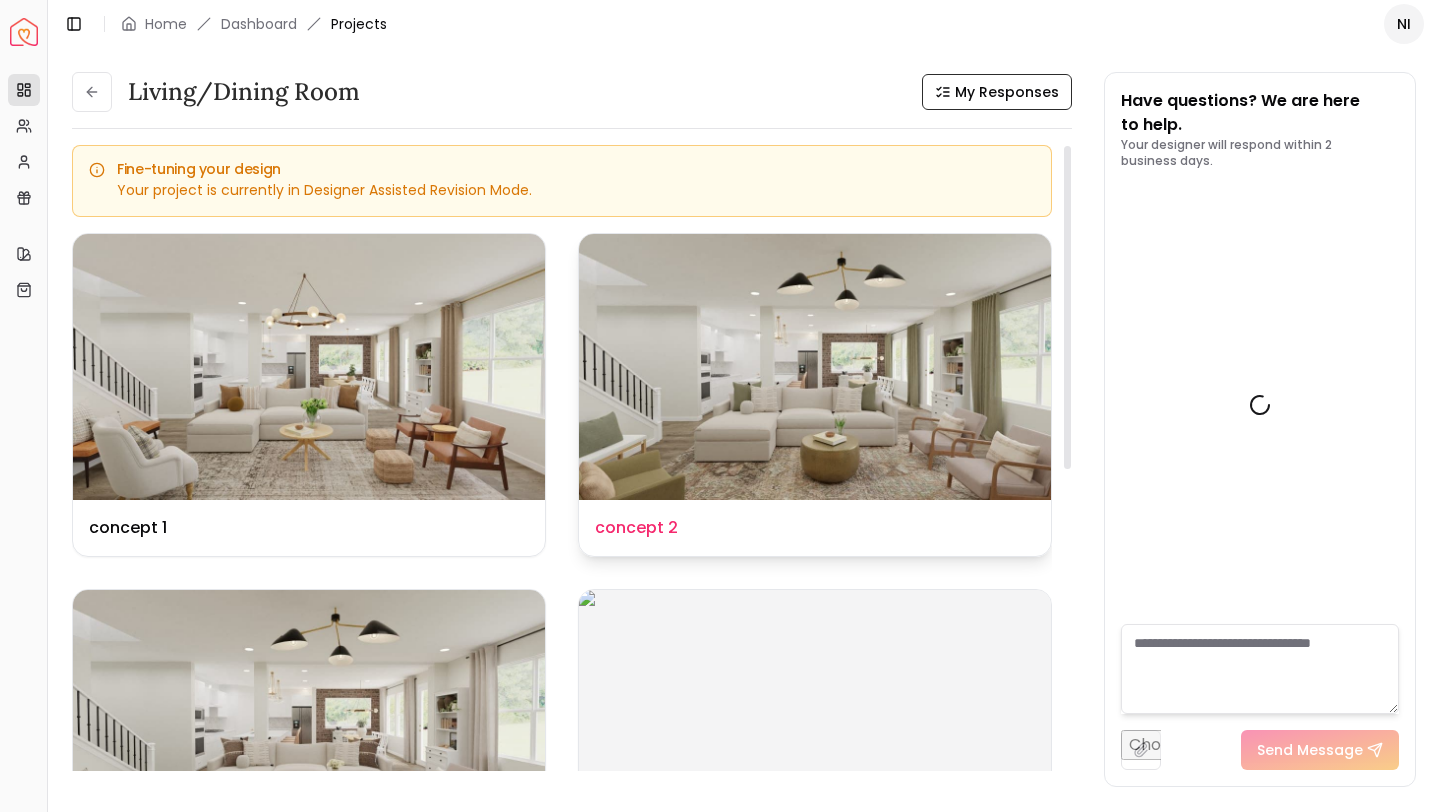 scroll, scrollTop: 4335, scrollLeft: 0, axis: vertical 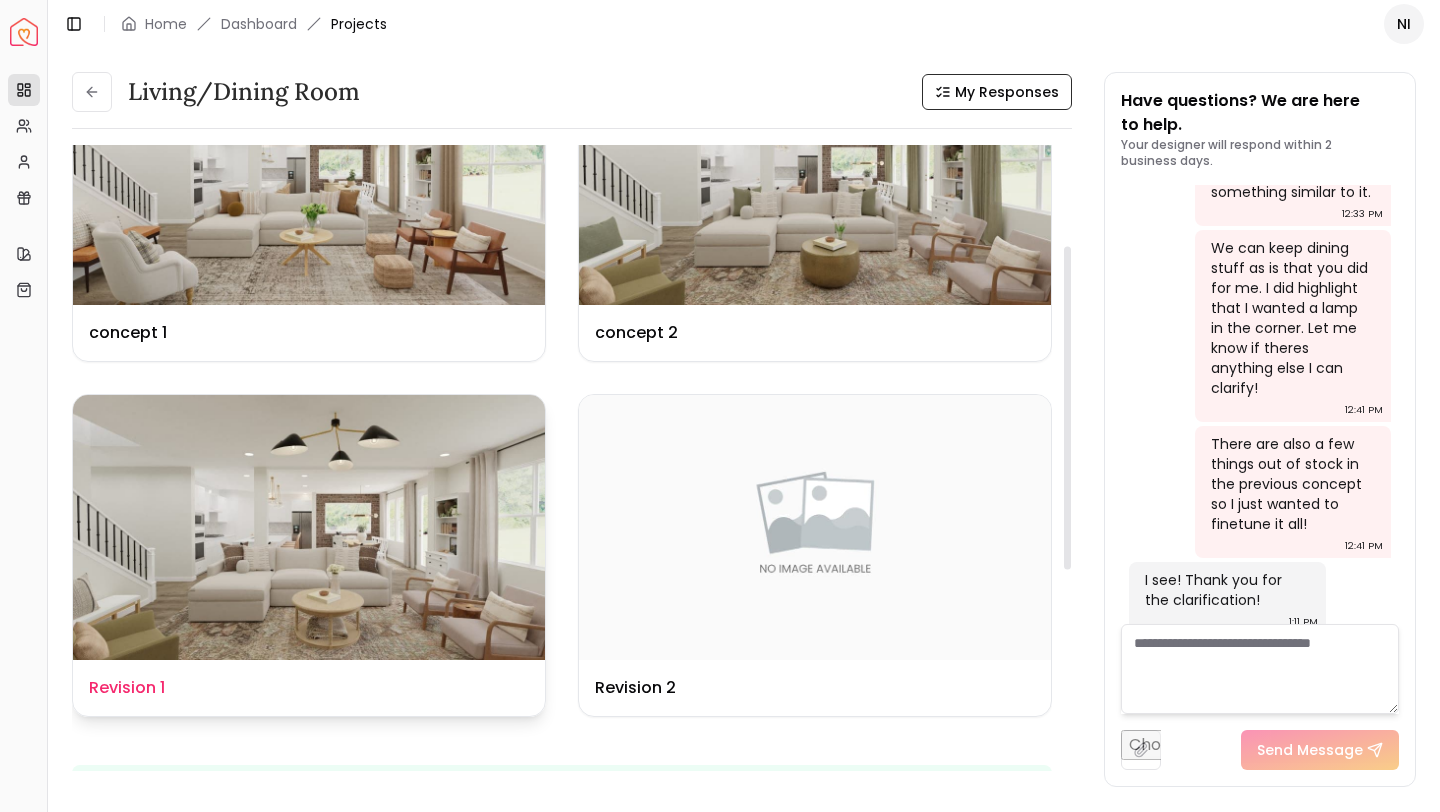 click on "Design Name Revision 1" at bounding box center (309, 688) 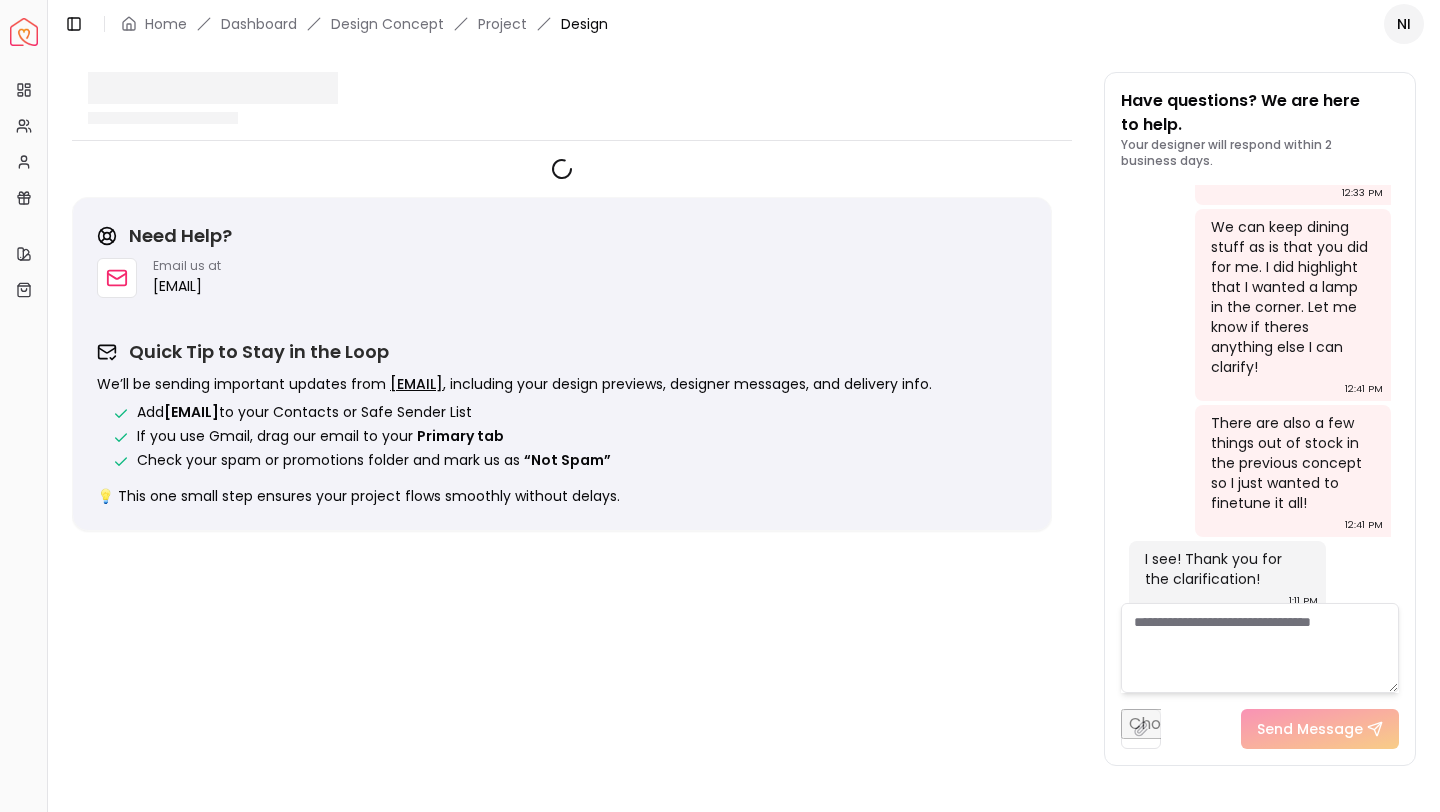 scroll, scrollTop: 4319, scrollLeft: 0, axis: vertical 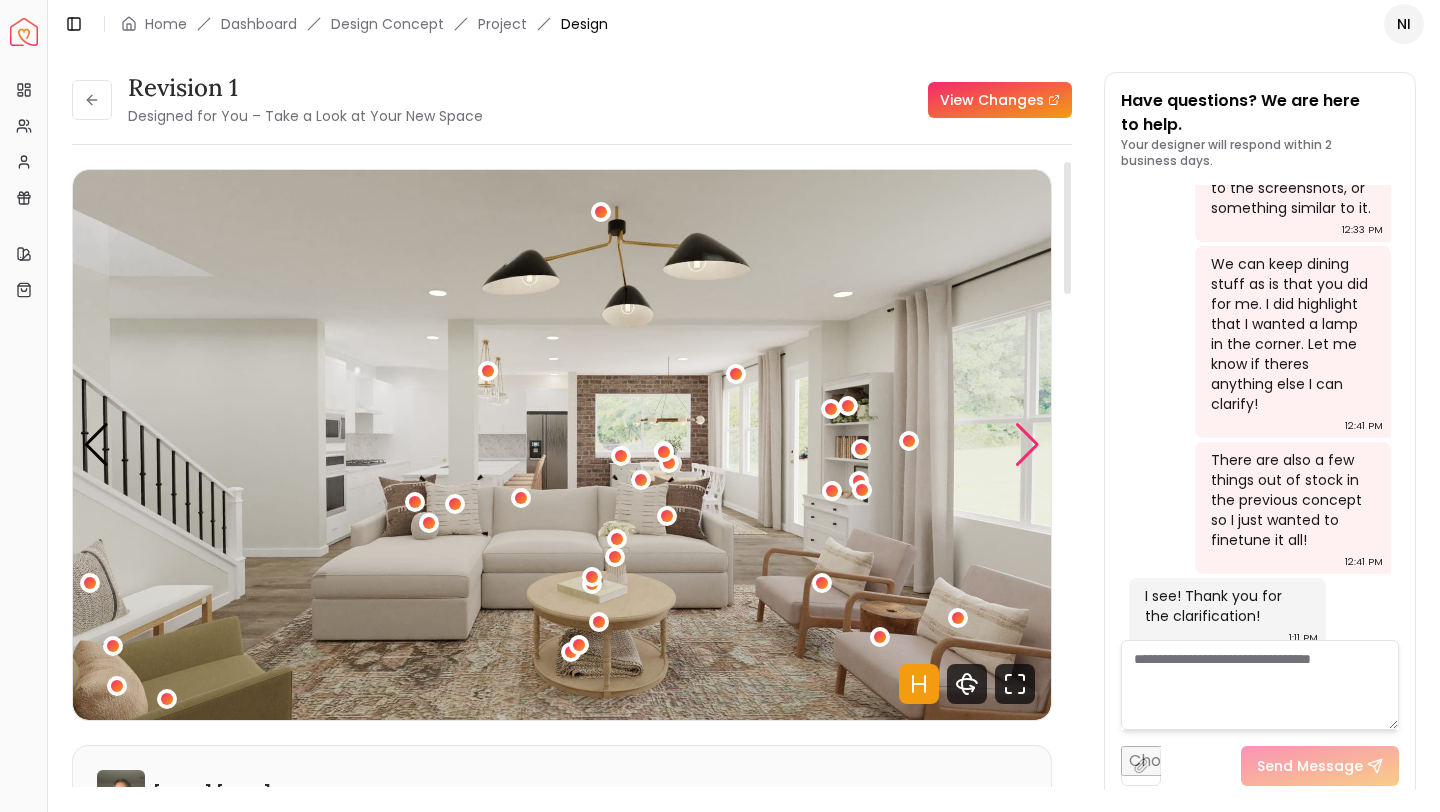 click at bounding box center [1027, 445] 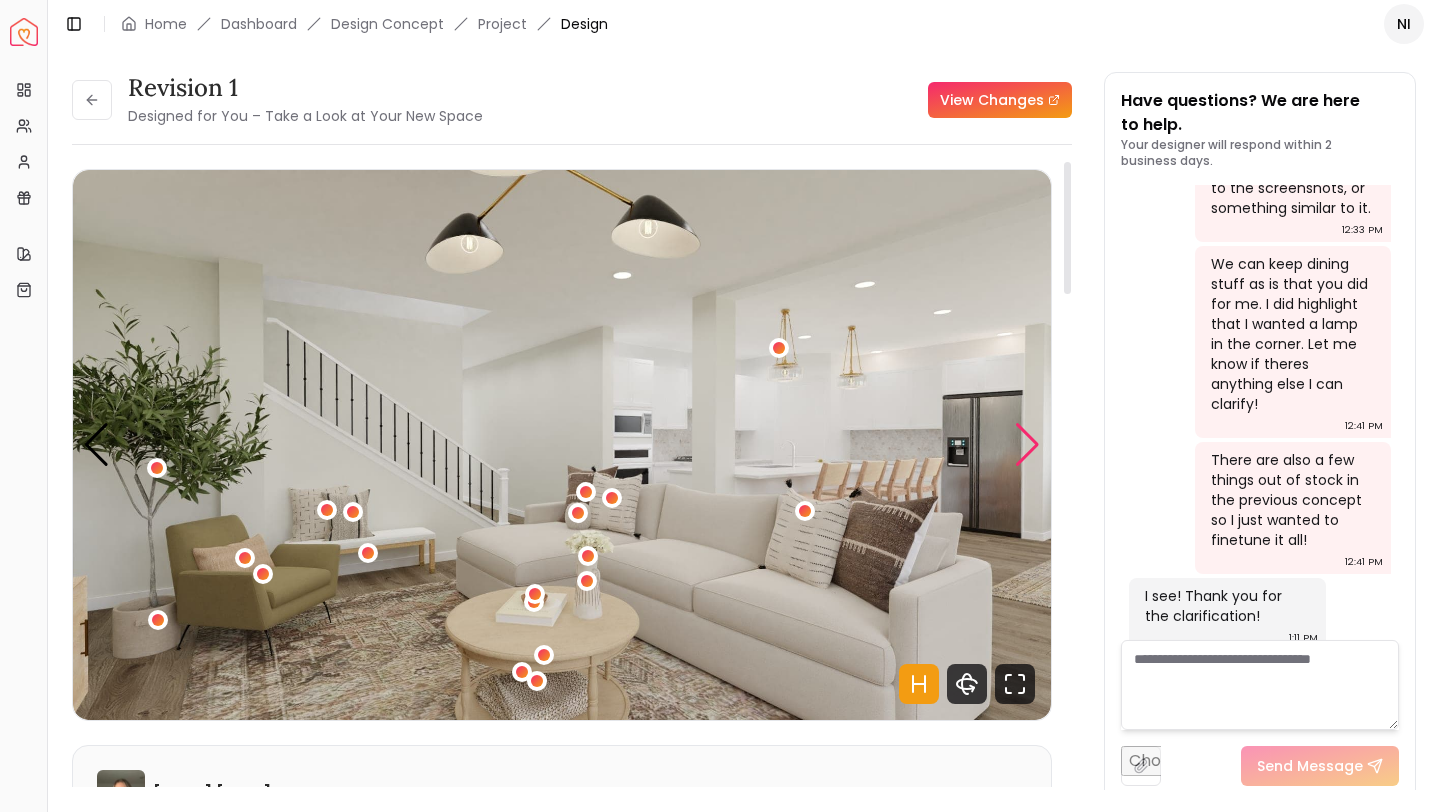 click at bounding box center [1027, 445] 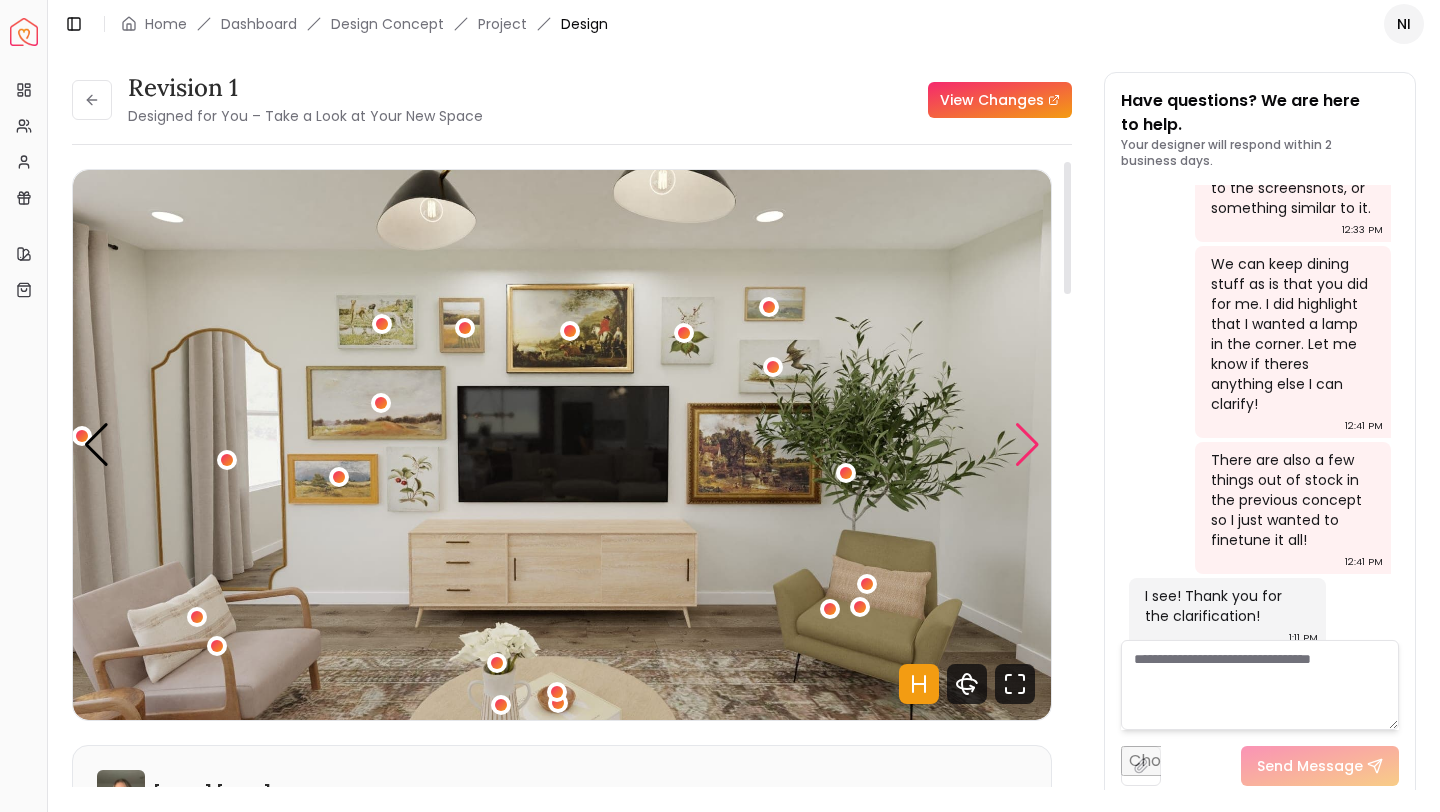 click at bounding box center [1027, 445] 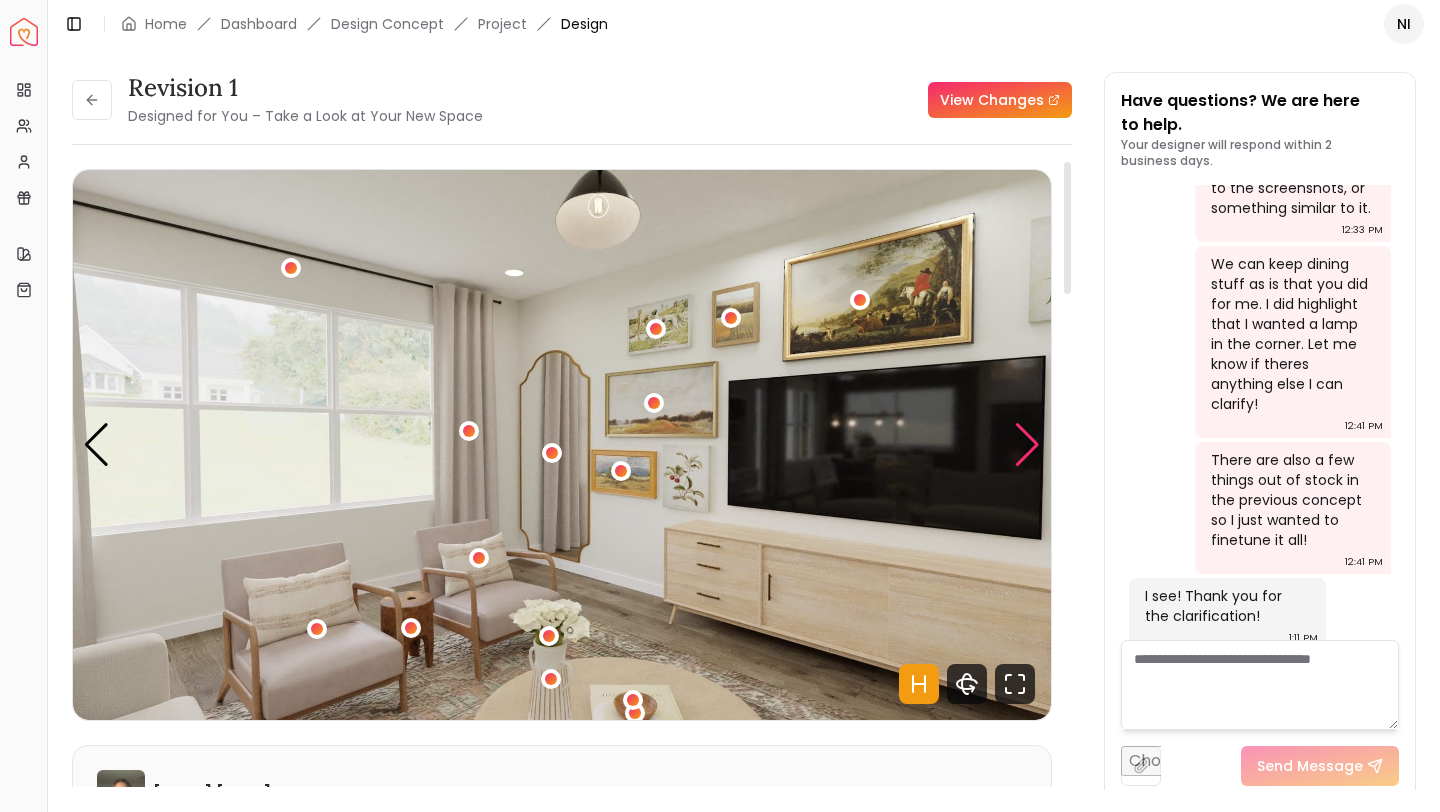 click at bounding box center (1027, 445) 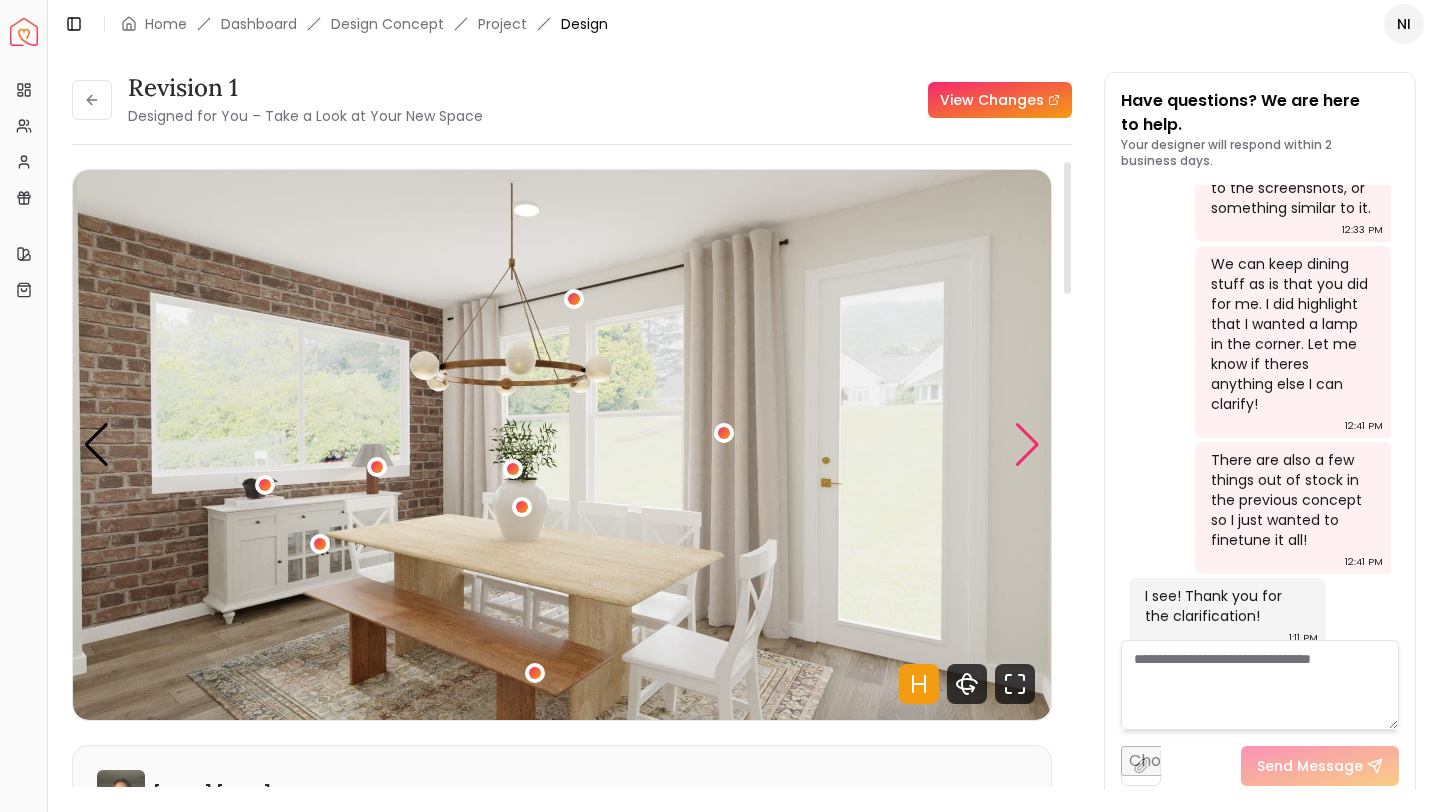 click at bounding box center (1027, 445) 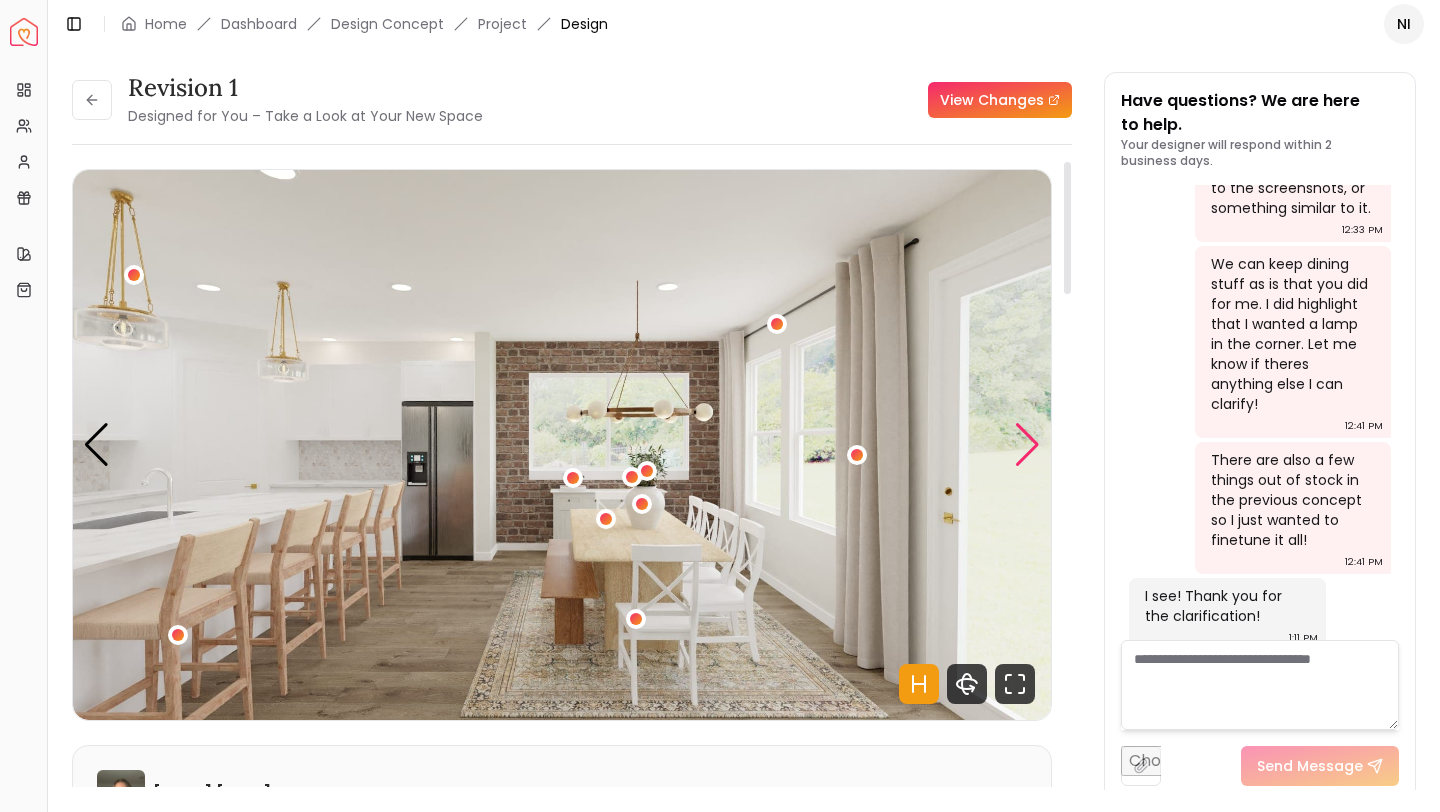 click at bounding box center [1027, 445] 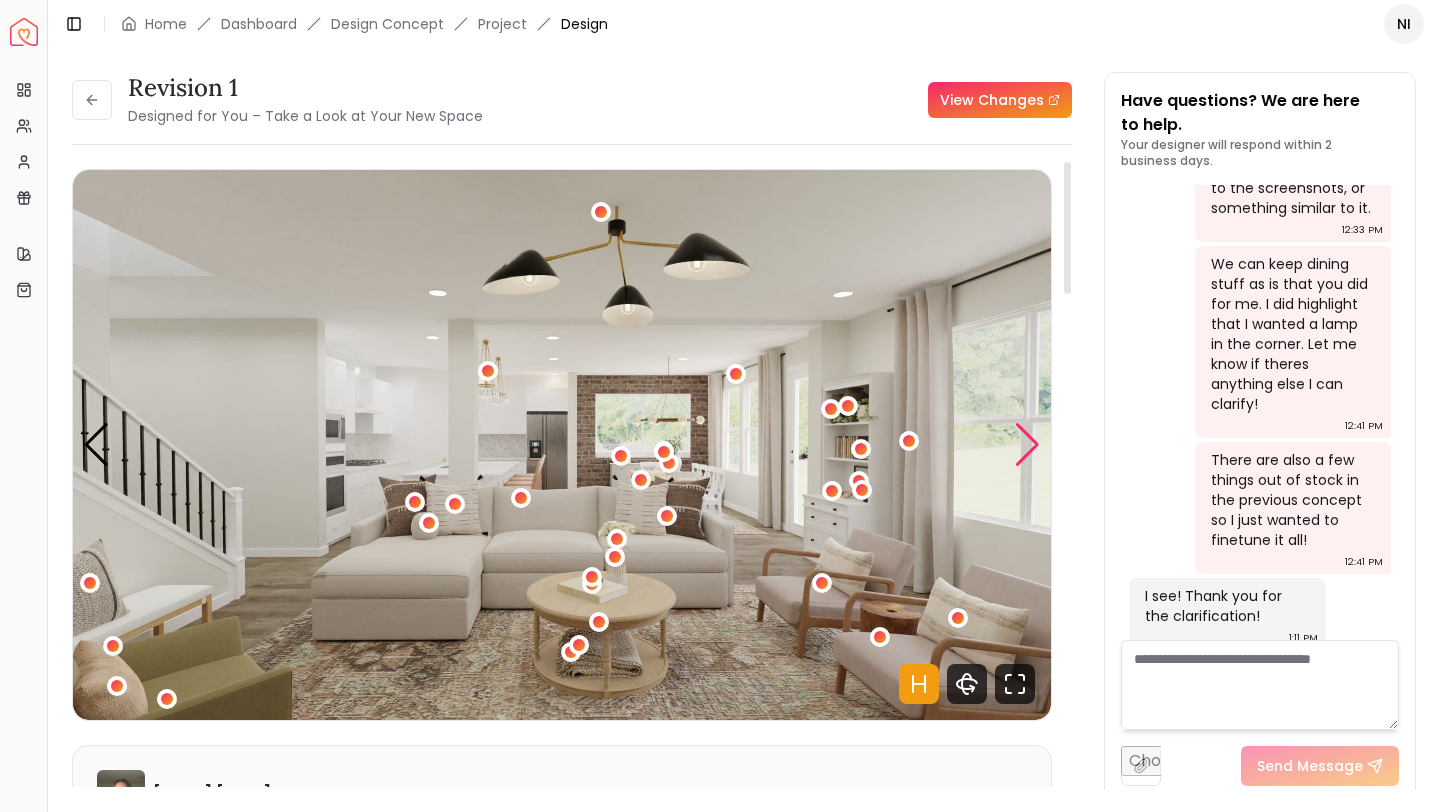 click at bounding box center (1027, 445) 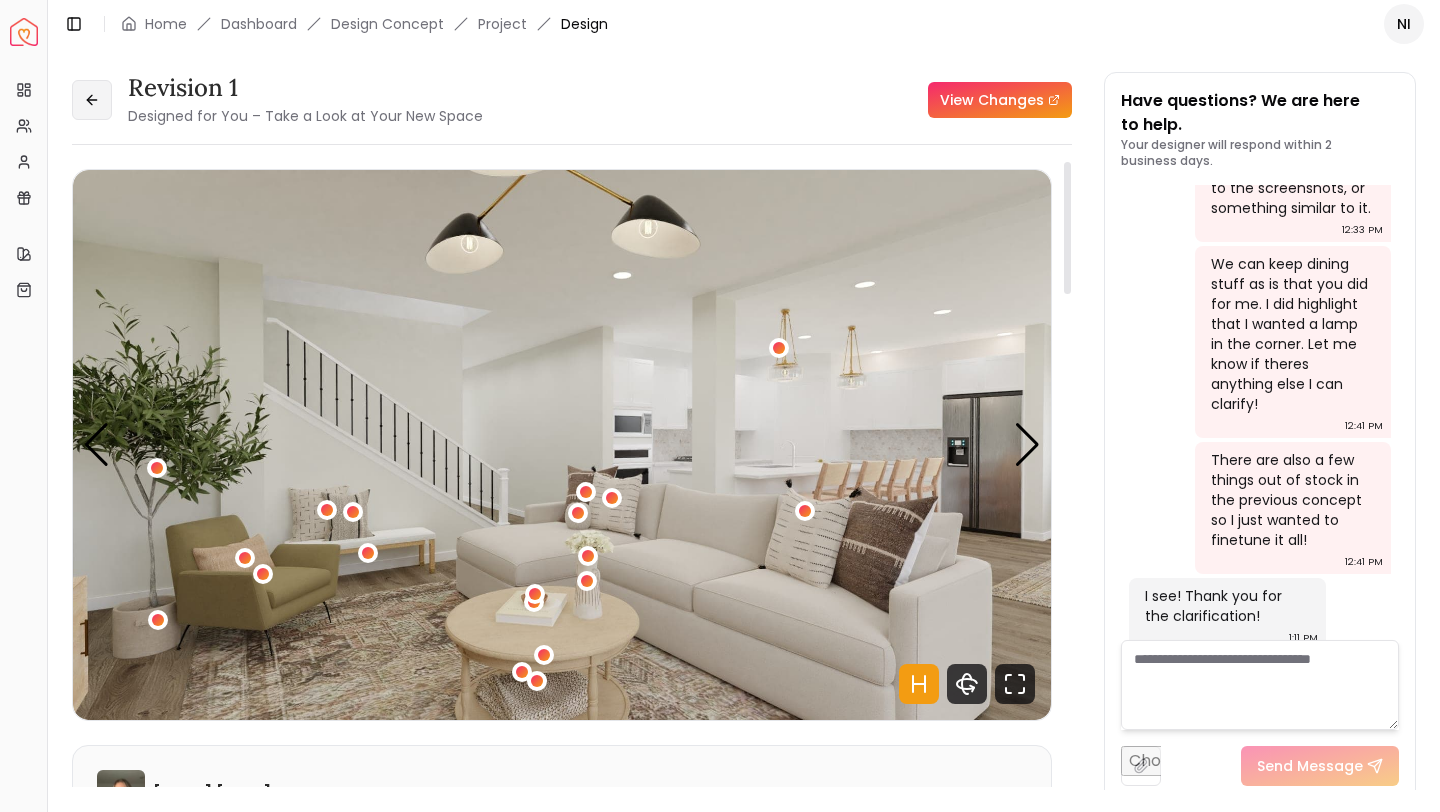 click 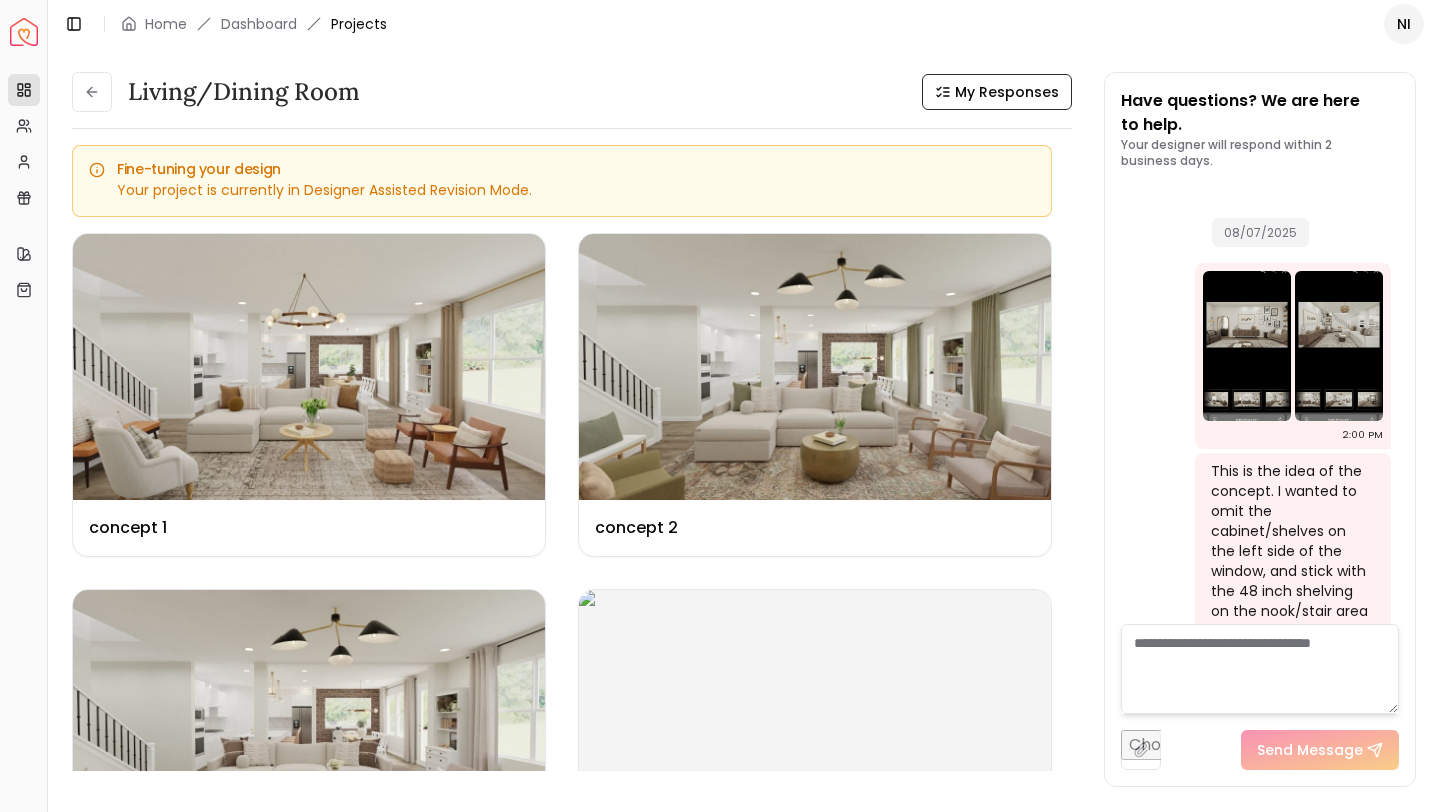 scroll, scrollTop: 4335, scrollLeft: 0, axis: vertical 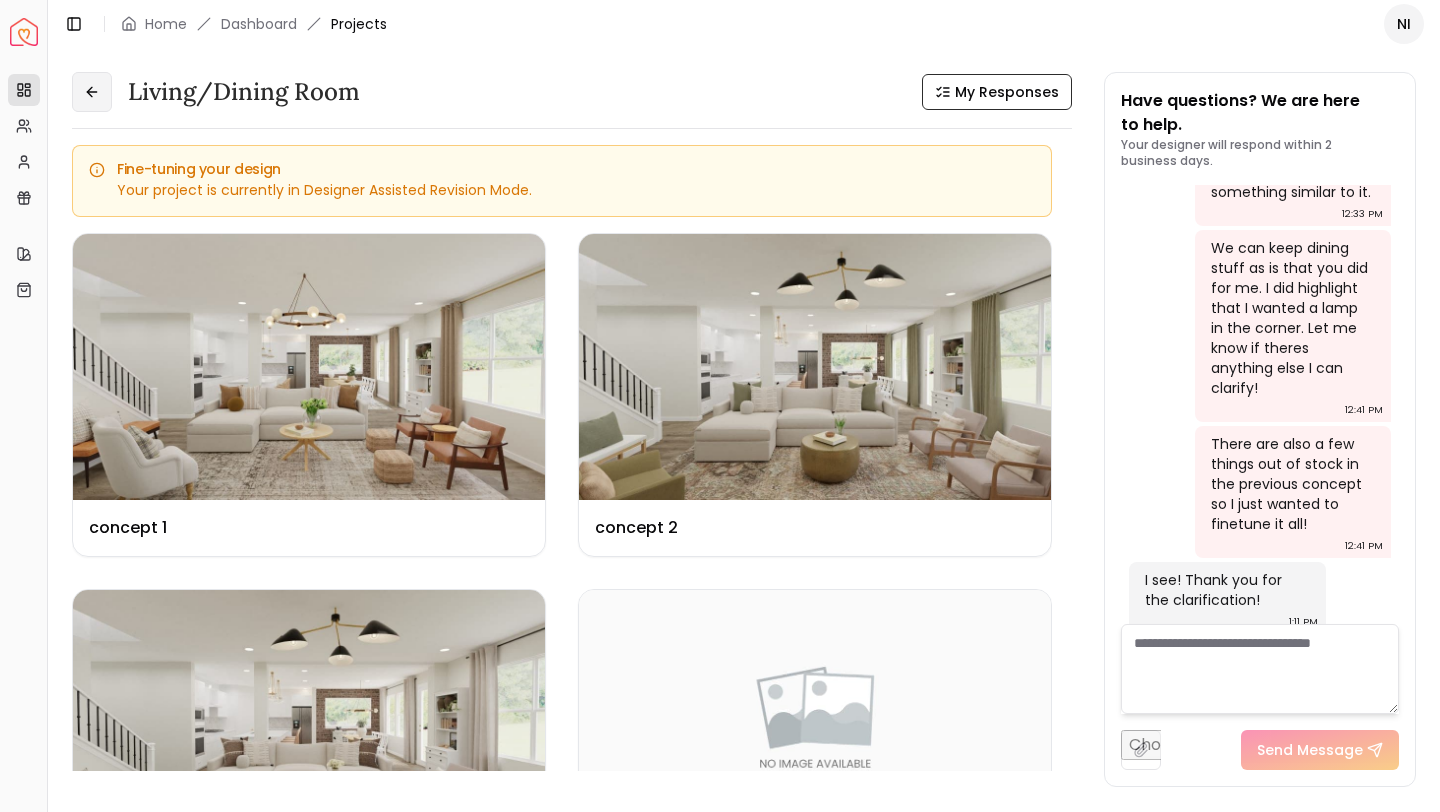 click 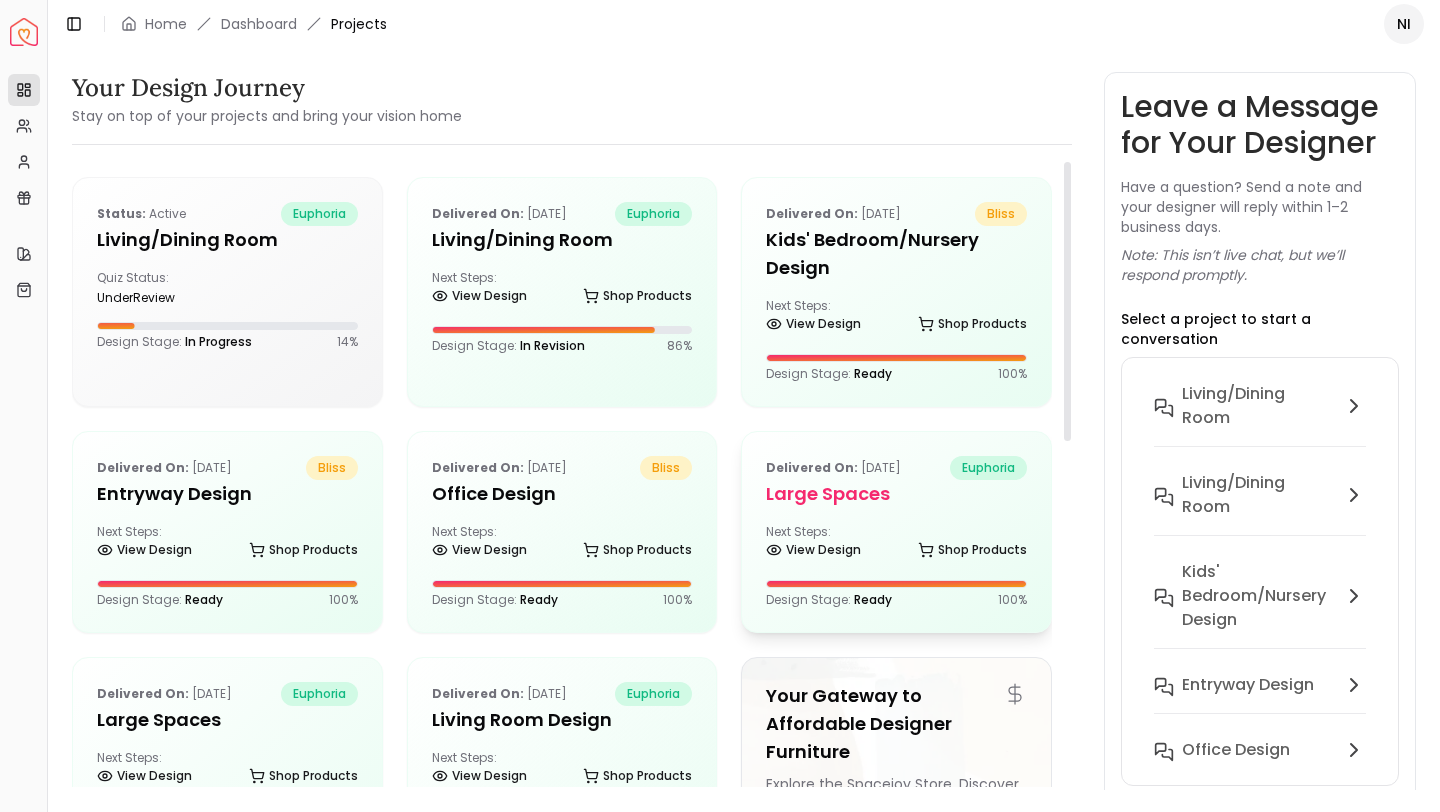 click on "Delivered on:   [DATE] euphoria Large Spaces  Next Steps: View Design Shop Products Design Stage:   Ready 100 %" at bounding box center (896, 532) 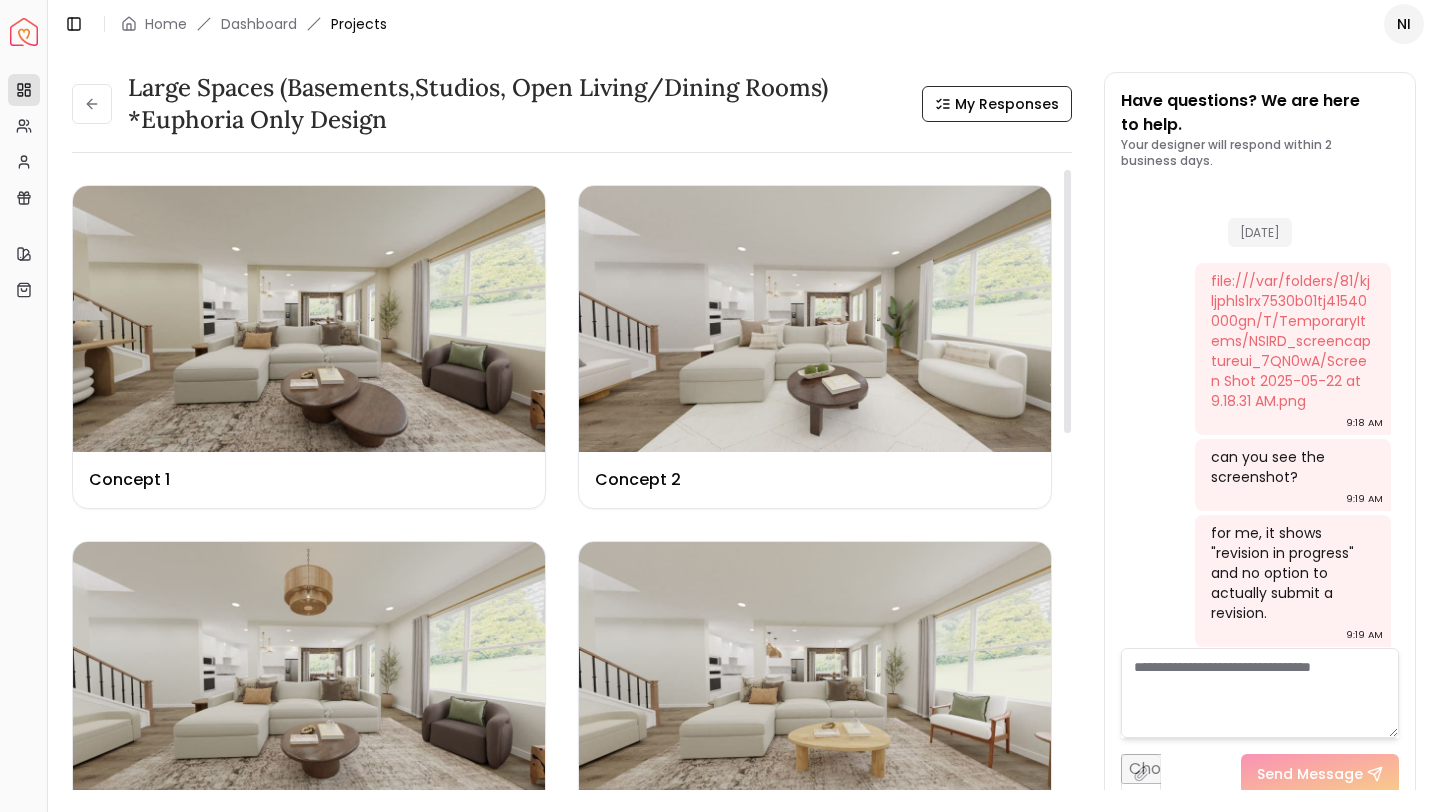 scroll, scrollTop: 4179, scrollLeft: 0, axis: vertical 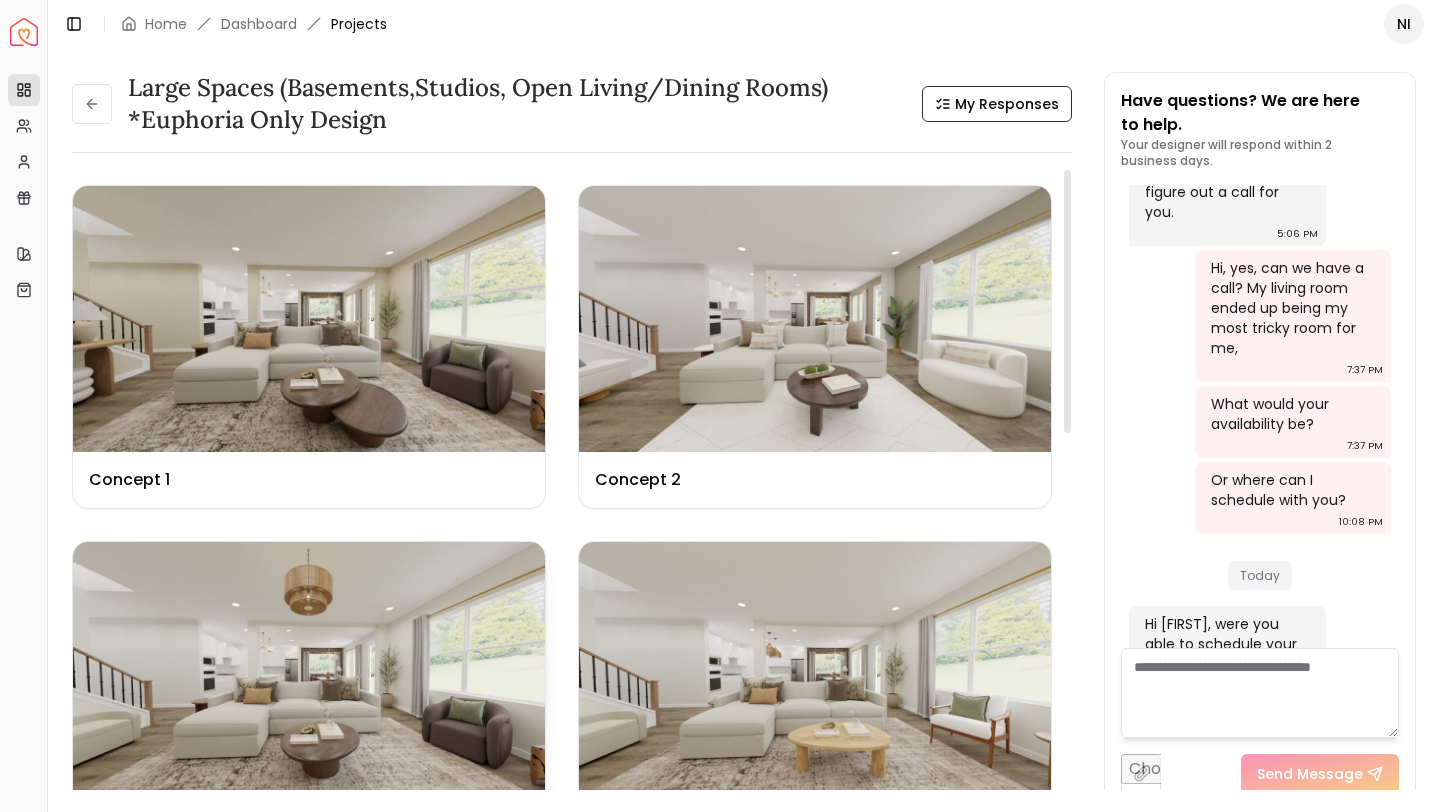click at bounding box center [309, 675] 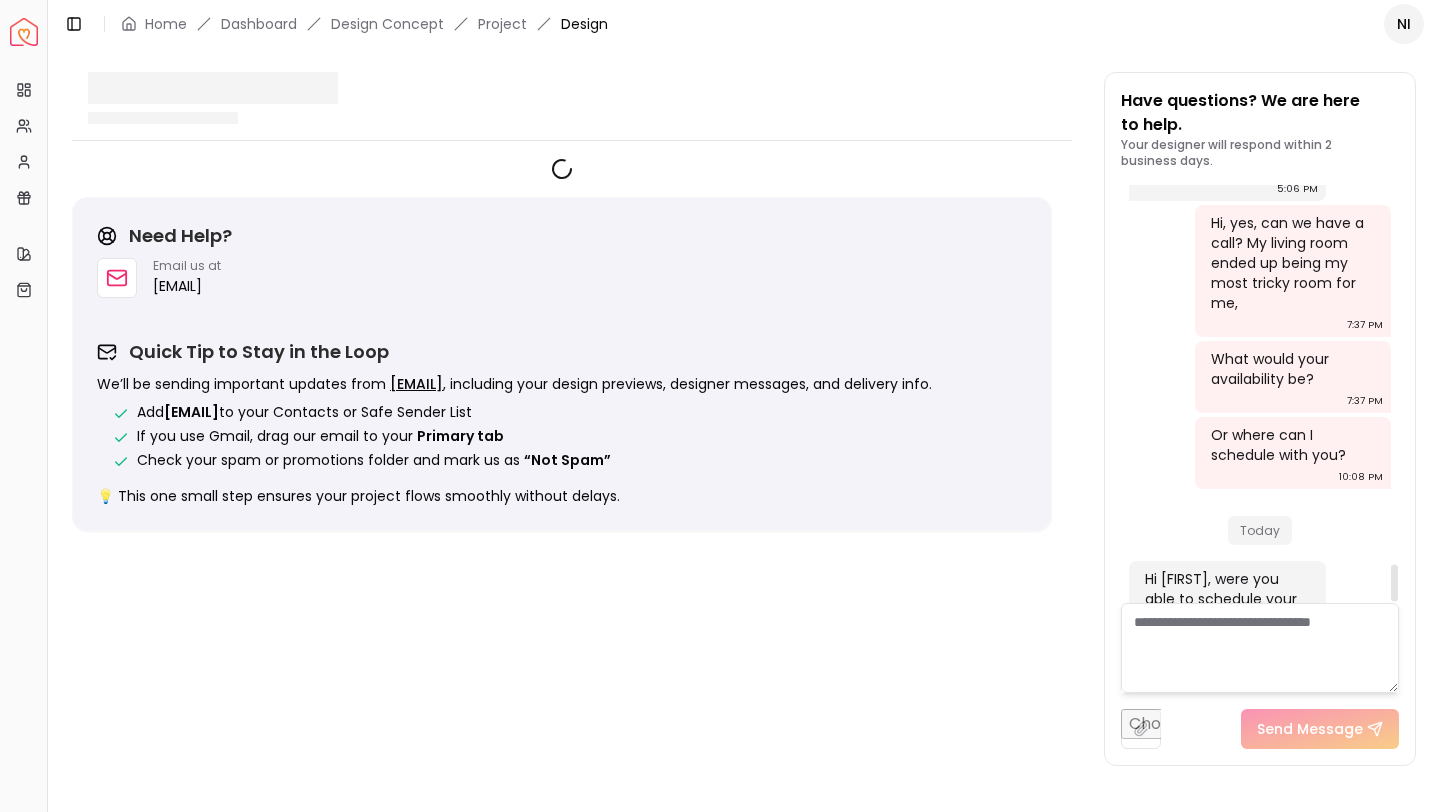scroll, scrollTop: 4187, scrollLeft: 0, axis: vertical 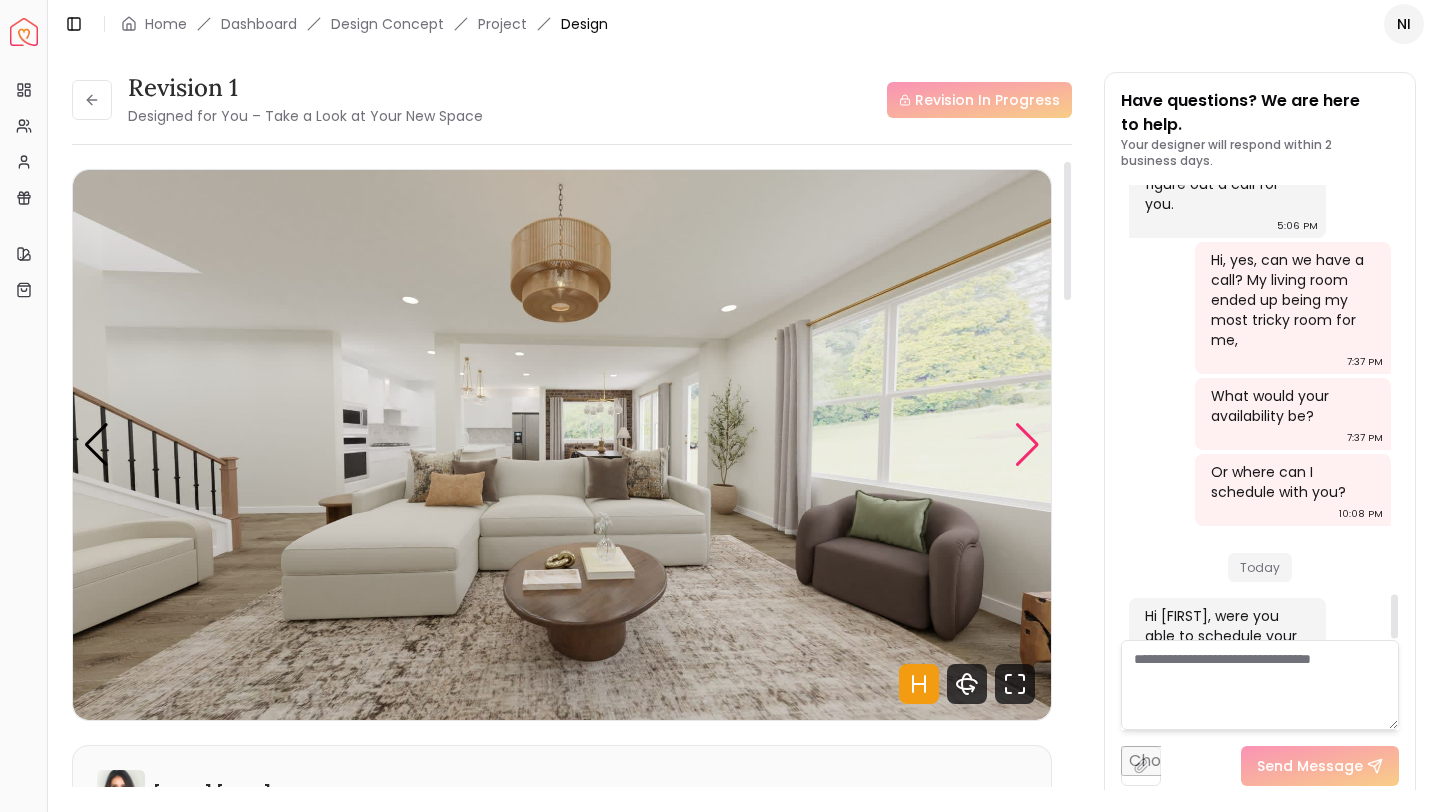 click at bounding box center [1027, 445] 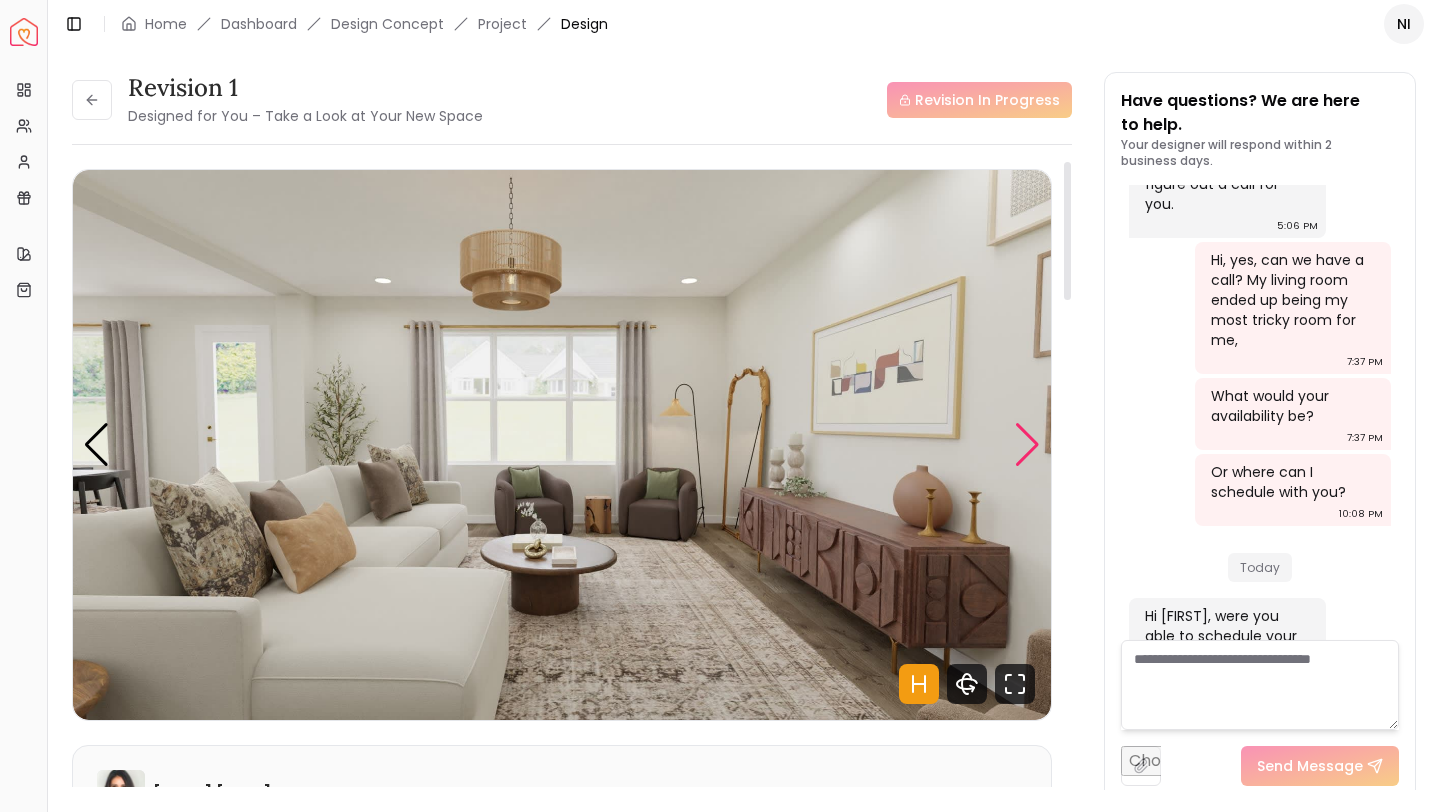 click at bounding box center [1027, 445] 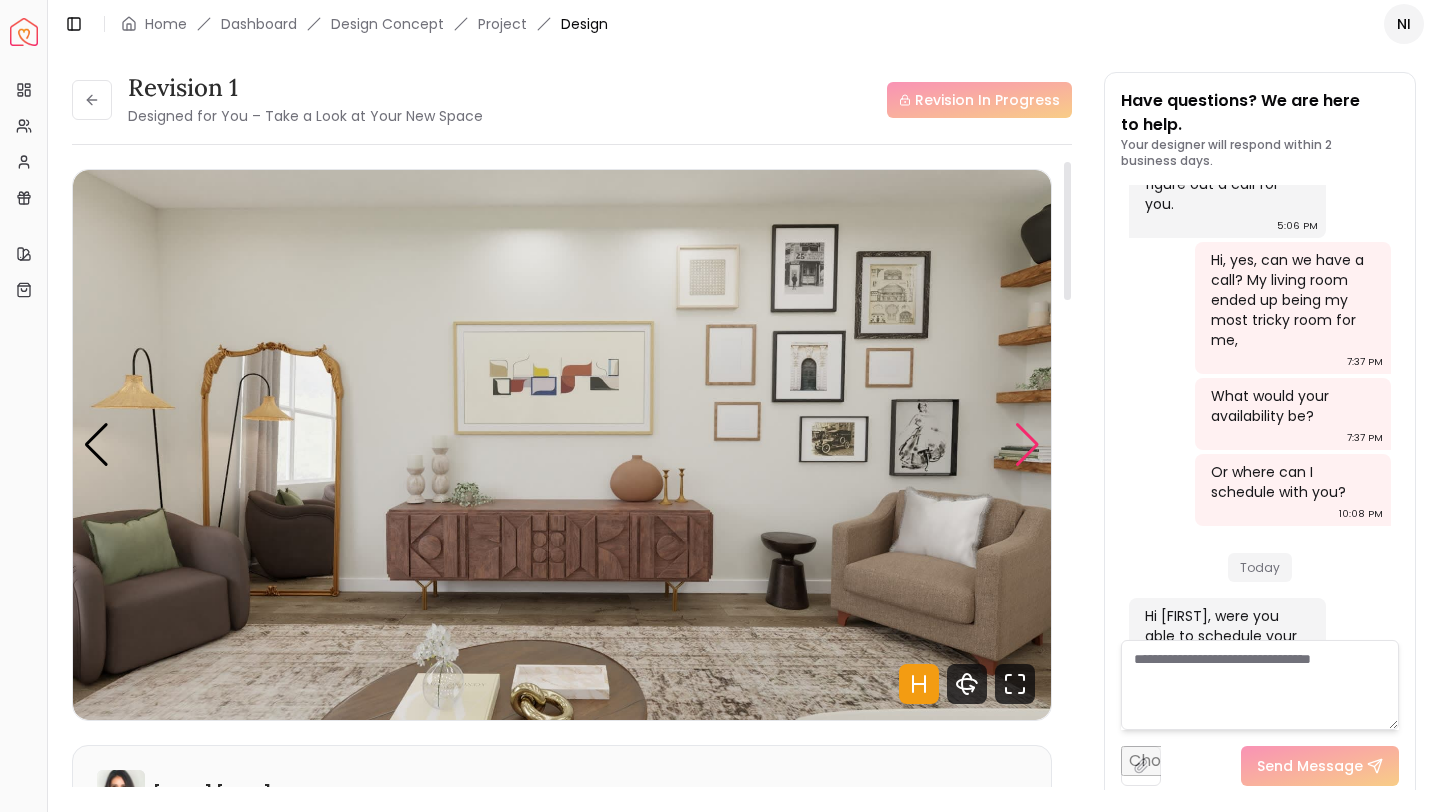 click at bounding box center [1027, 445] 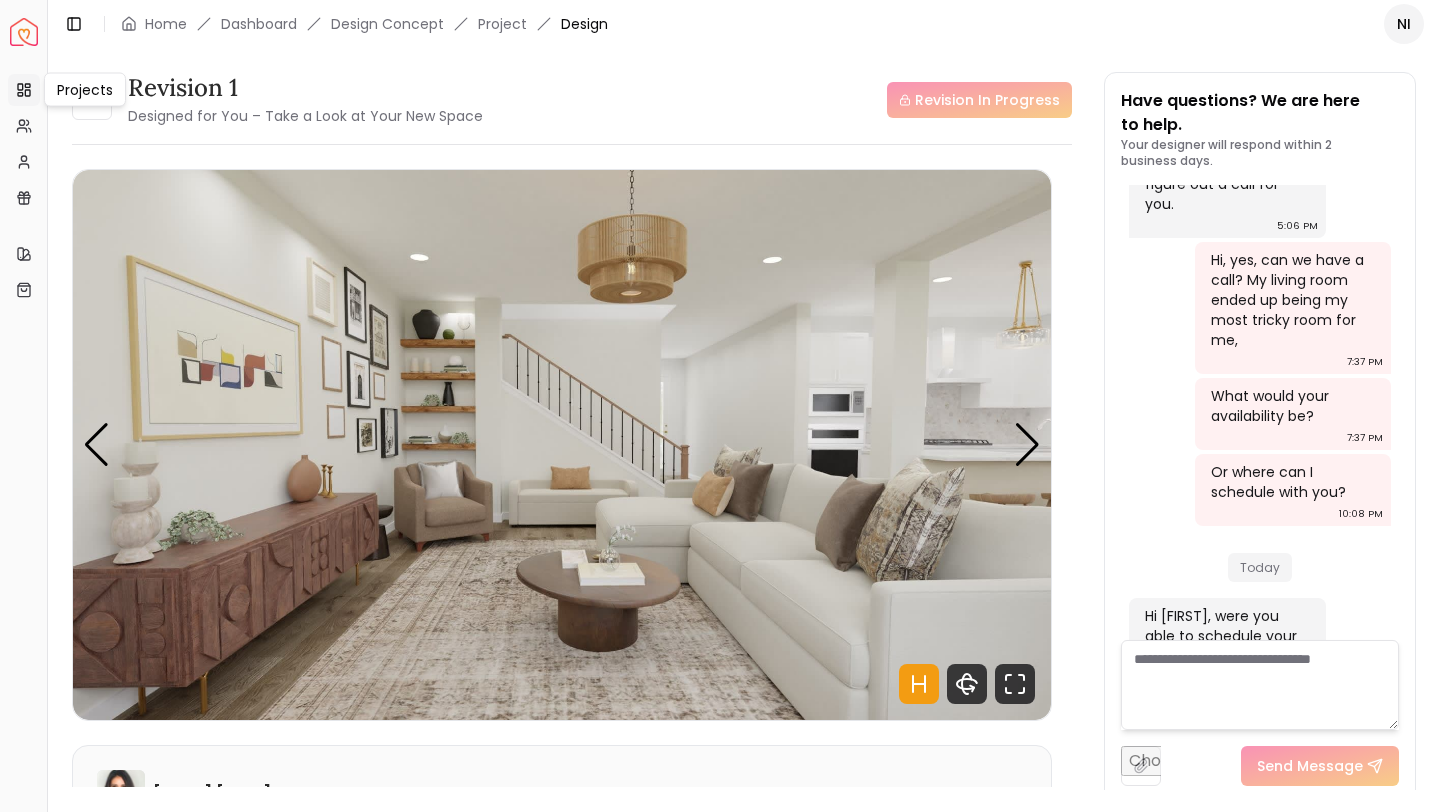 click on "Projects" at bounding box center [24, 90] 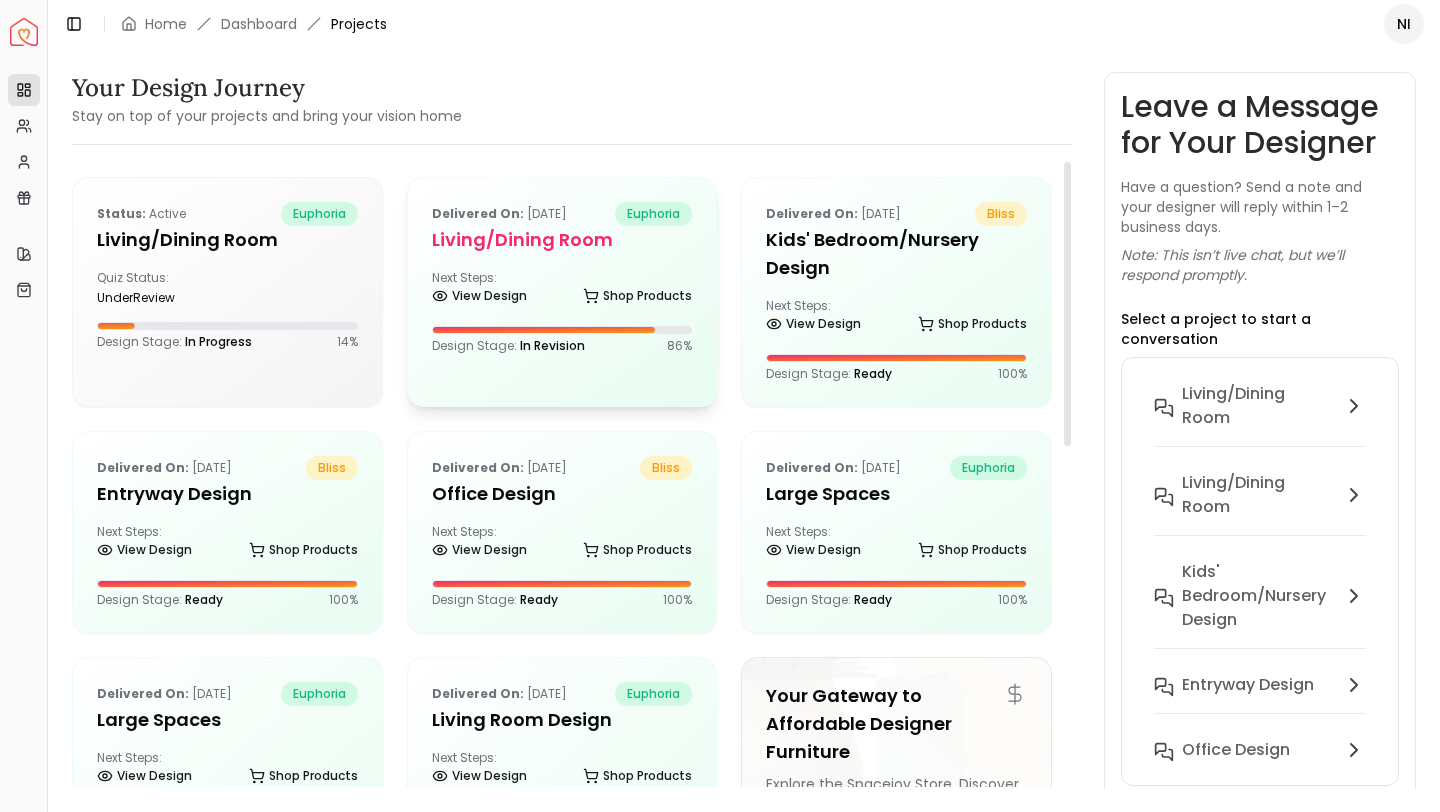 click on "Next Steps: View Design Shop Products" at bounding box center [562, 290] 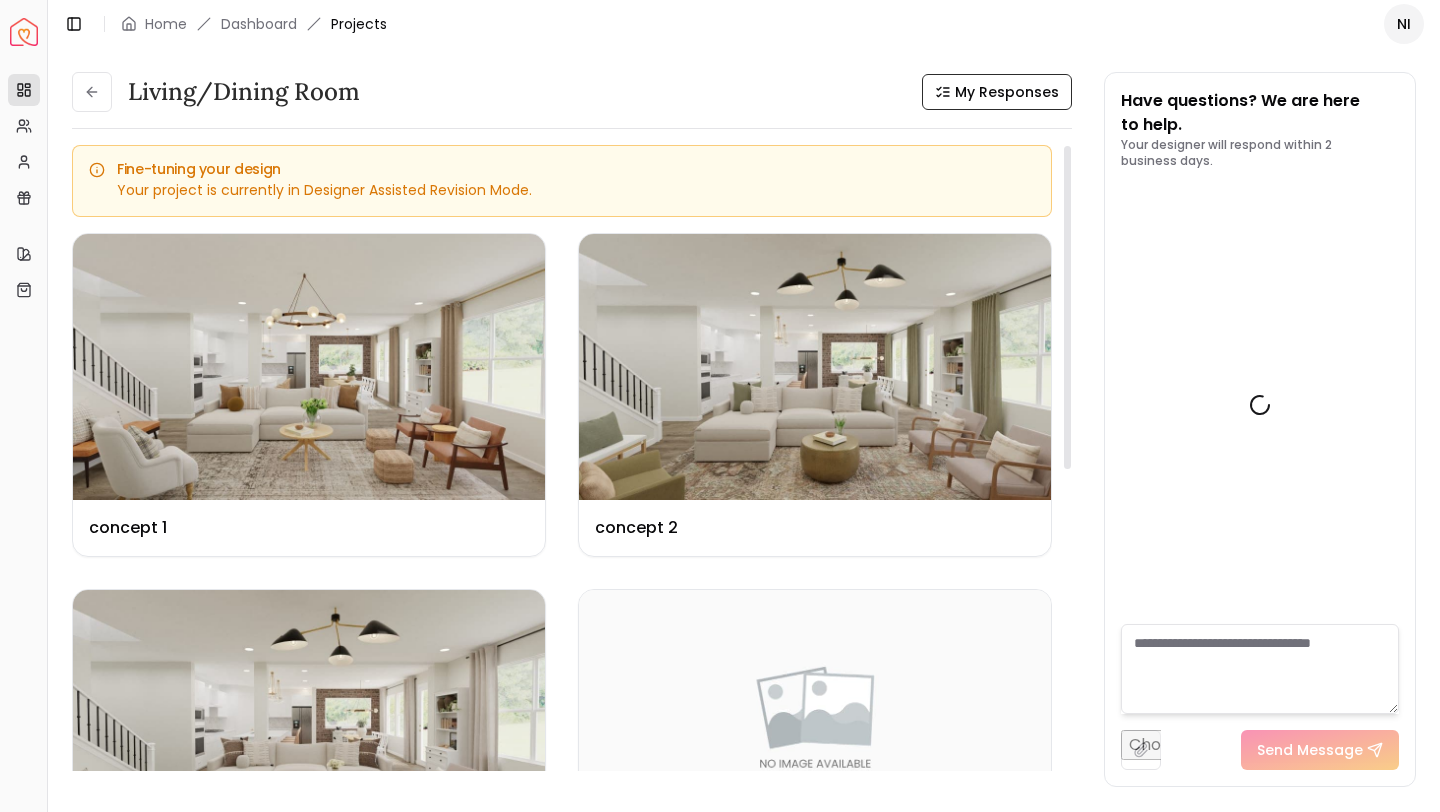 scroll, scrollTop: 4335, scrollLeft: 0, axis: vertical 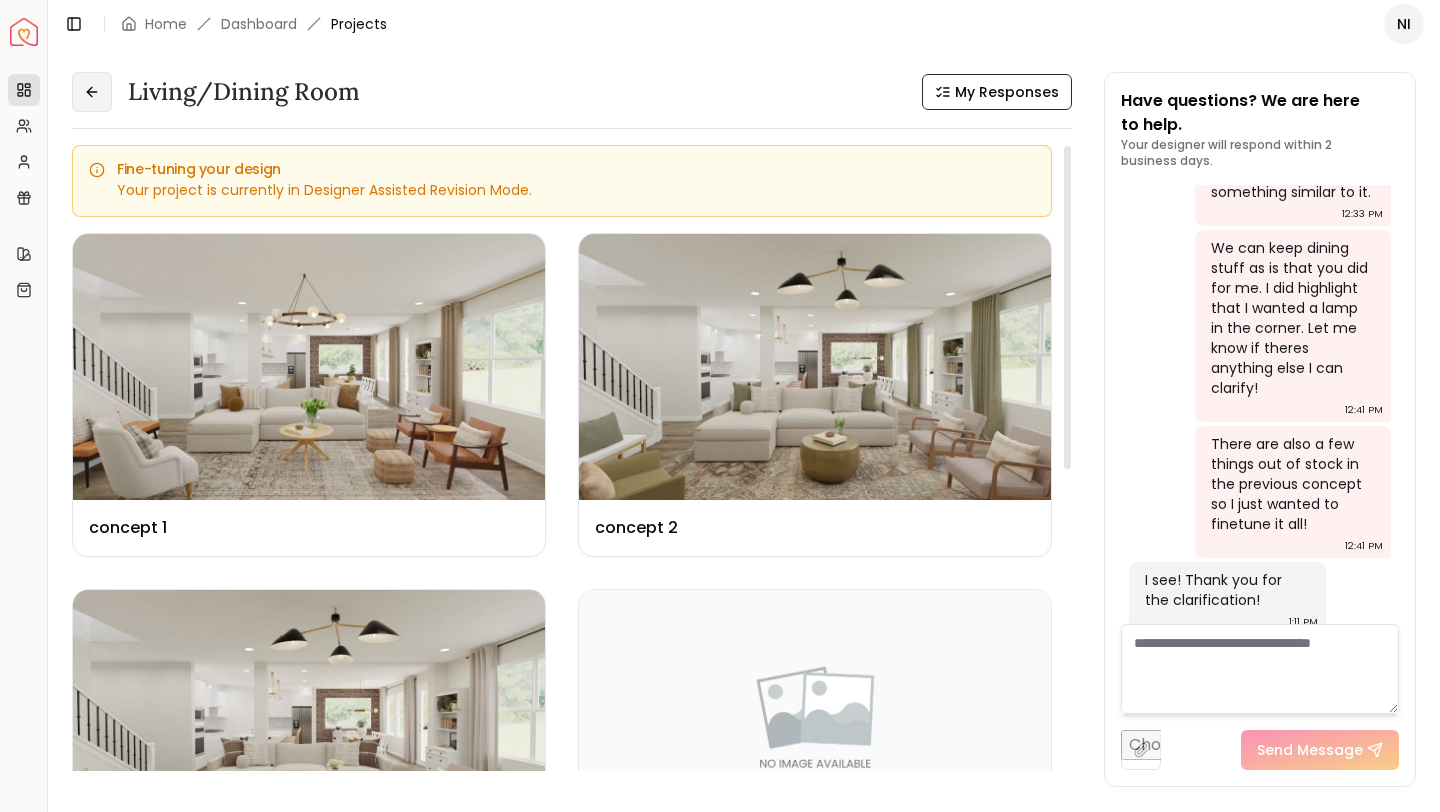 click 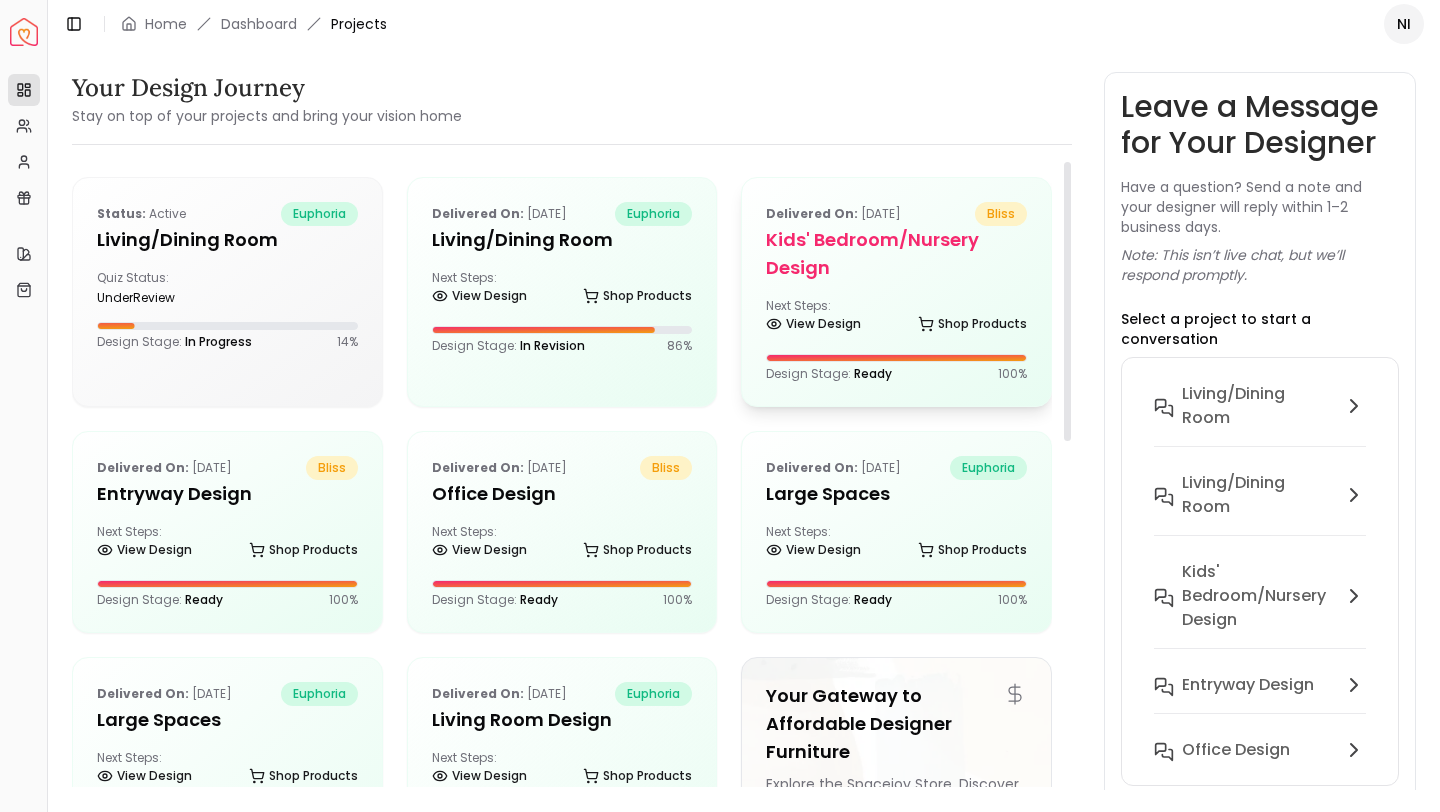 click on "Kids' Bedroom/Nursery Design" at bounding box center (896, 254) 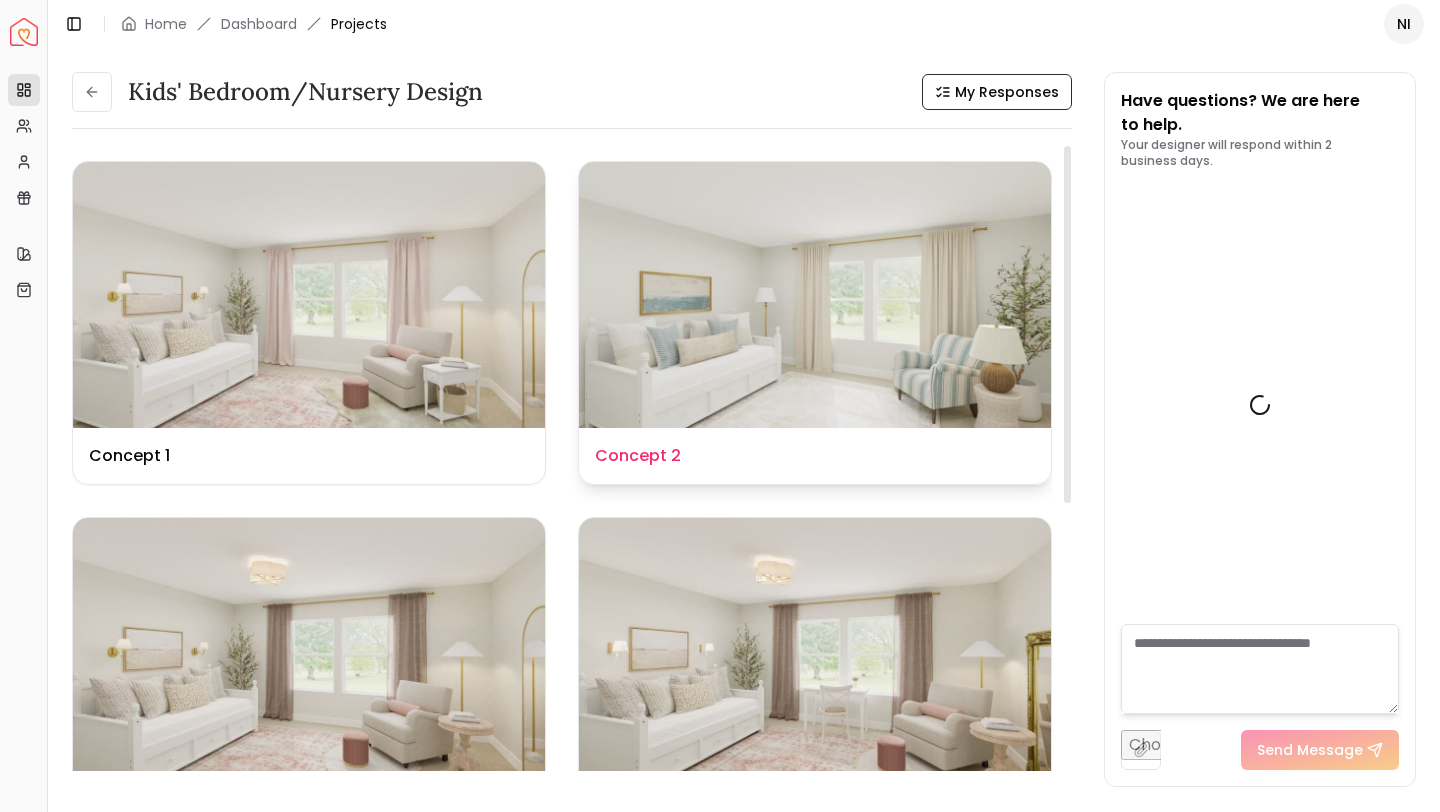 scroll, scrollTop: 1973, scrollLeft: 0, axis: vertical 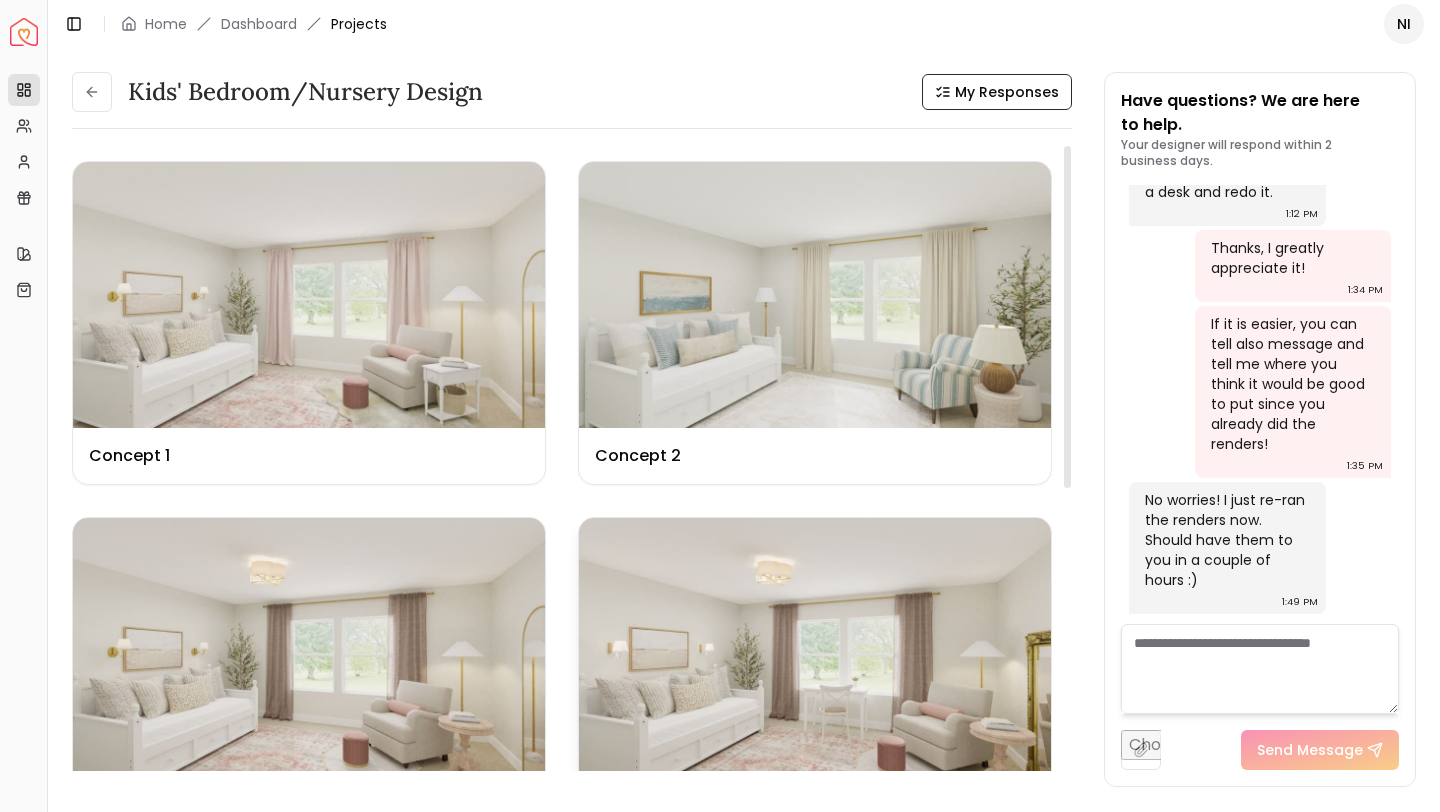 click at bounding box center (815, 651) 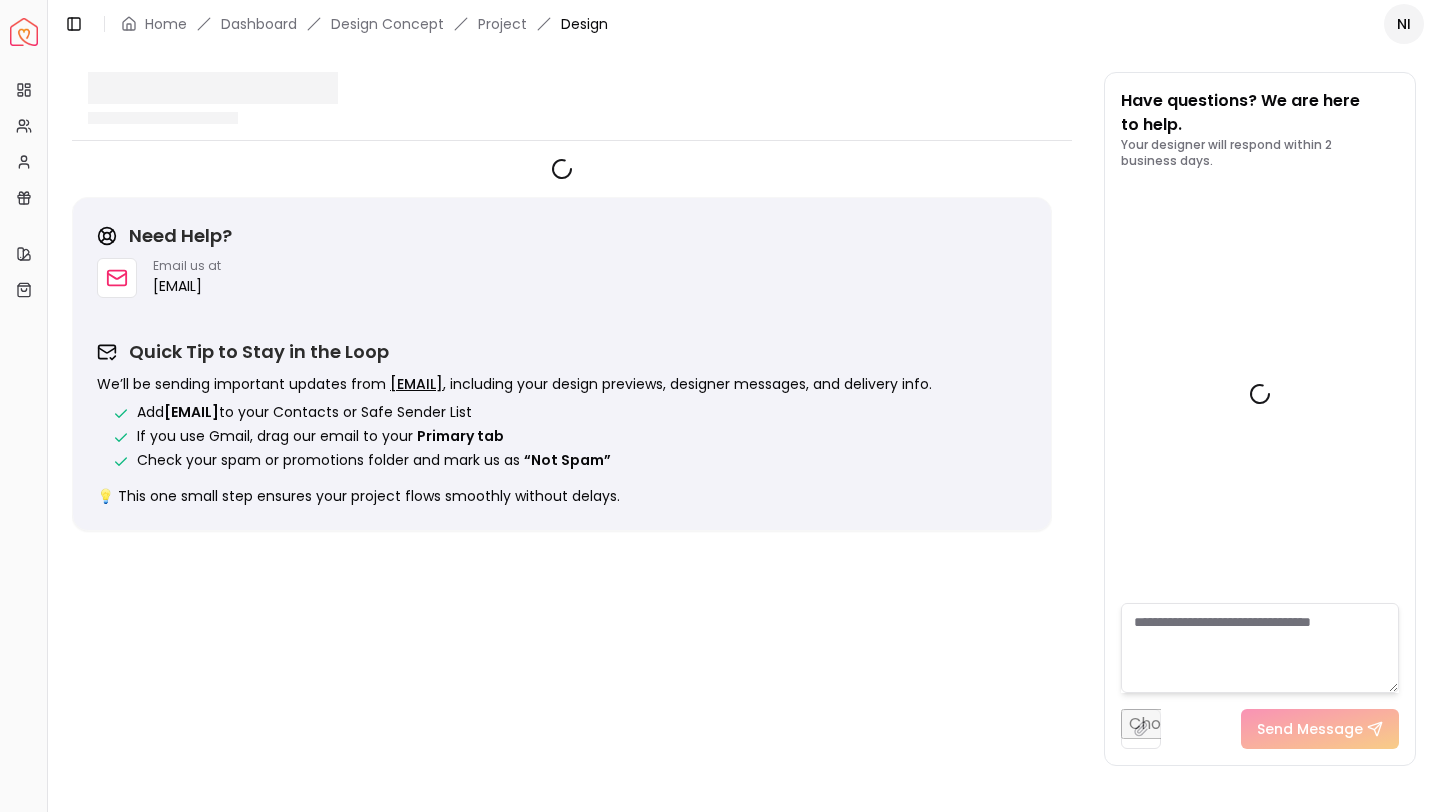 scroll, scrollTop: 1957, scrollLeft: 0, axis: vertical 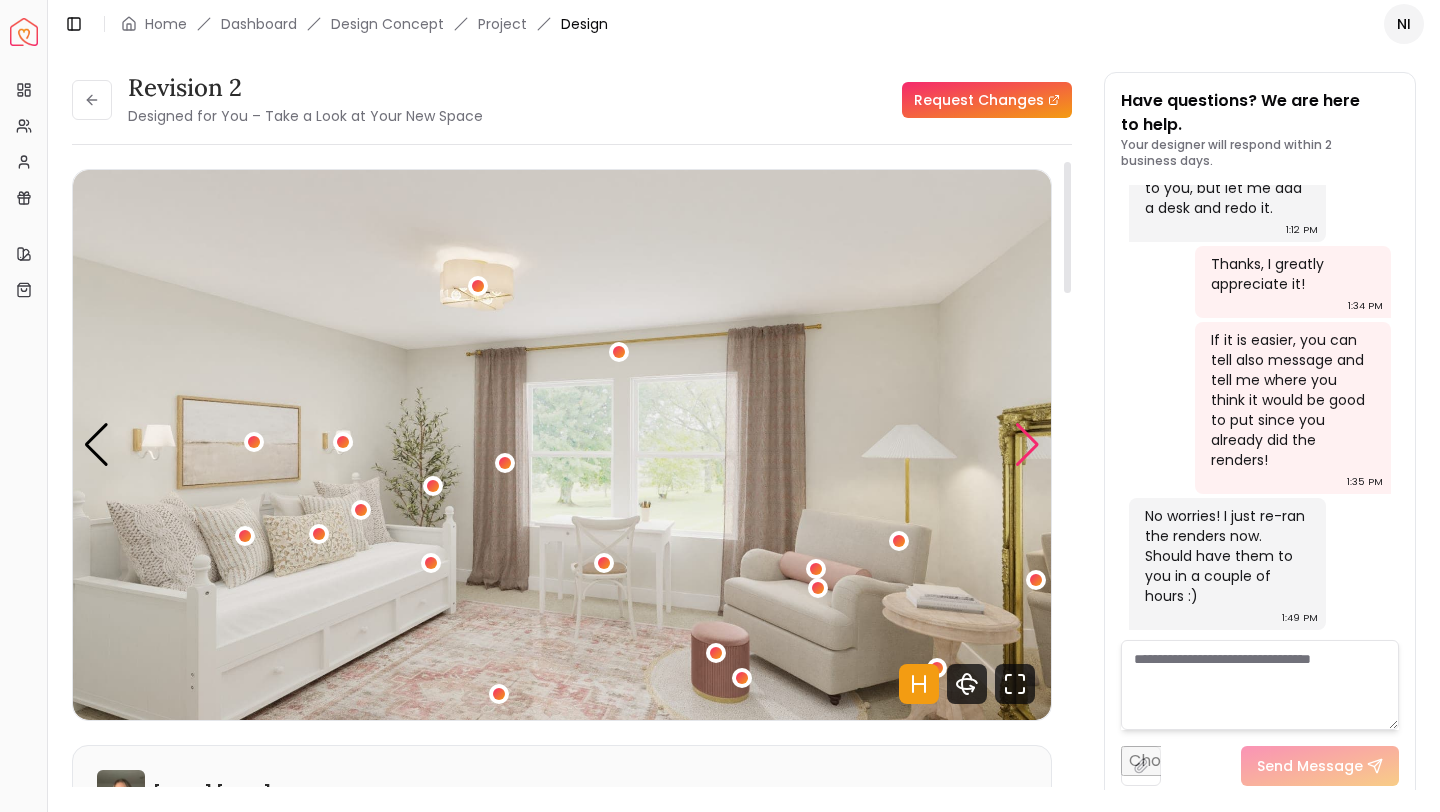 click at bounding box center (1027, 445) 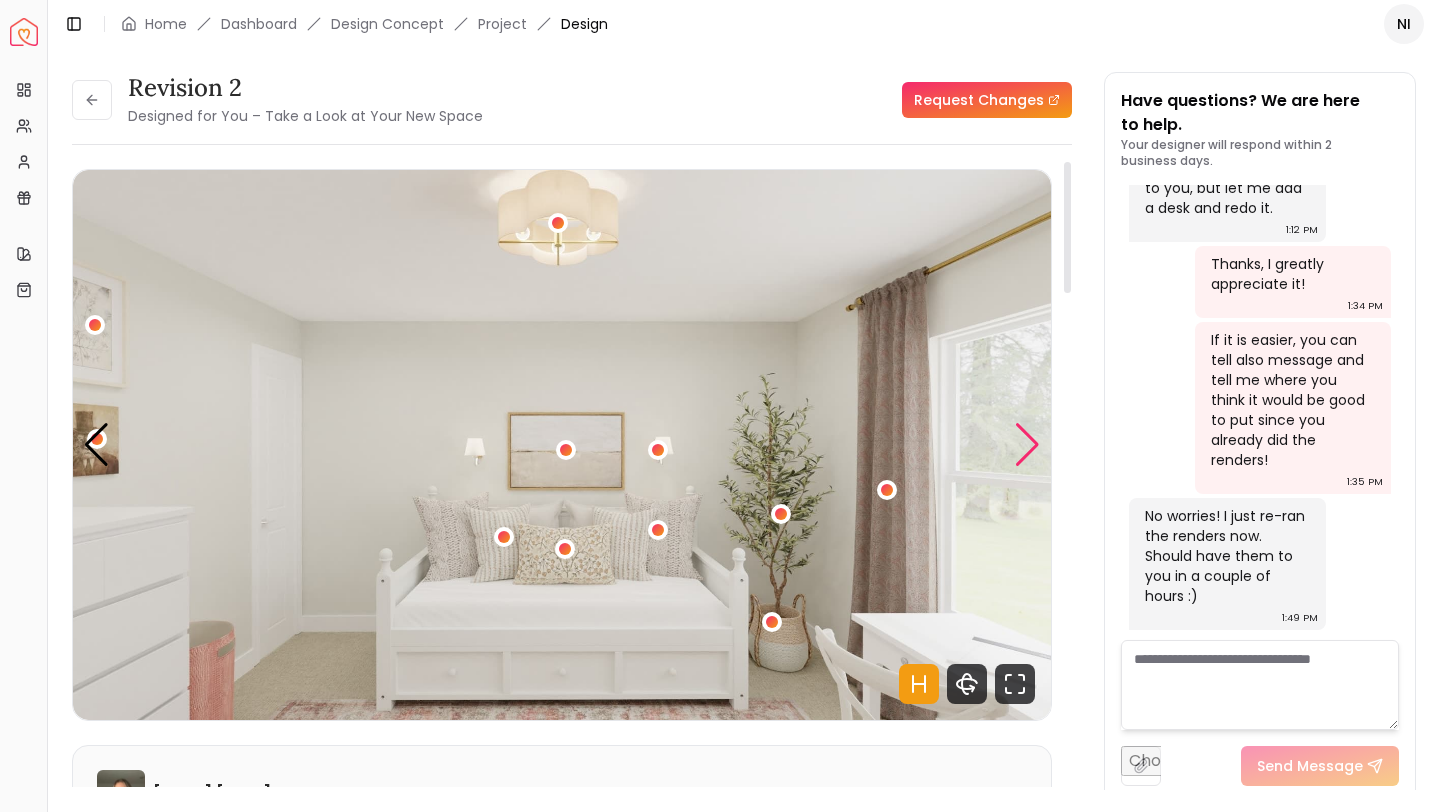 click at bounding box center [1027, 445] 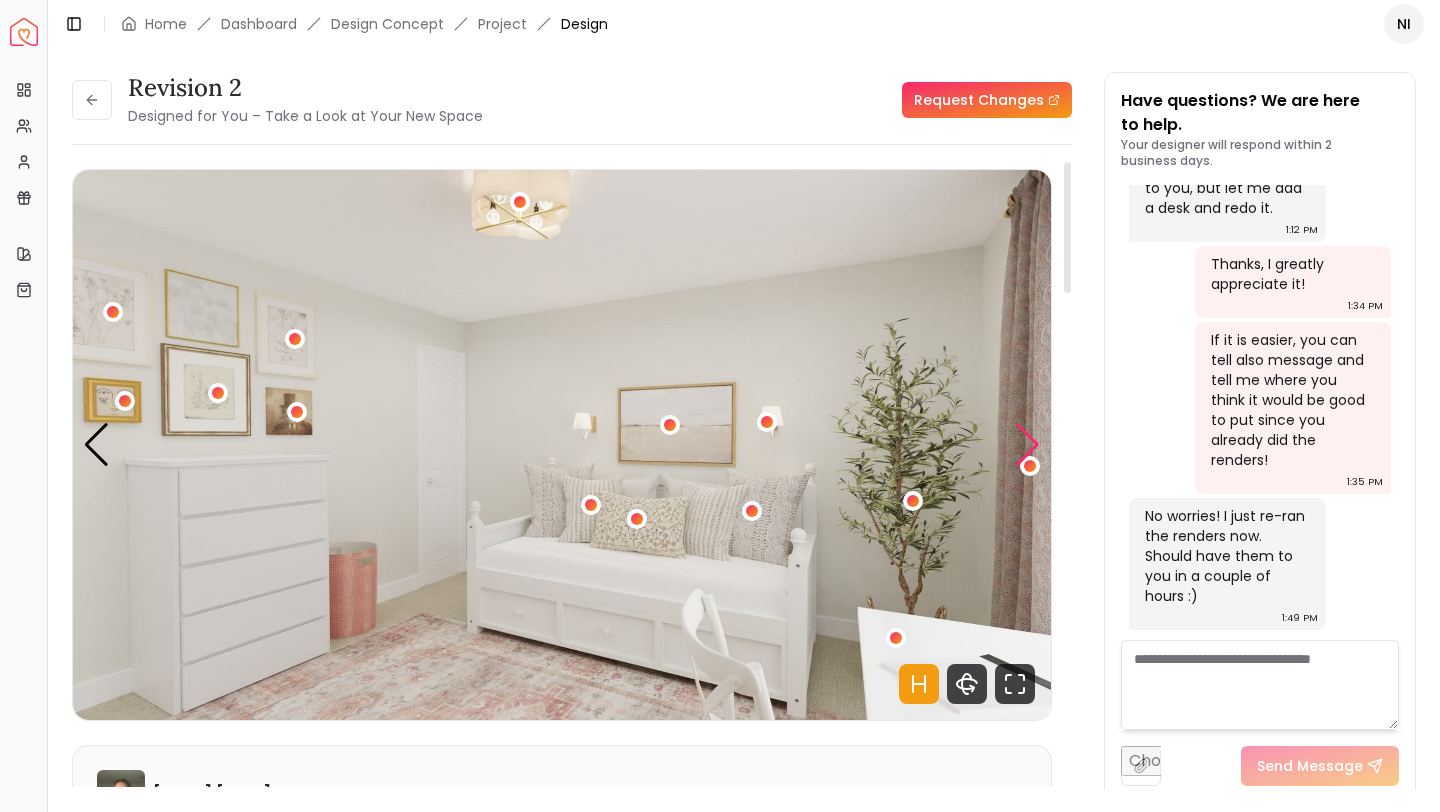 click at bounding box center [1027, 445] 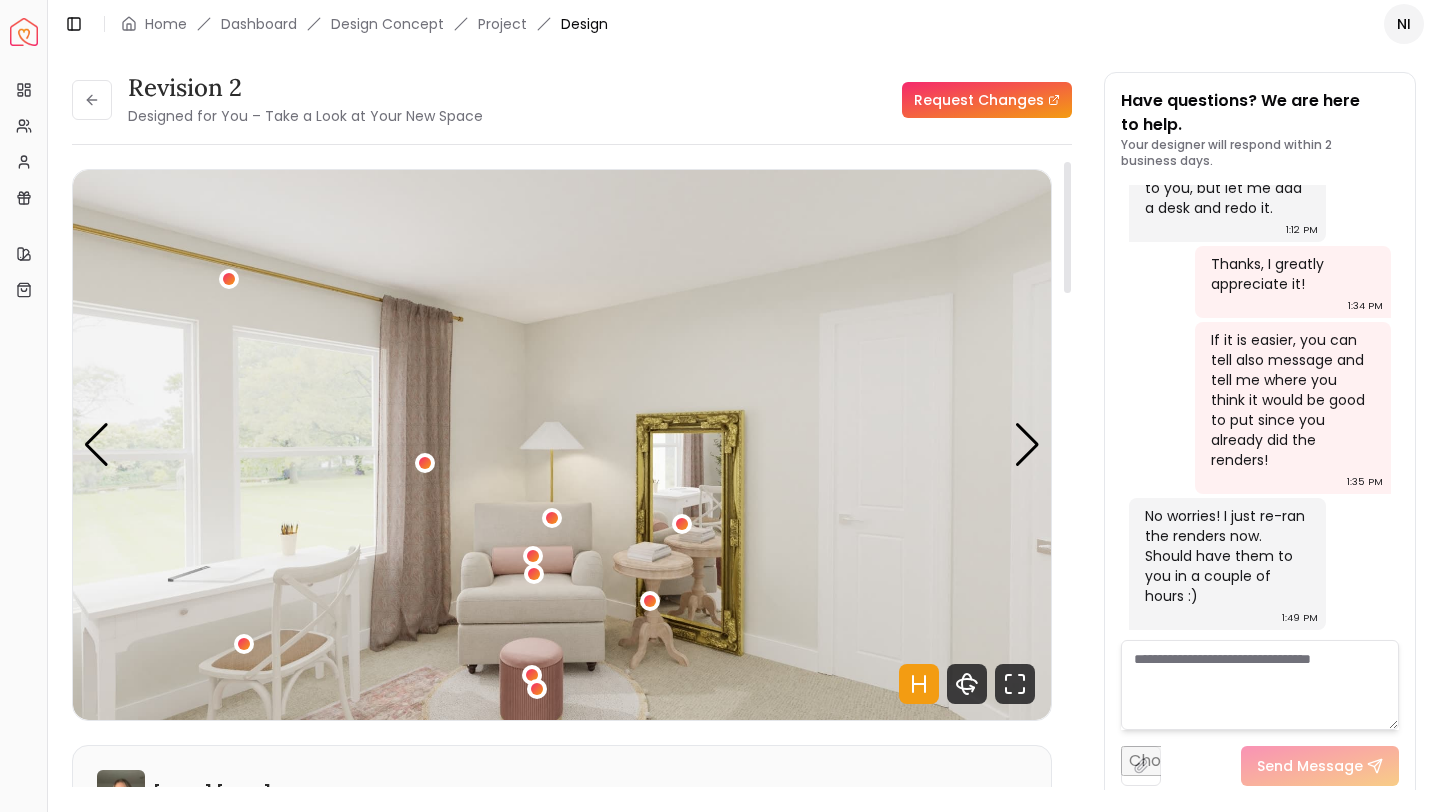 click at bounding box center [562, 445] 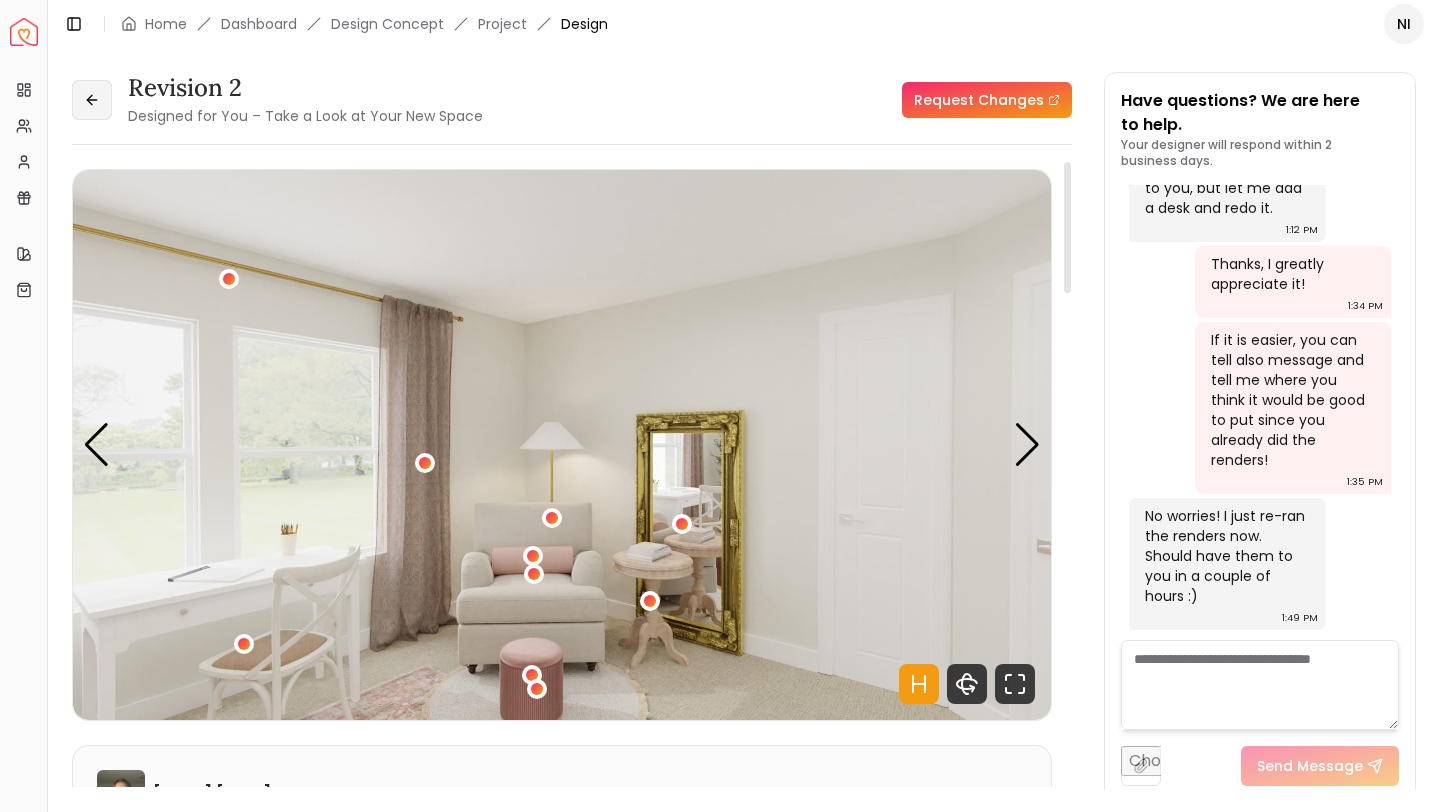 click 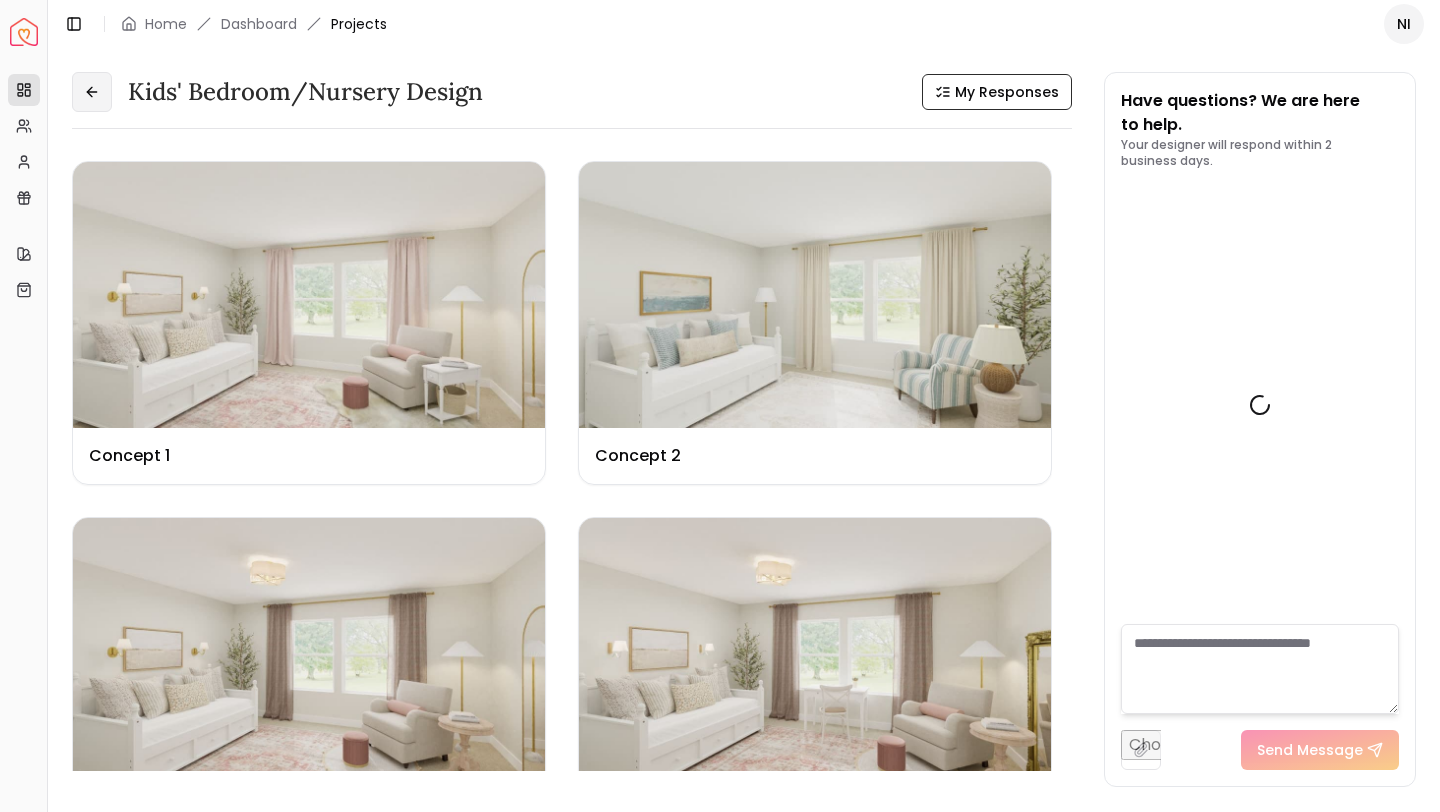 scroll, scrollTop: 1973, scrollLeft: 0, axis: vertical 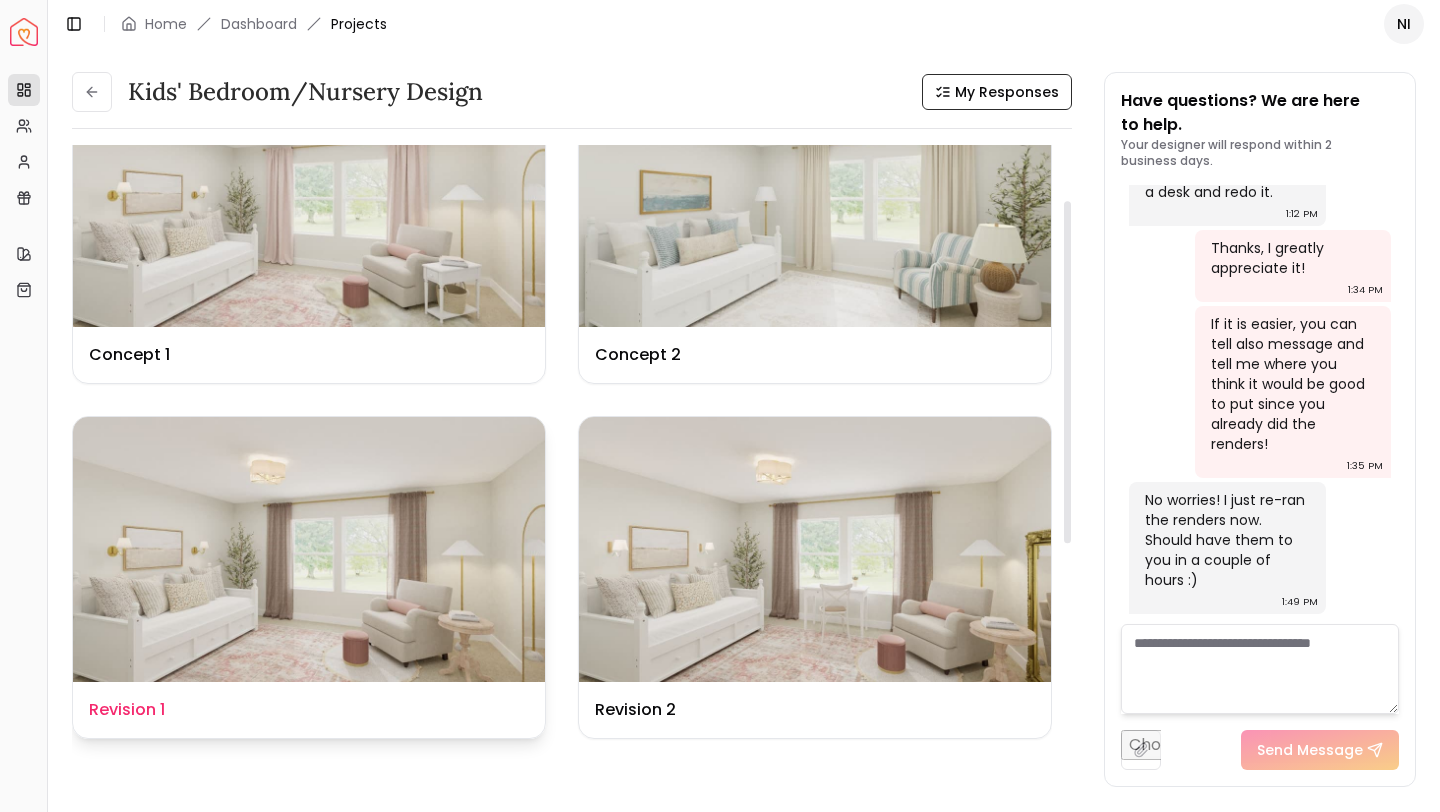 click on "Design Name Revision 1" at bounding box center [309, 710] 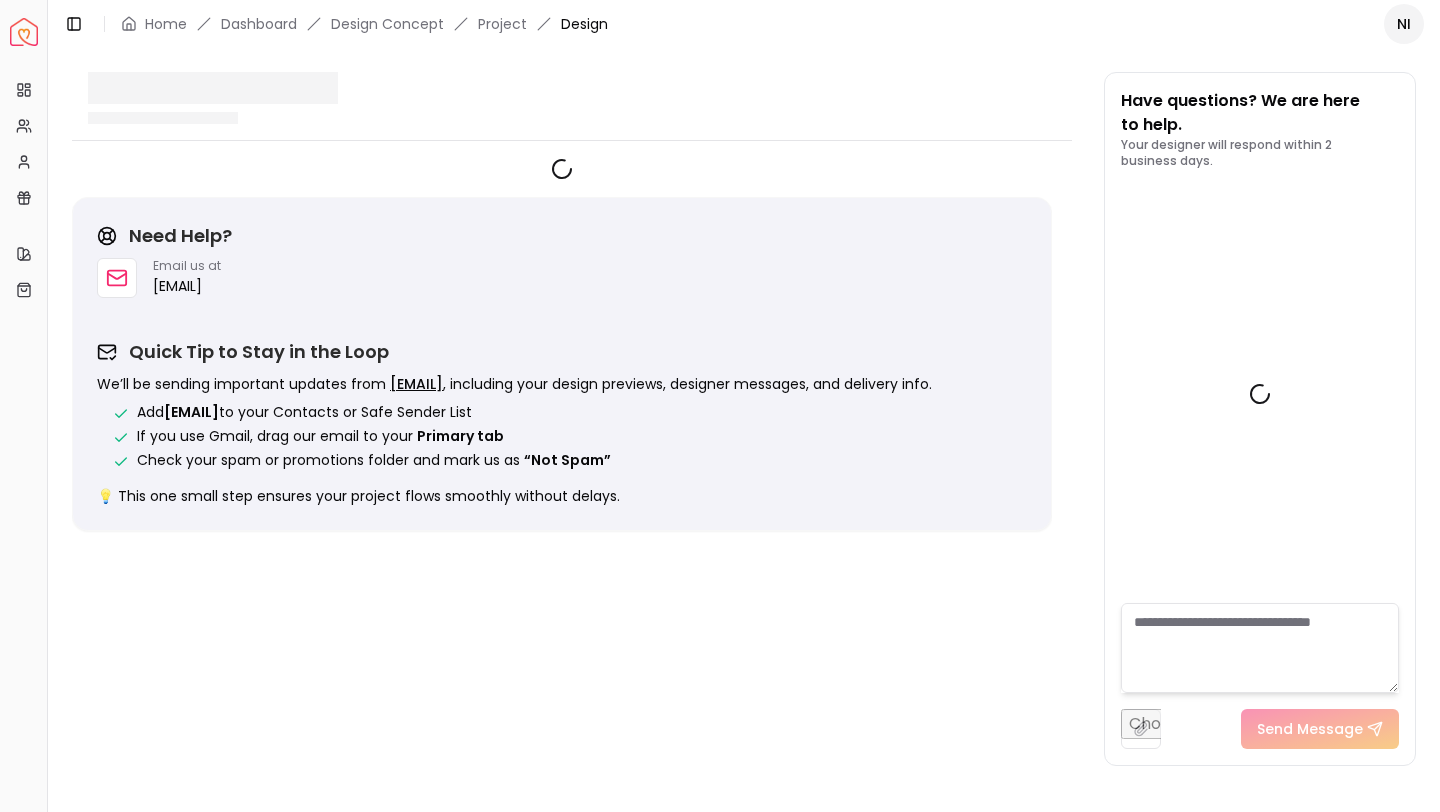 scroll, scrollTop: 1957, scrollLeft: 0, axis: vertical 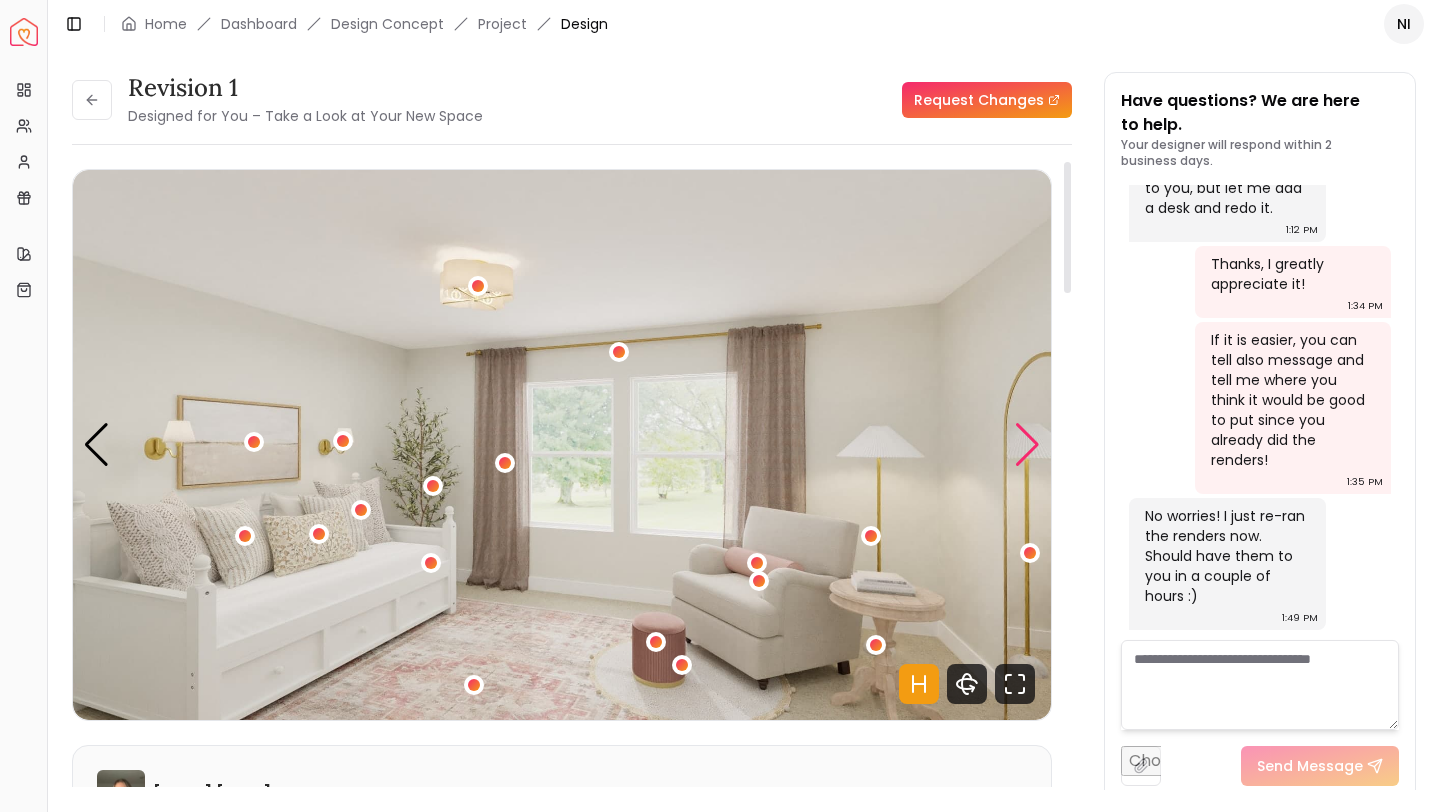 click at bounding box center (1027, 445) 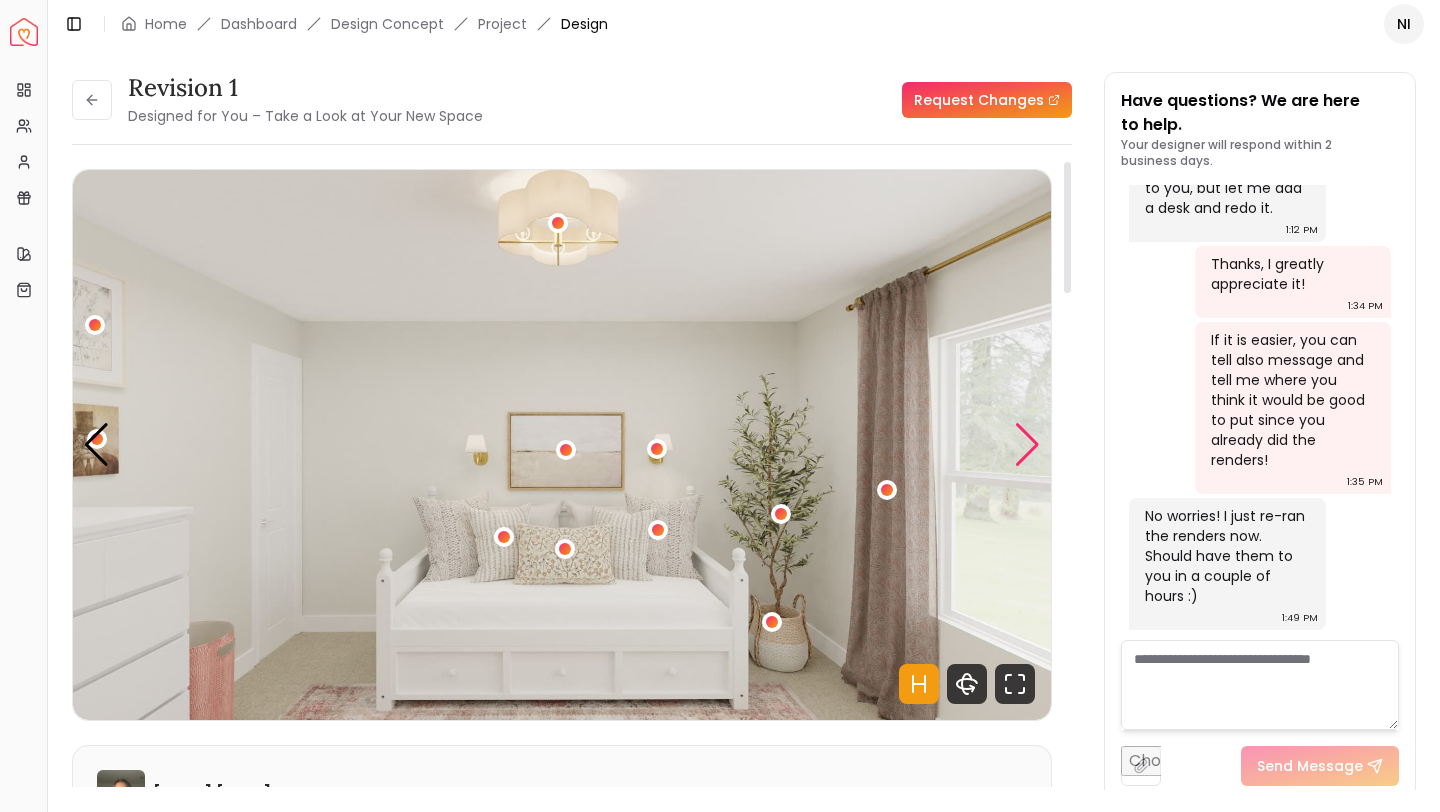 click at bounding box center (1027, 445) 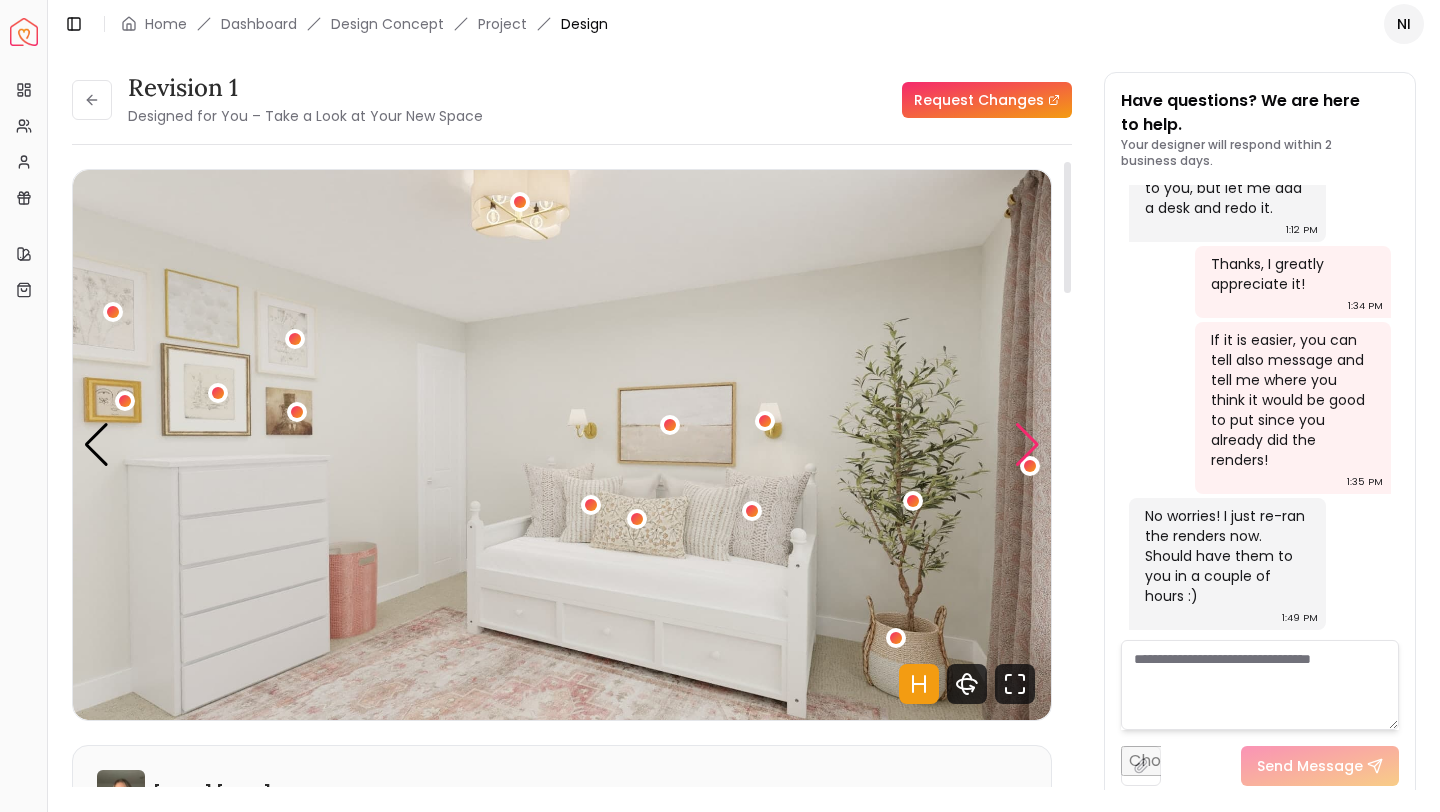 click at bounding box center [1027, 445] 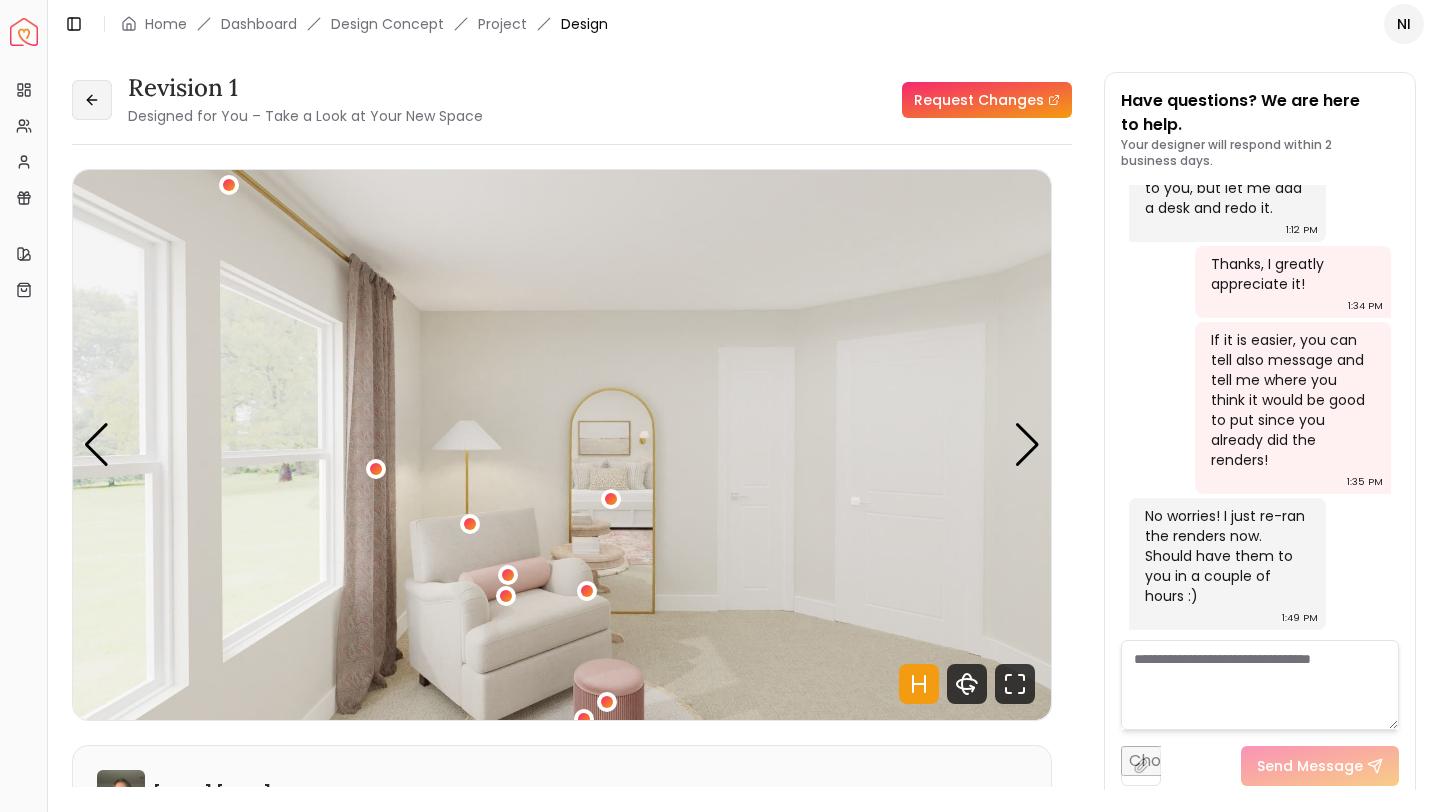 click at bounding box center (92, 100) 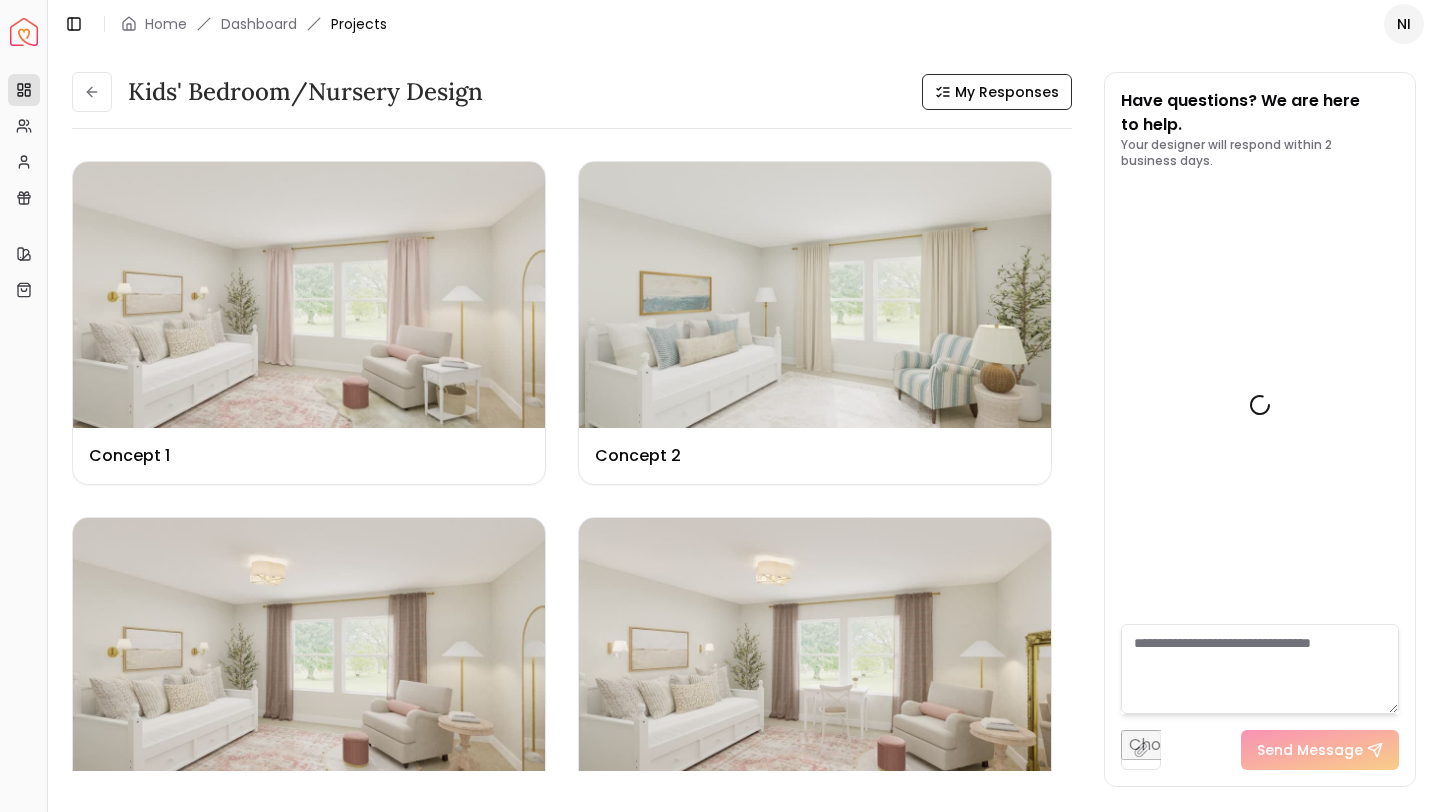 scroll, scrollTop: 1973, scrollLeft: 0, axis: vertical 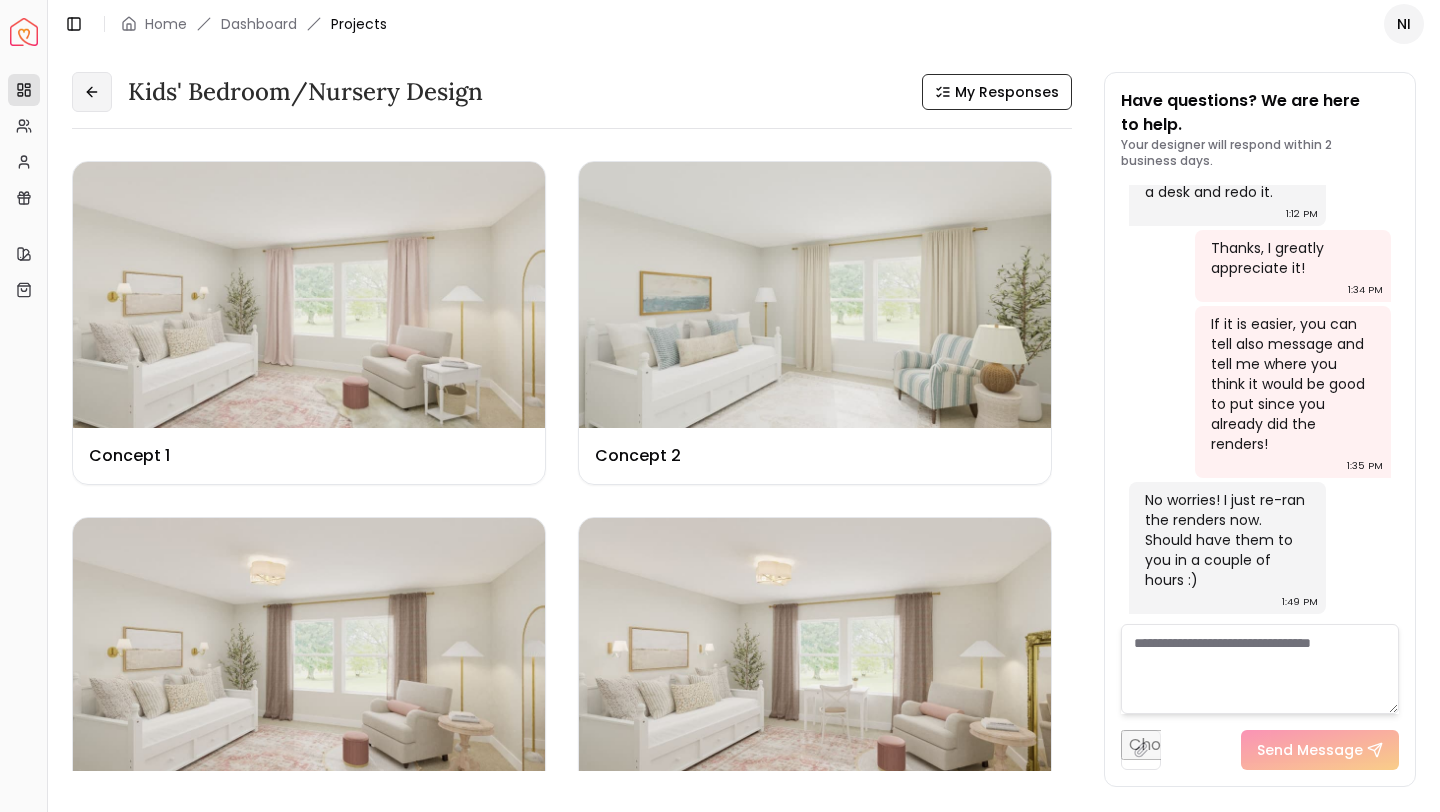 click at bounding box center [92, 92] 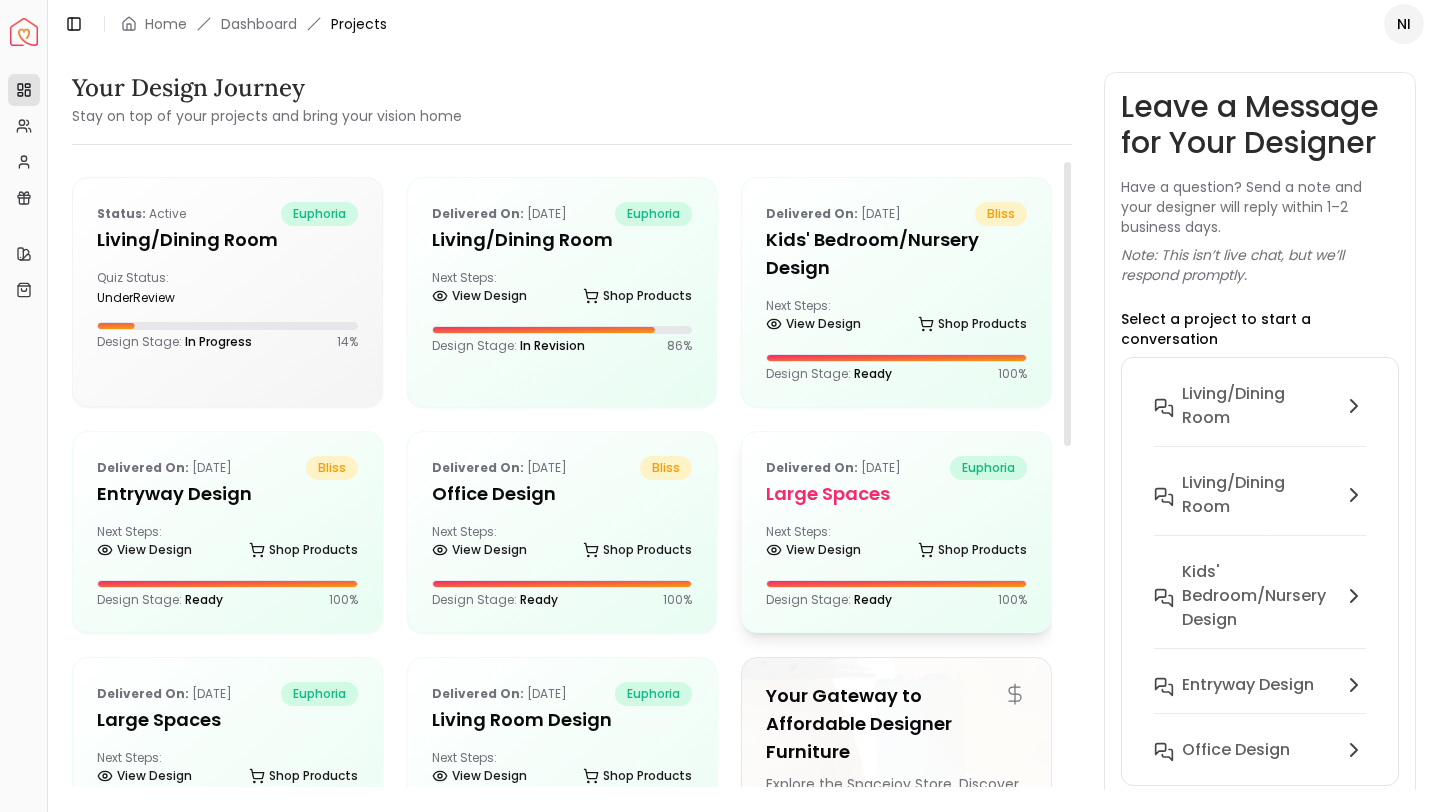 click on "Delivered on:   [DATE] euphoria Large Spaces  Next Steps: View Design Shop Products Design Stage:   Ready 100 %" at bounding box center (896, 532) 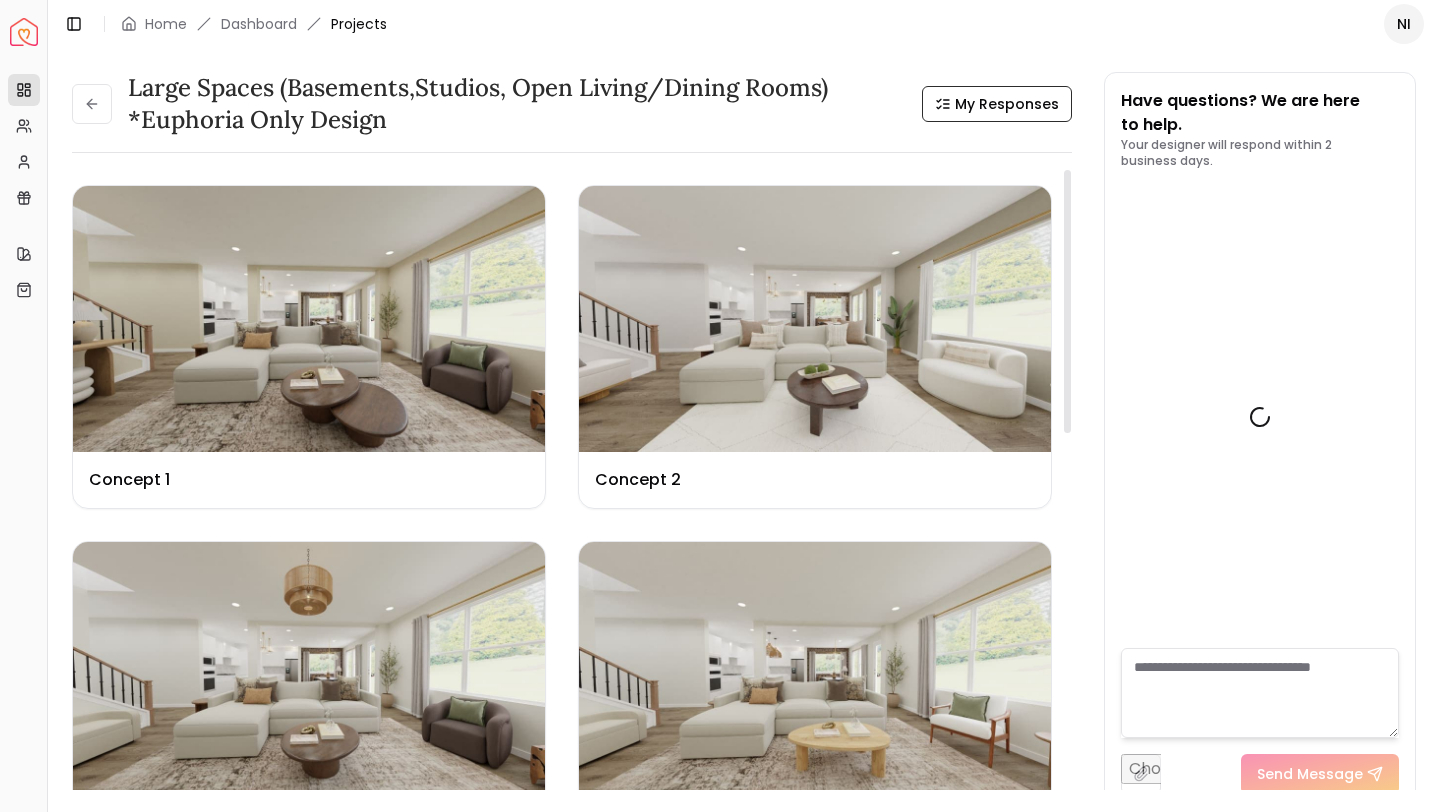 scroll, scrollTop: 4179, scrollLeft: 0, axis: vertical 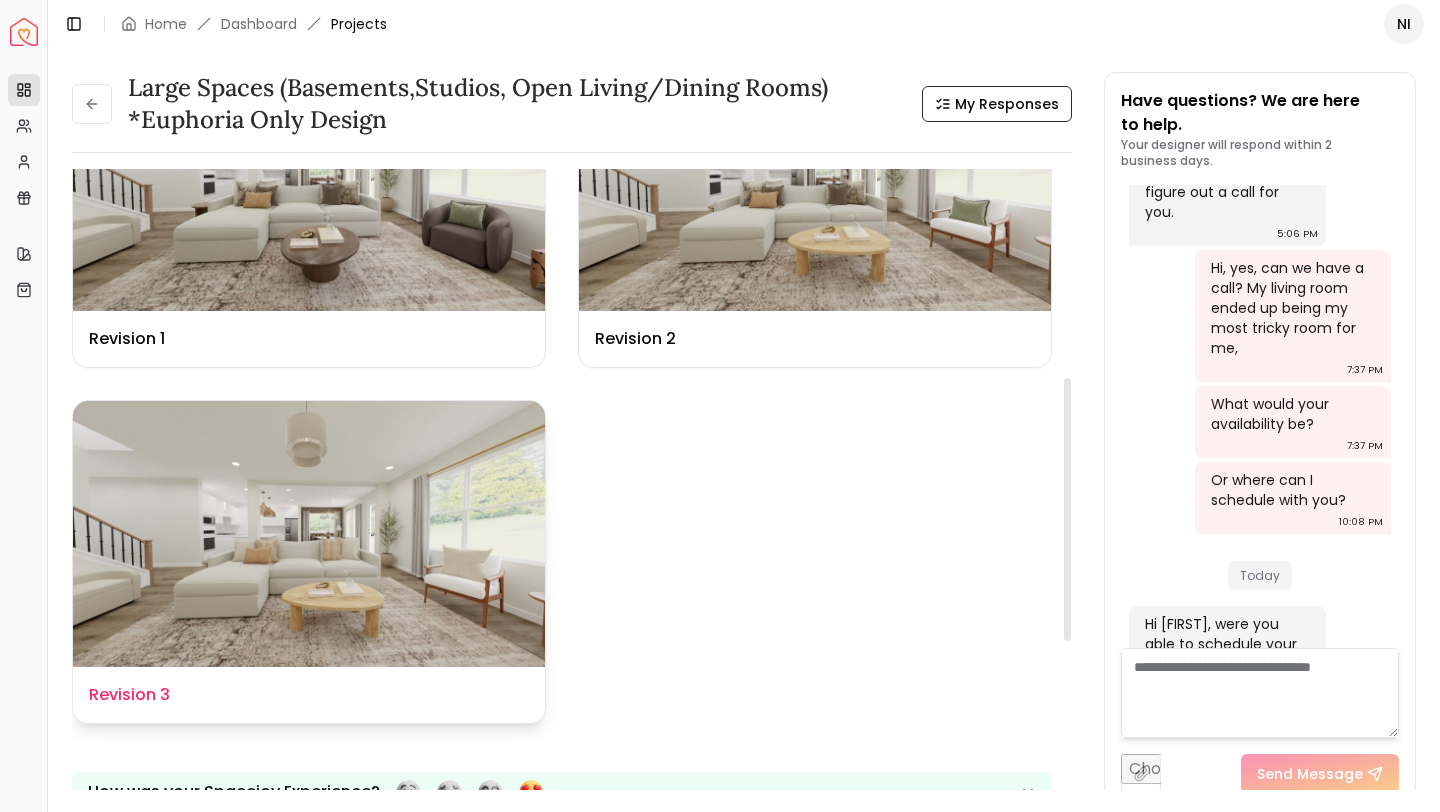 click on "Design Name Revision 3" at bounding box center (309, 695) 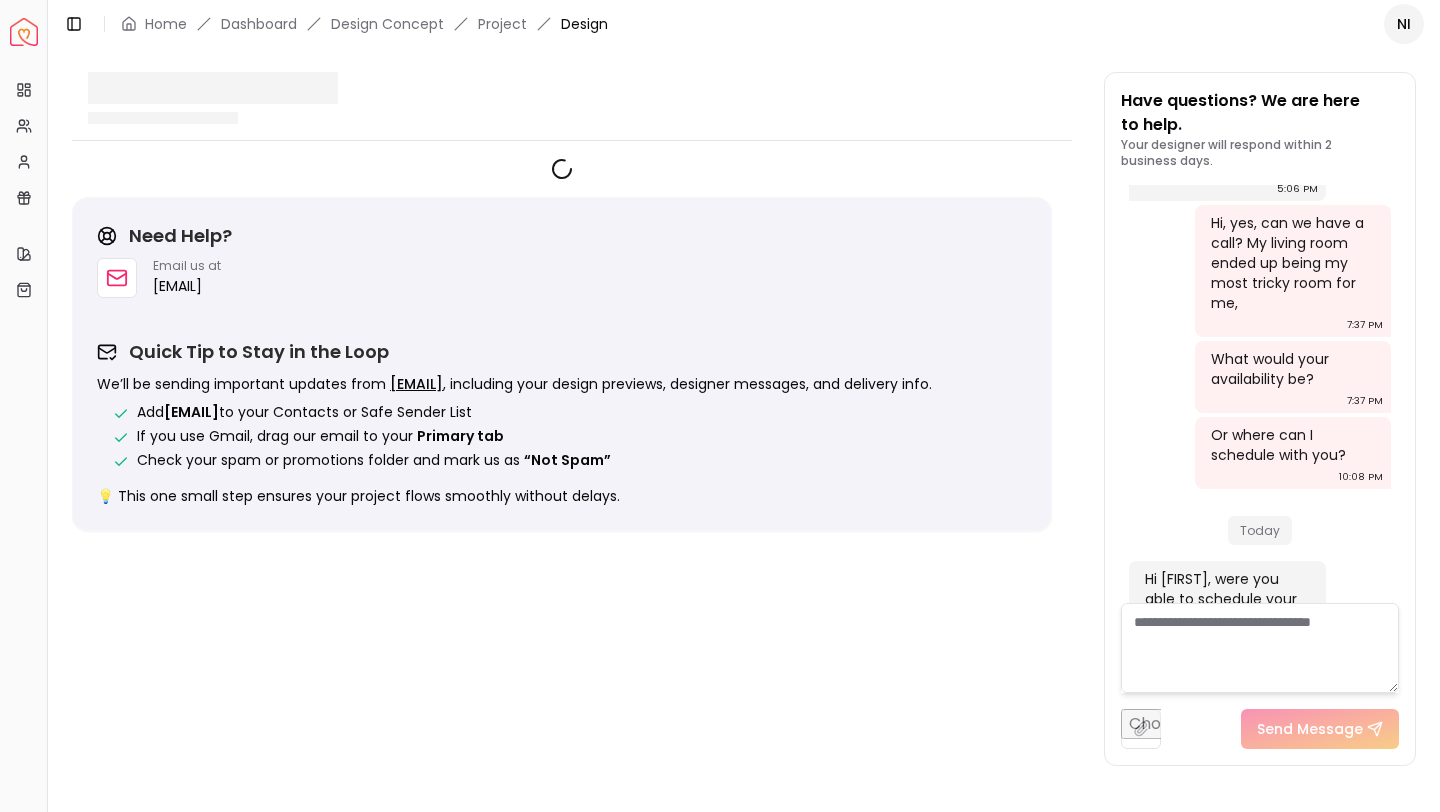scroll, scrollTop: 4187, scrollLeft: 0, axis: vertical 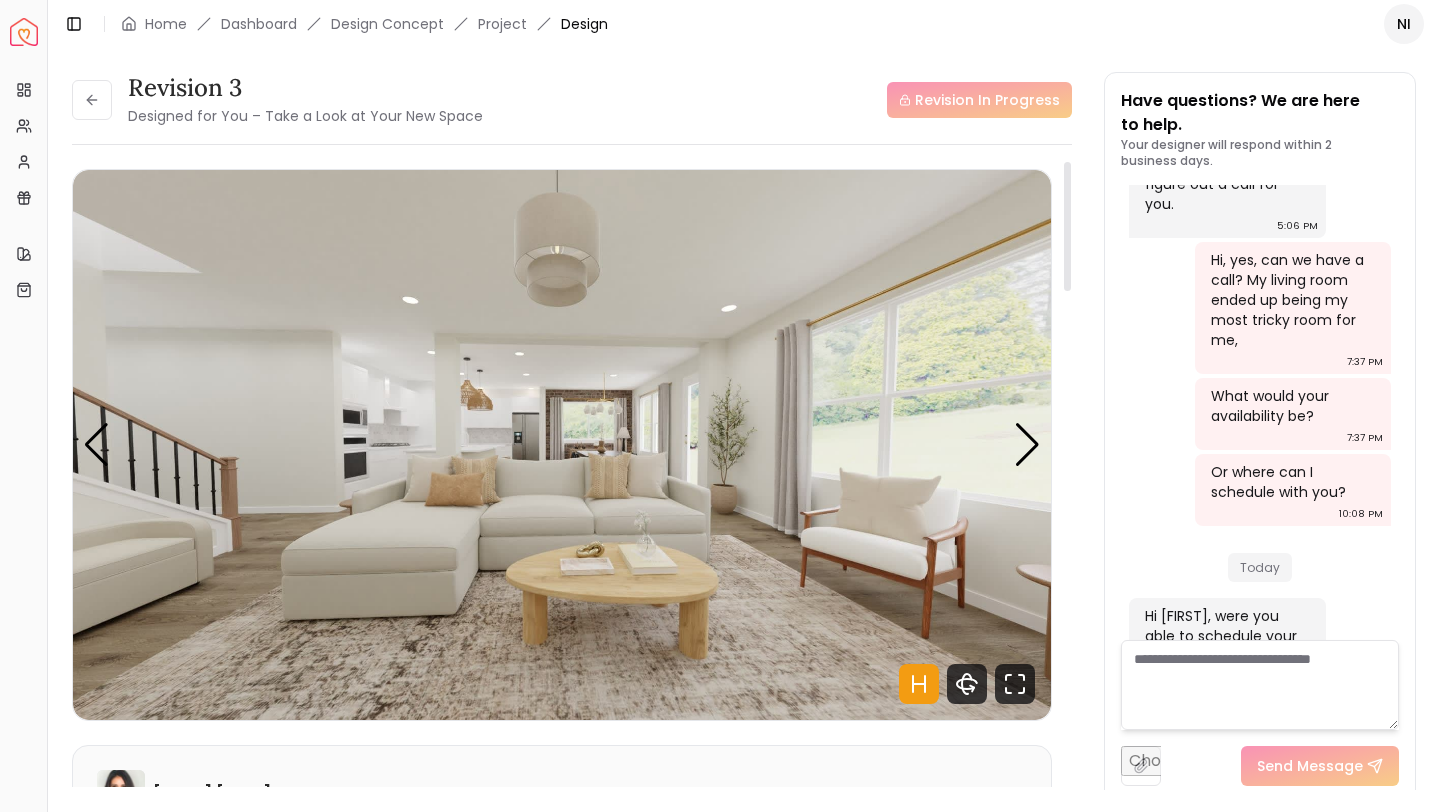 click at bounding box center (562, 445) 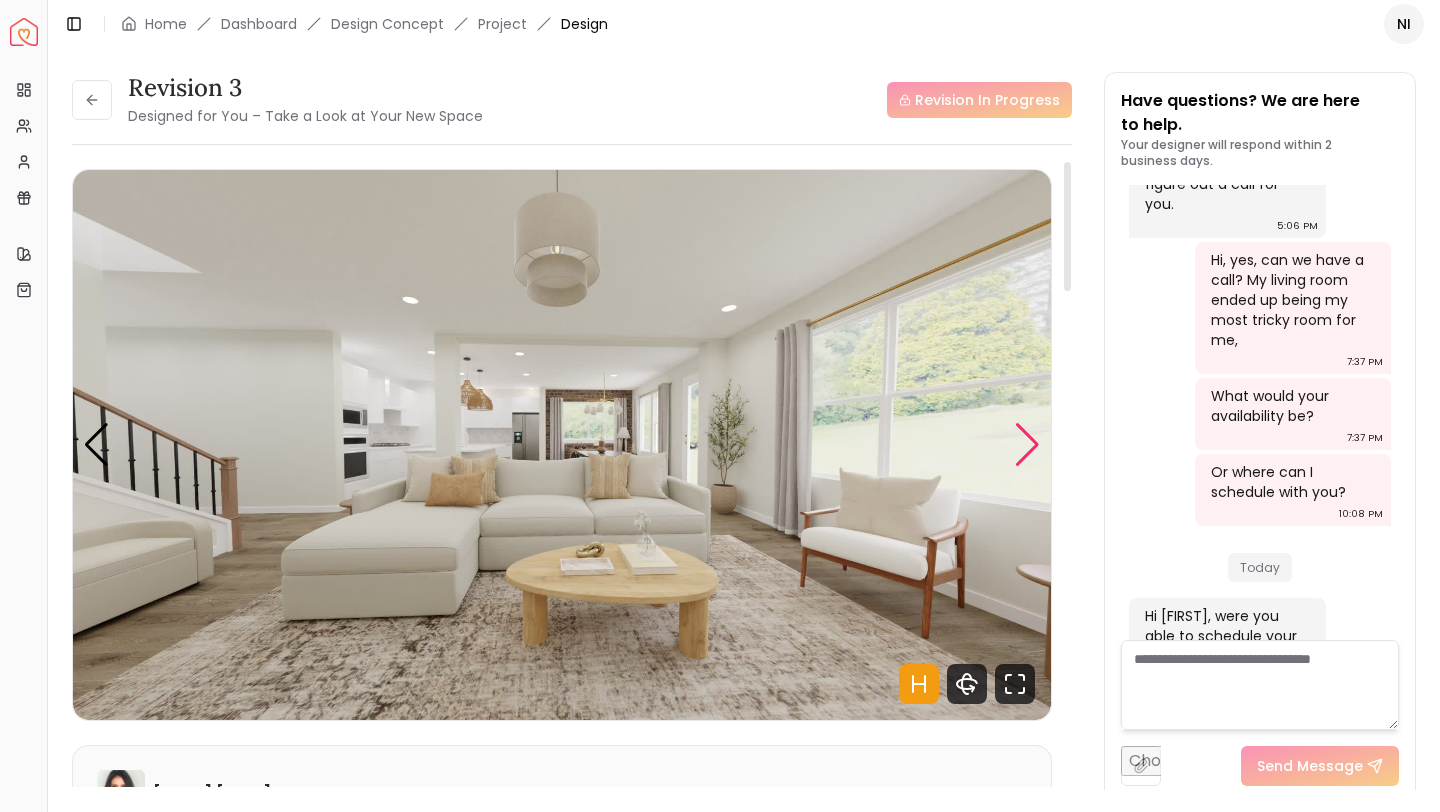 click at bounding box center (1027, 445) 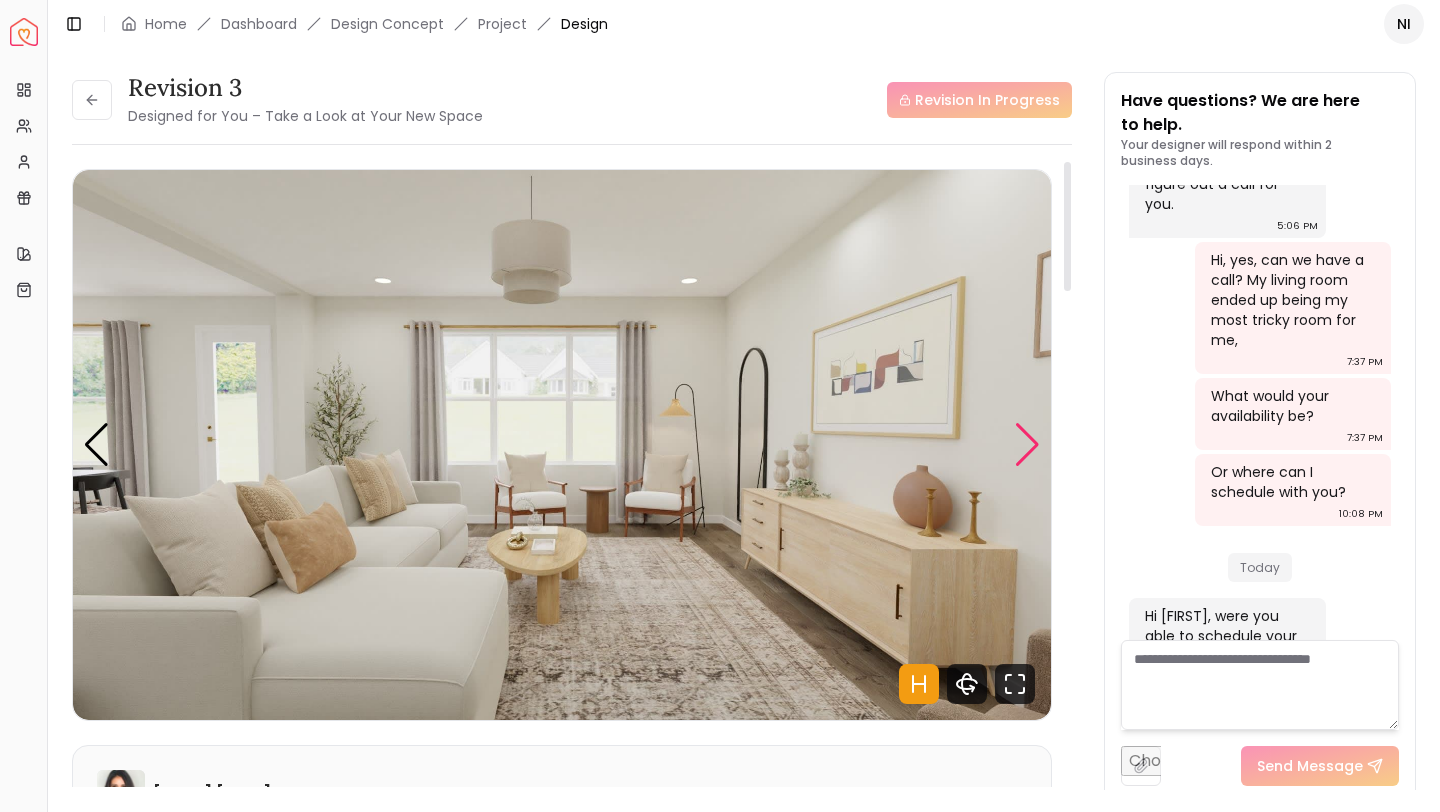 click at bounding box center [1027, 445] 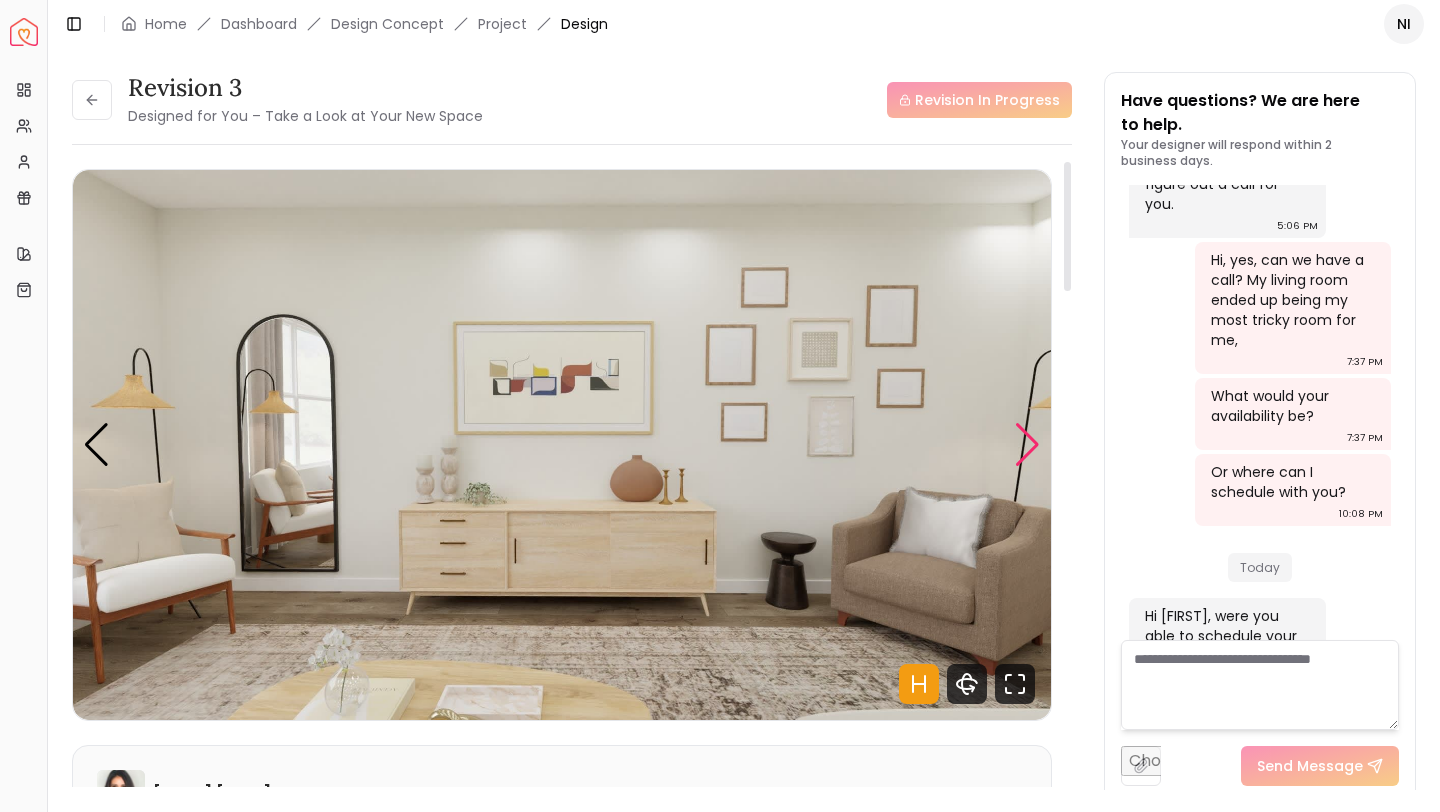 click at bounding box center [1027, 445] 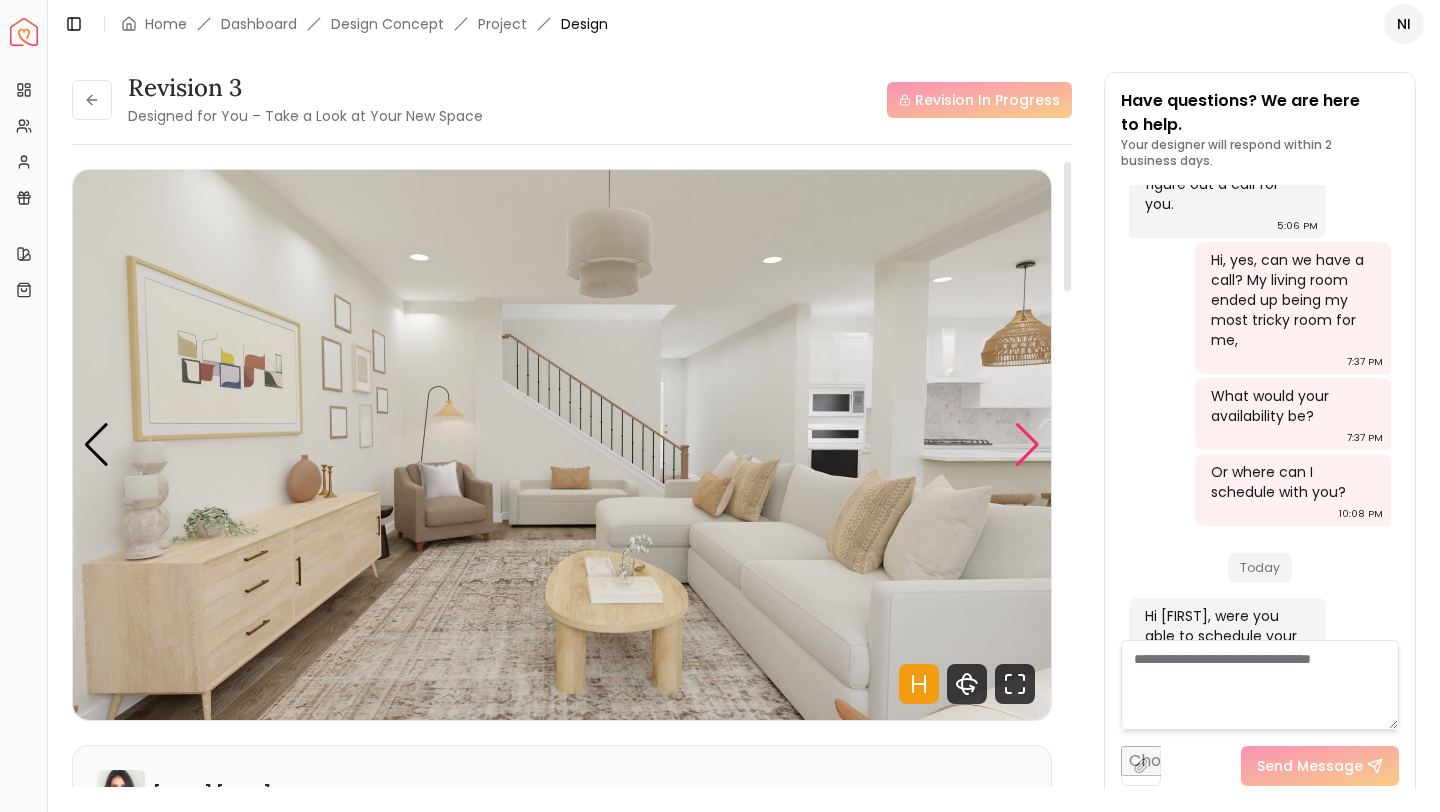 click at bounding box center [1027, 445] 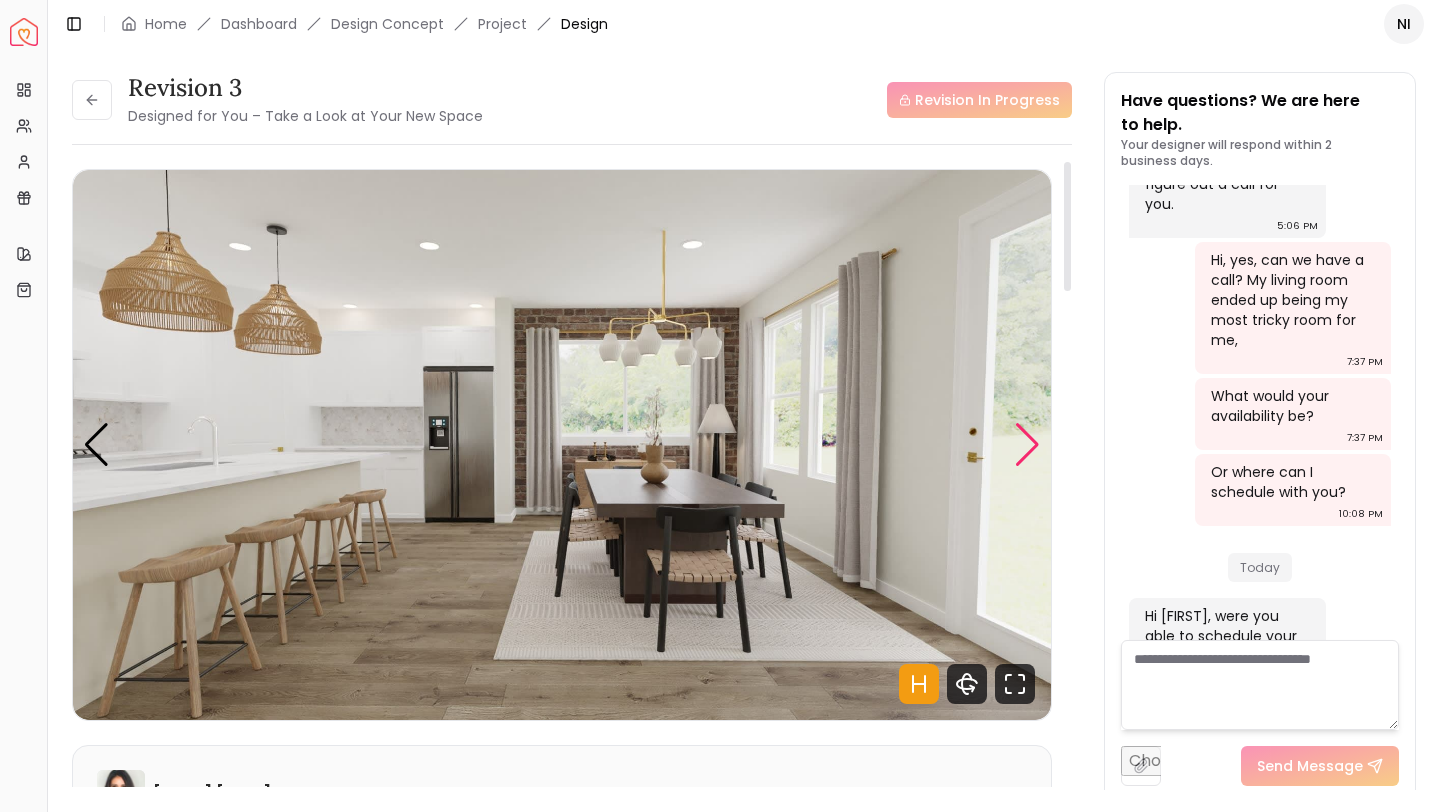 click at bounding box center [1027, 445] 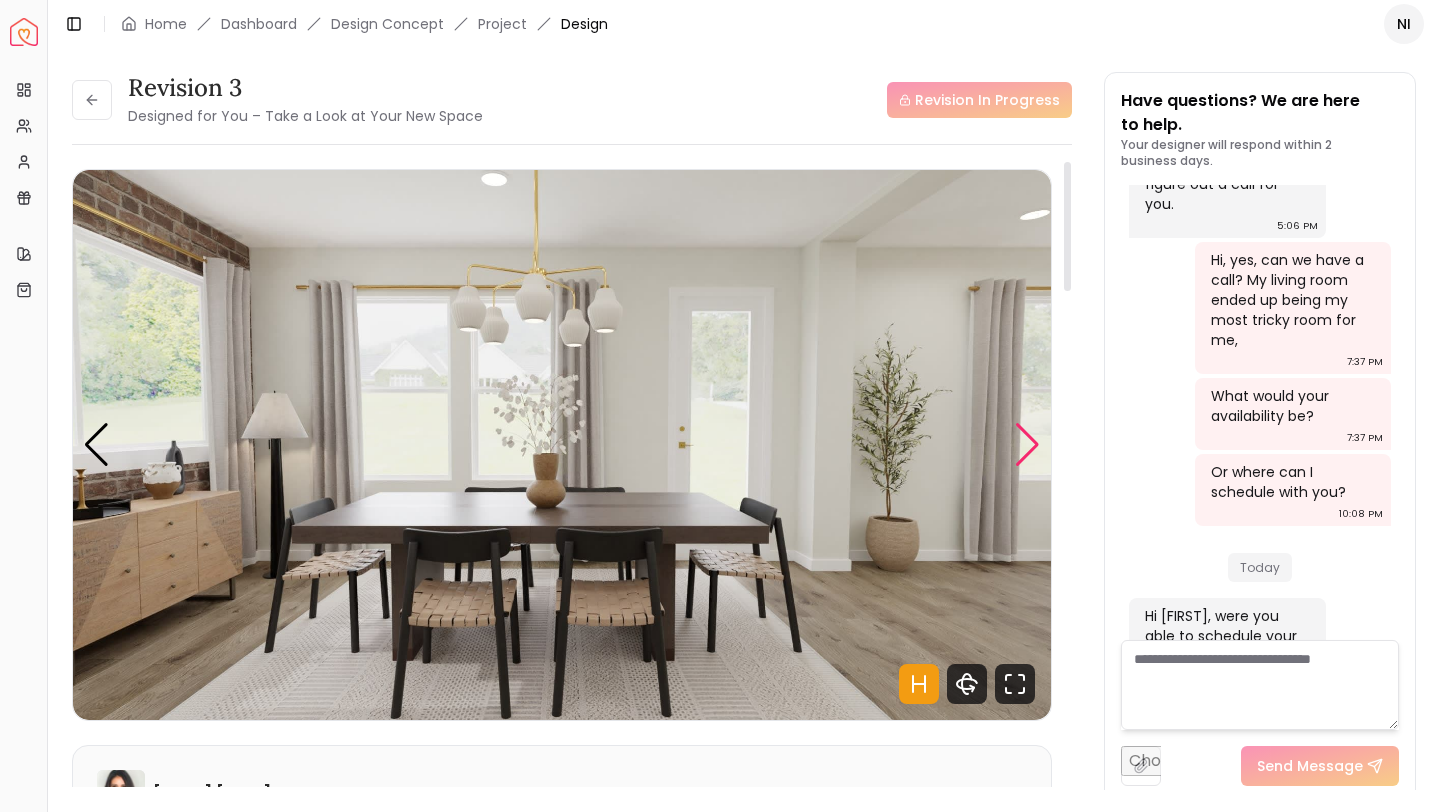 click at bounding box center [1027, 445] 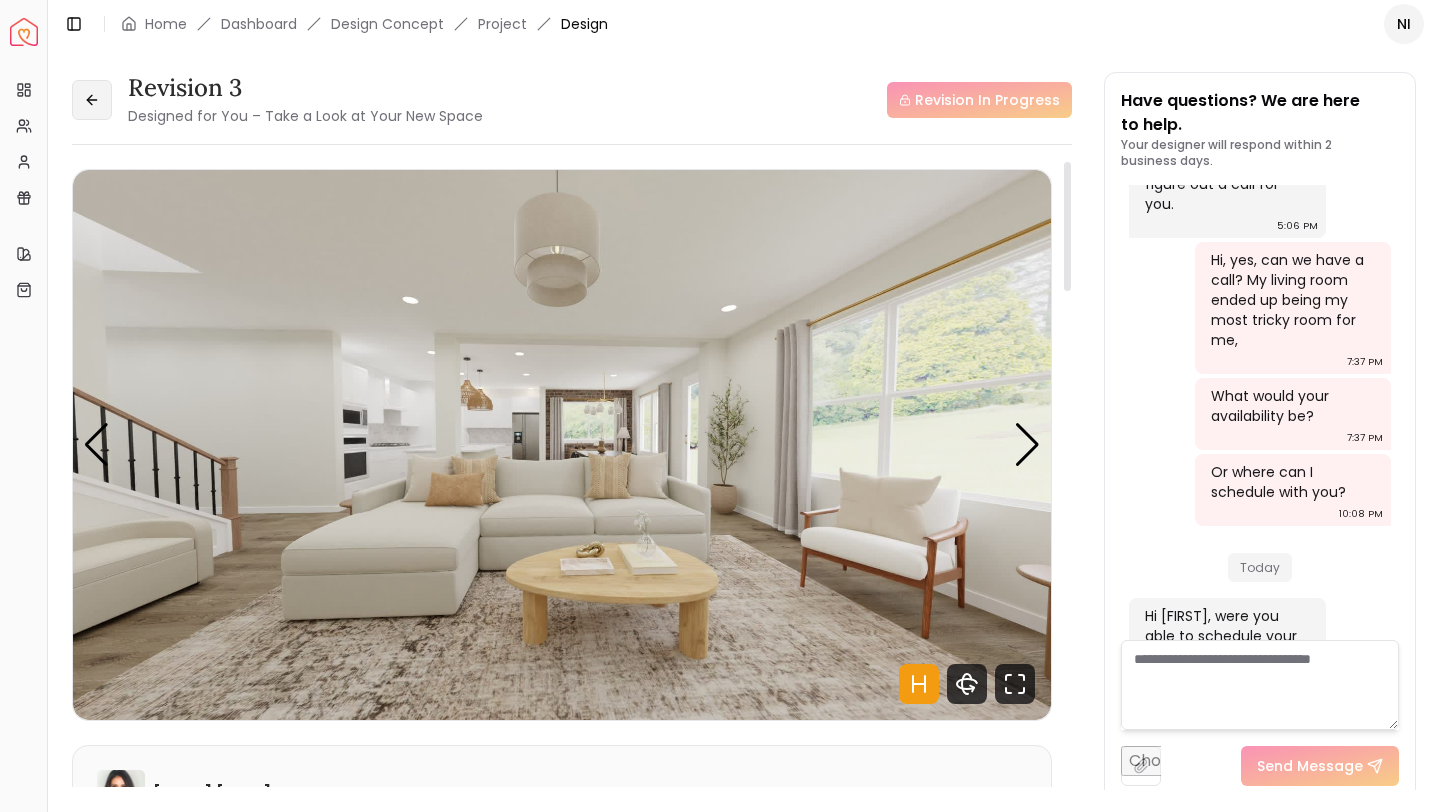 click at bounding box center [92, 100] 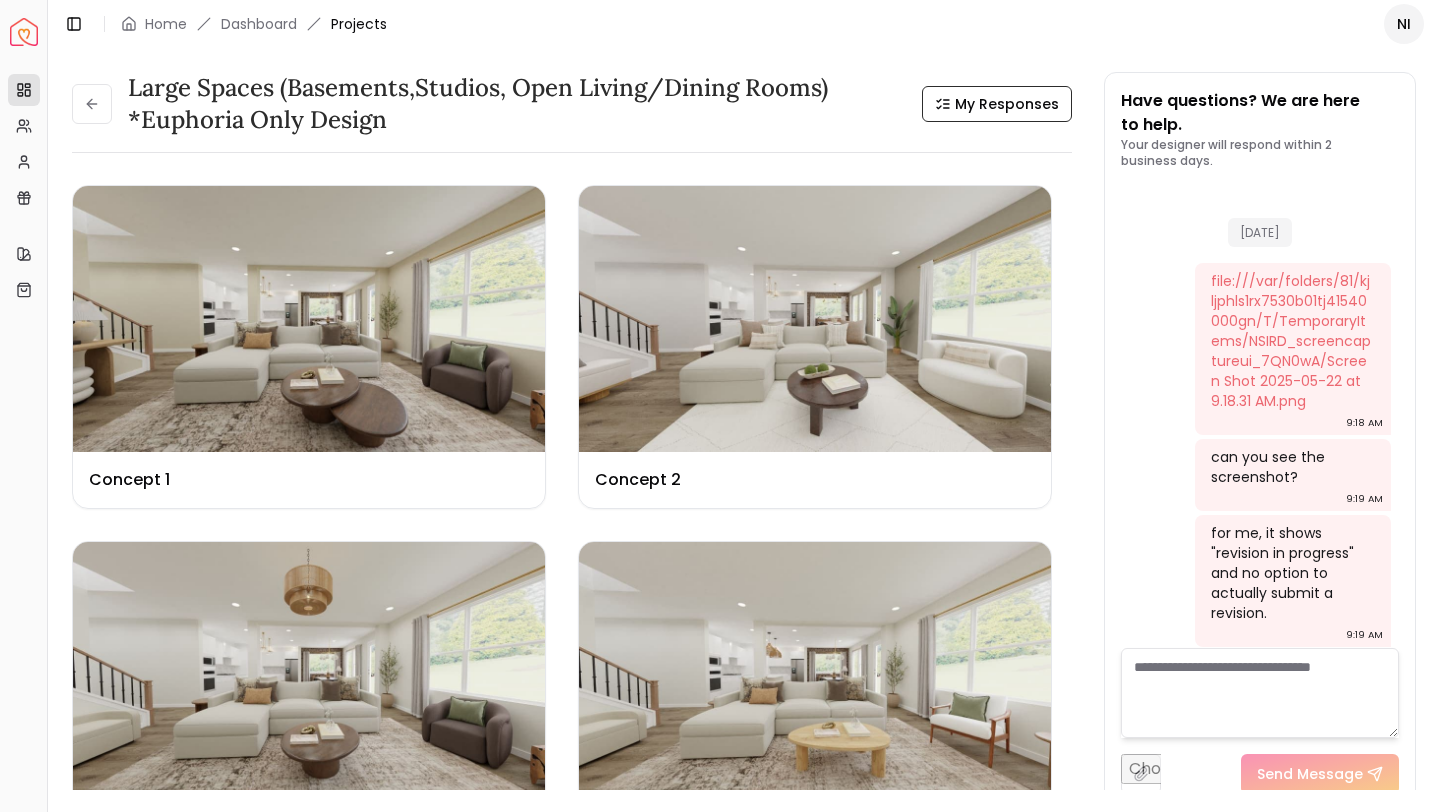 scroll, scrollTop: 4179, scrollLeft: 0, axis: vertical 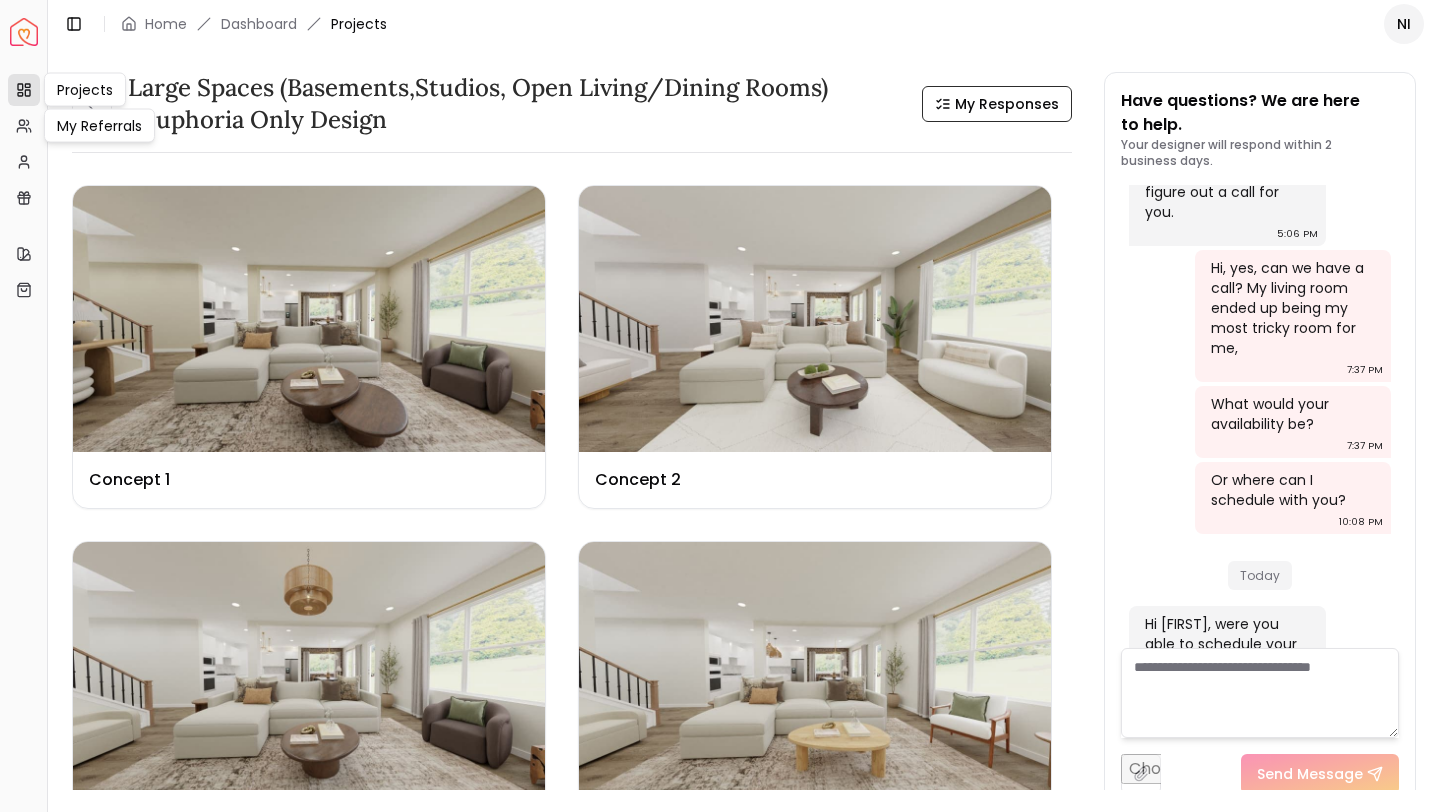 click on "Projects" at bounding box center (24, 90) 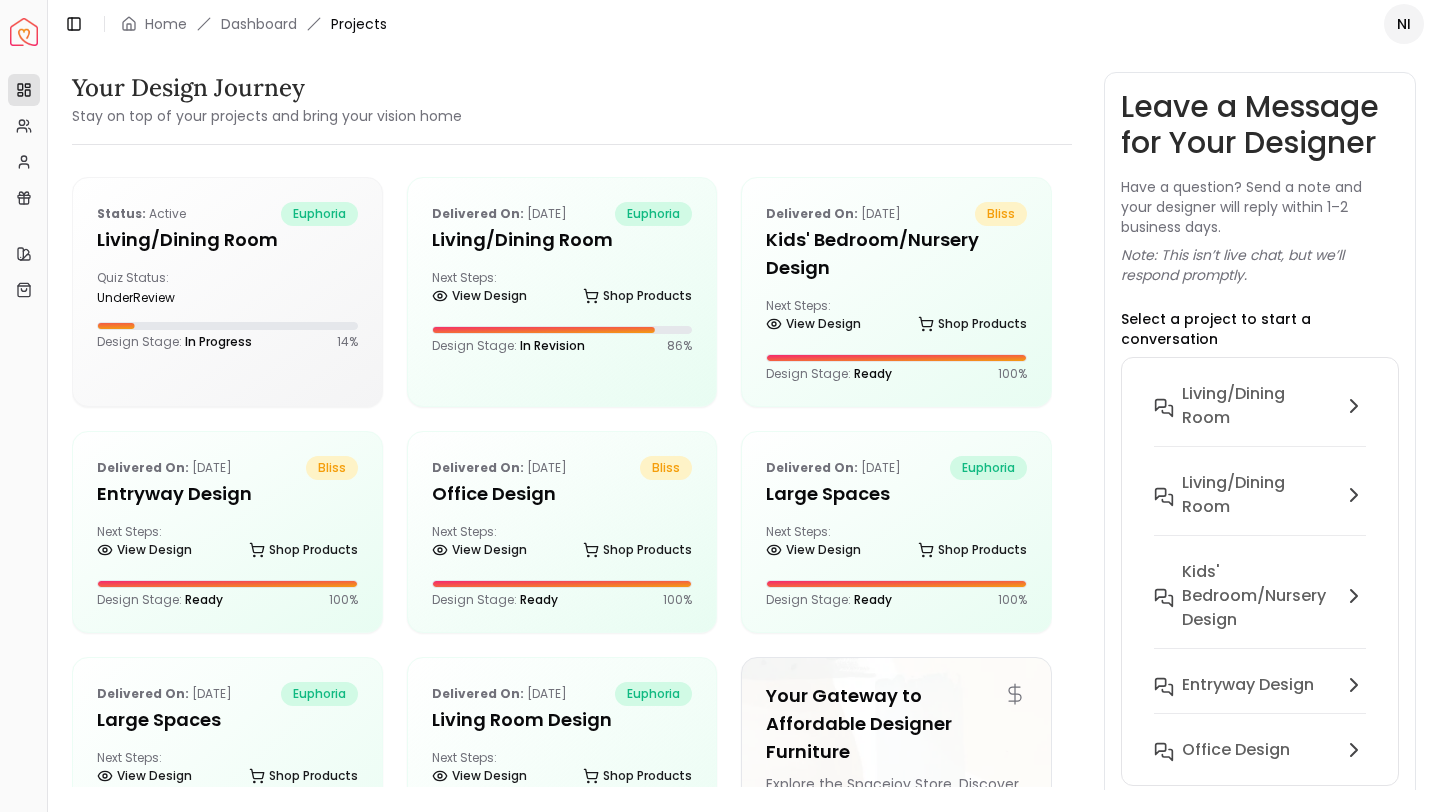 click on "Projects" at bounding box center (24, 90) 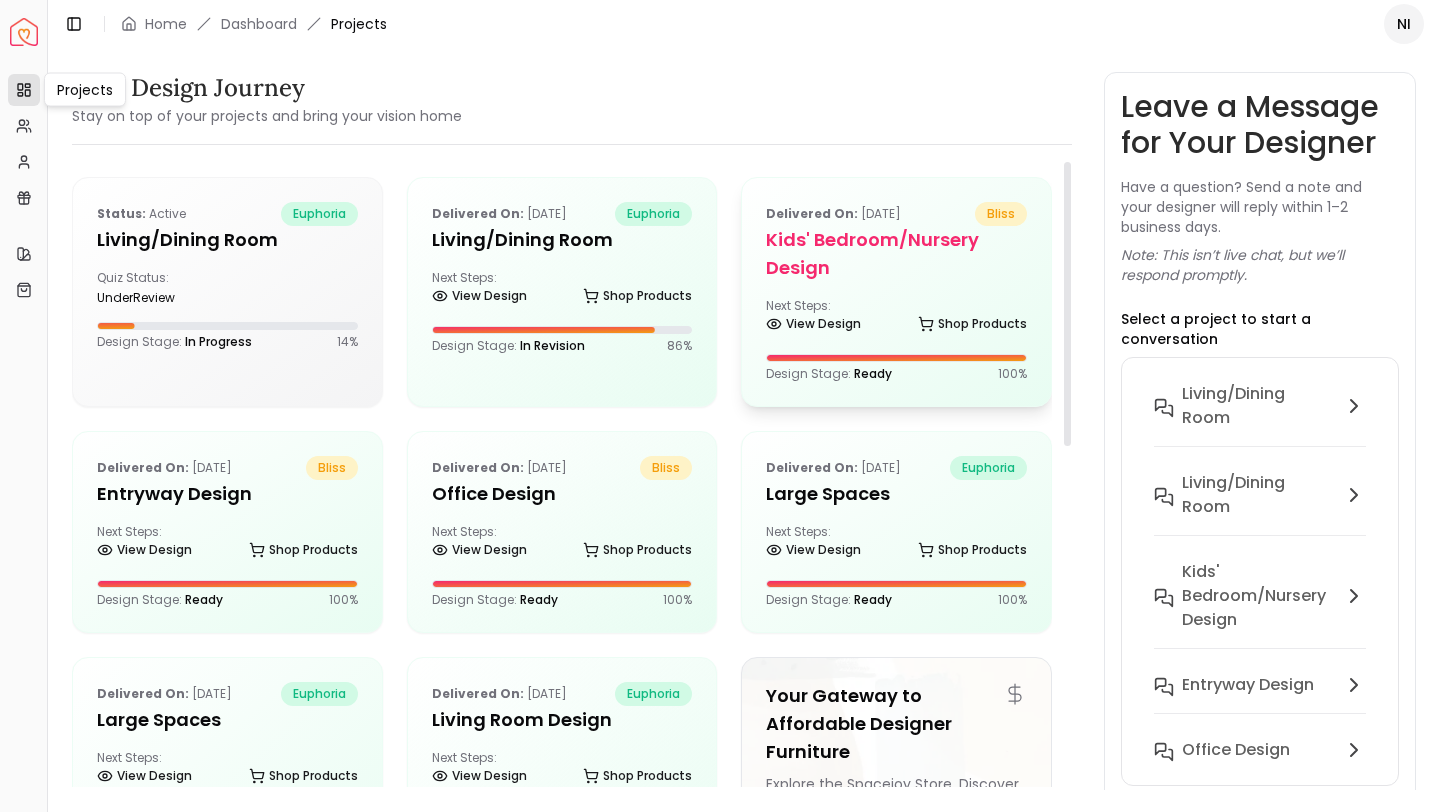 click on "Delivered on:   [DATE] bliss Kids' Bedroom/Nursery Design Next Steps: View Design Shop Products Design Stage:   Ready 100 %" at bounding box center (896, 292) 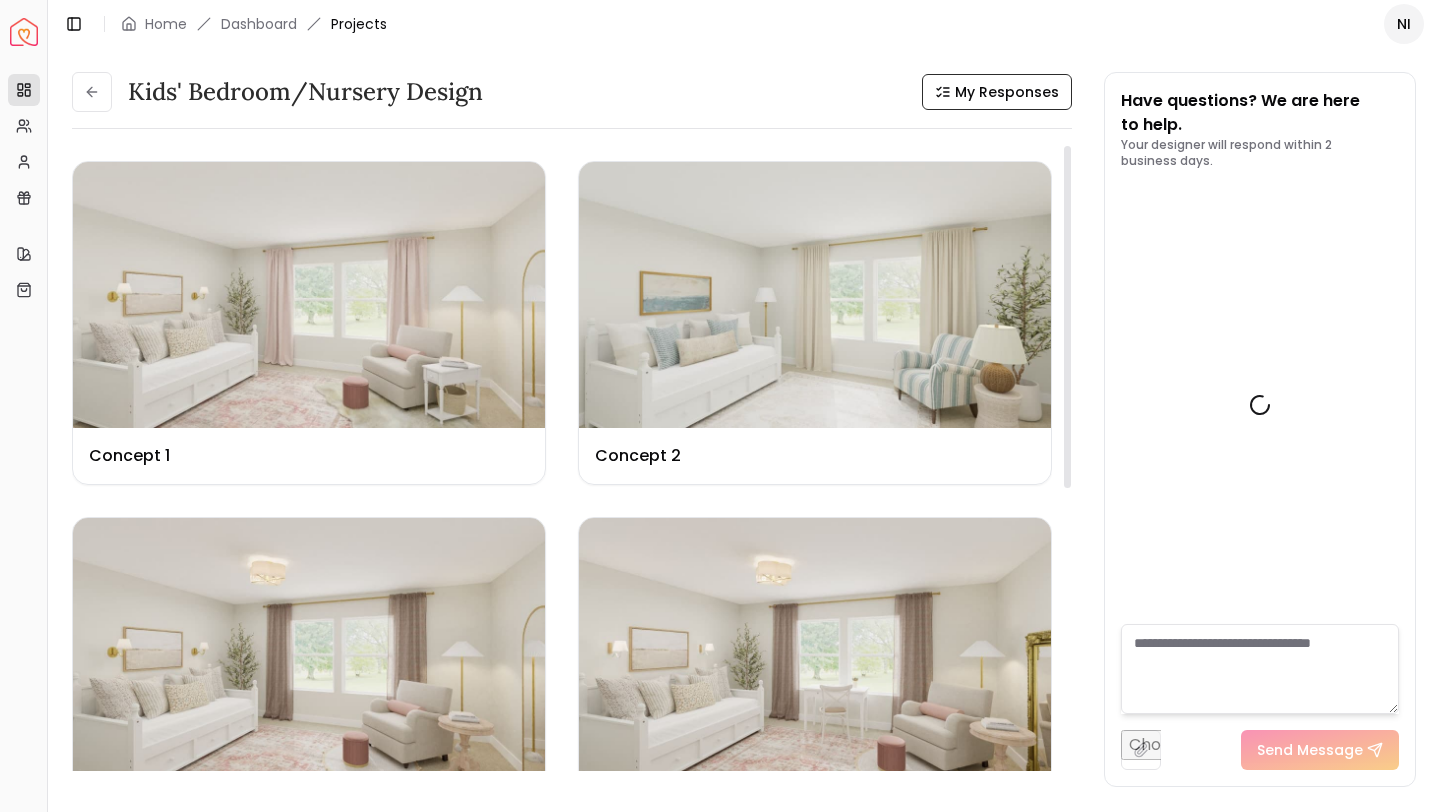 scroll, scrollTop: 75, scrollLeft: 0, axis: vertical 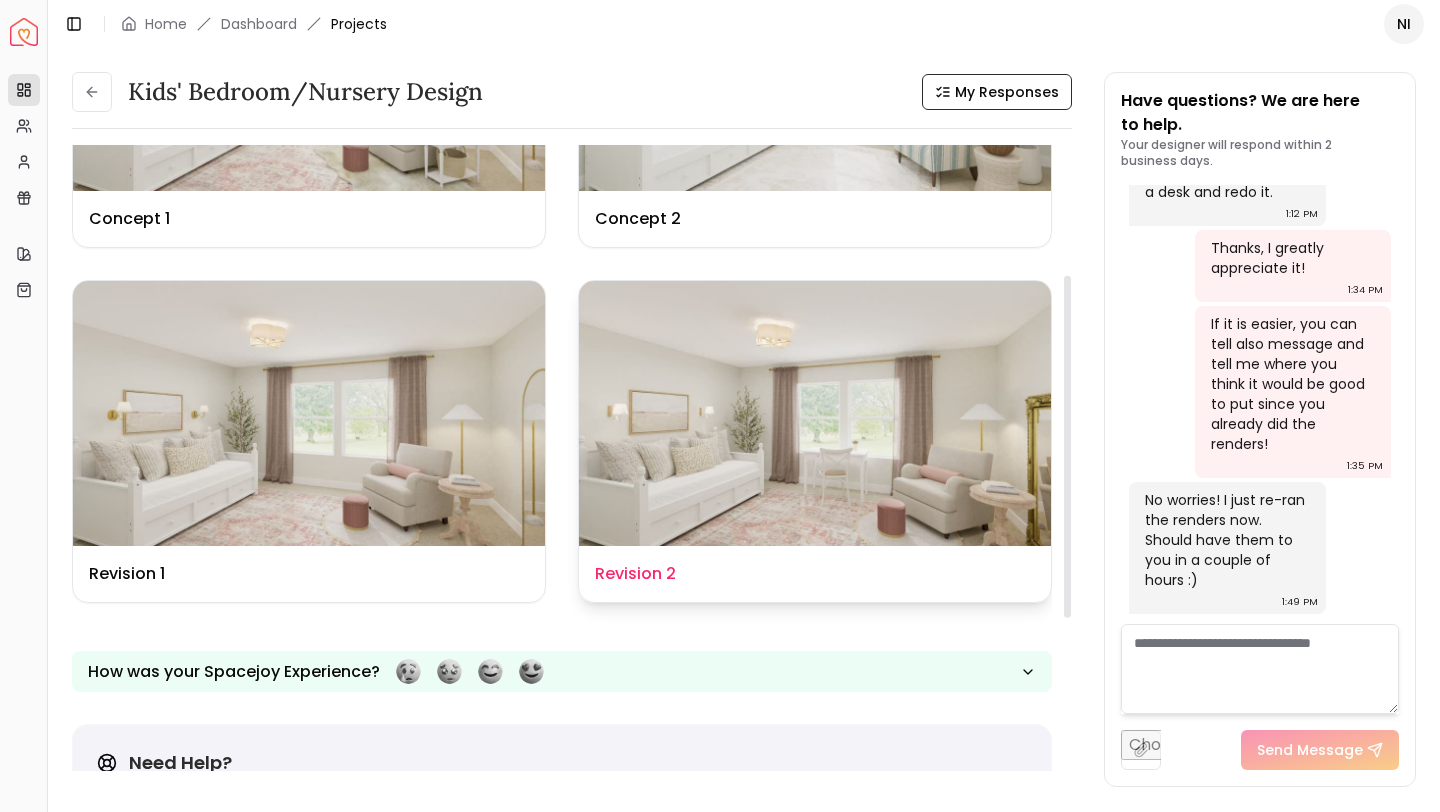 click on "Design Name Revision 2" at bounding box center (815, 574) 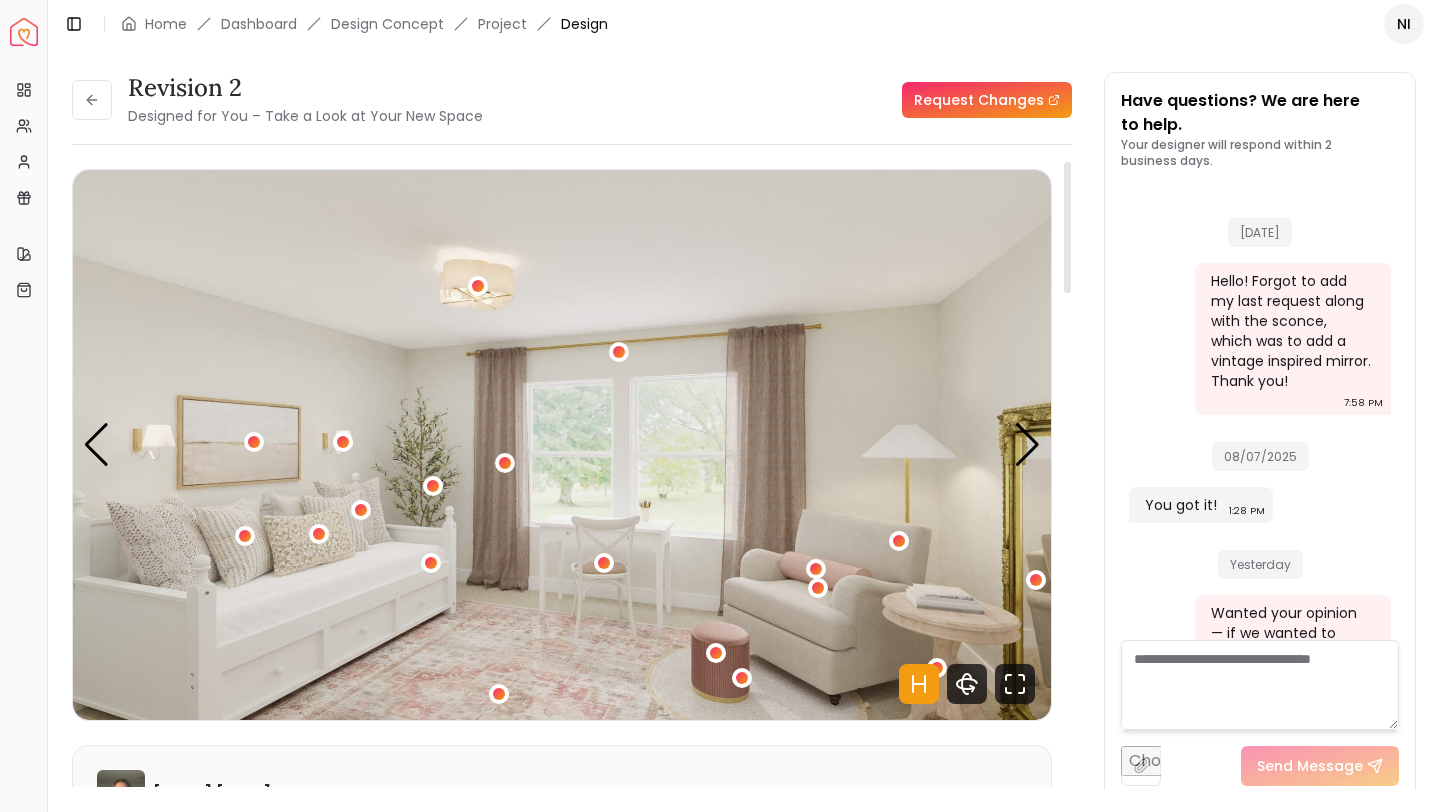 scroll, scrollTop: 1957, scrollLeft: 0, axis: vertical 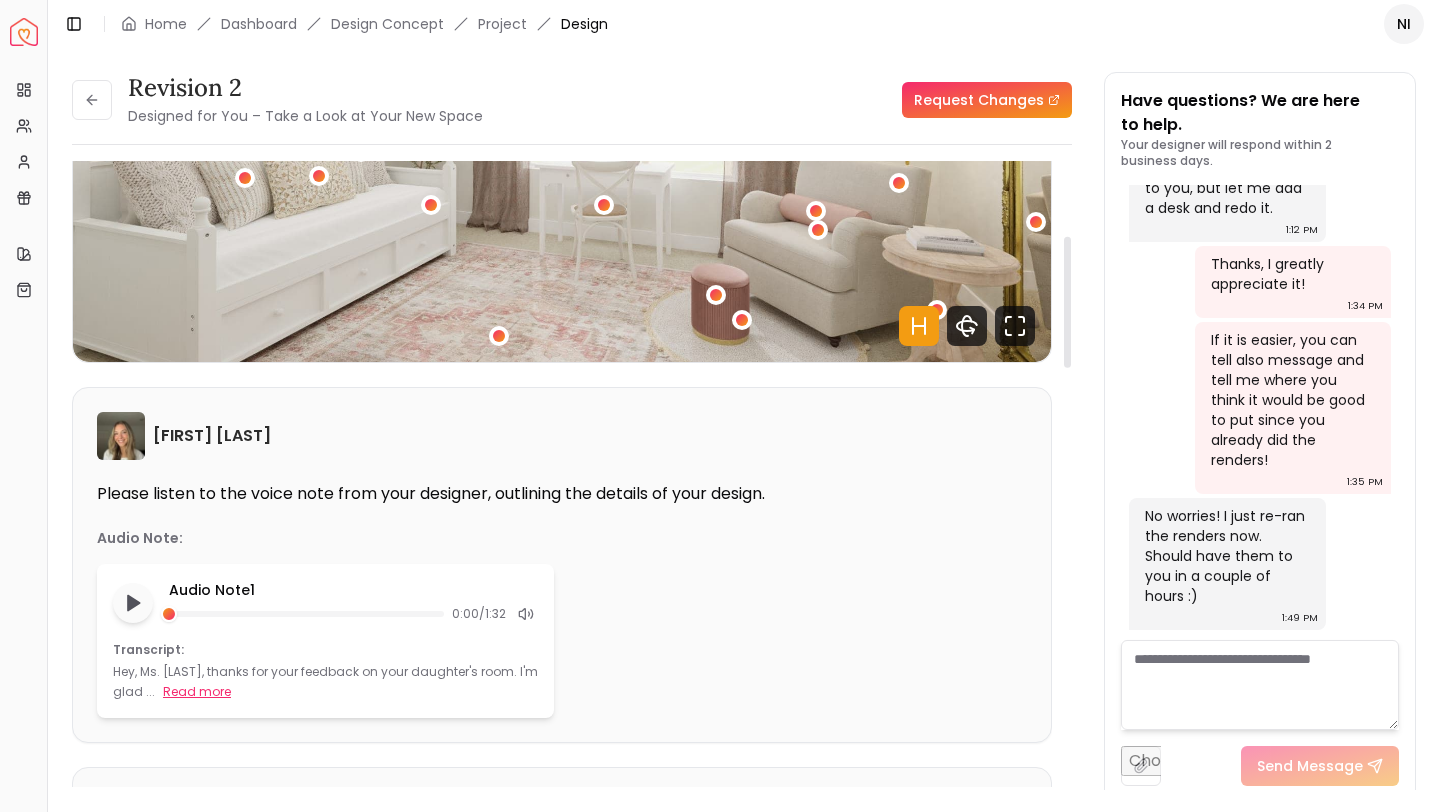 click on "Read more" at bounding box center (197, 692) 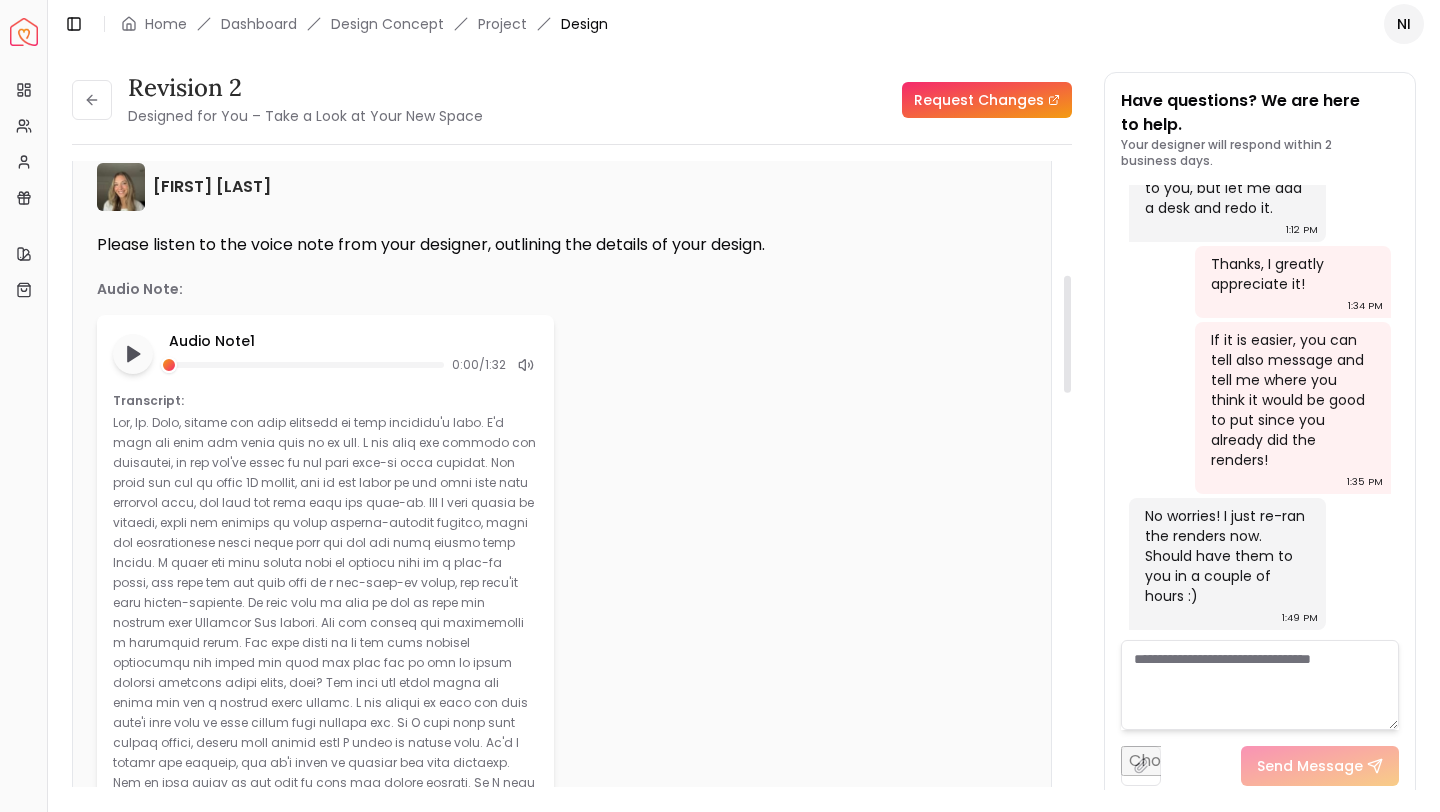 scroll, scrollTop: 608, scrollLeft: 0, axis: vertical 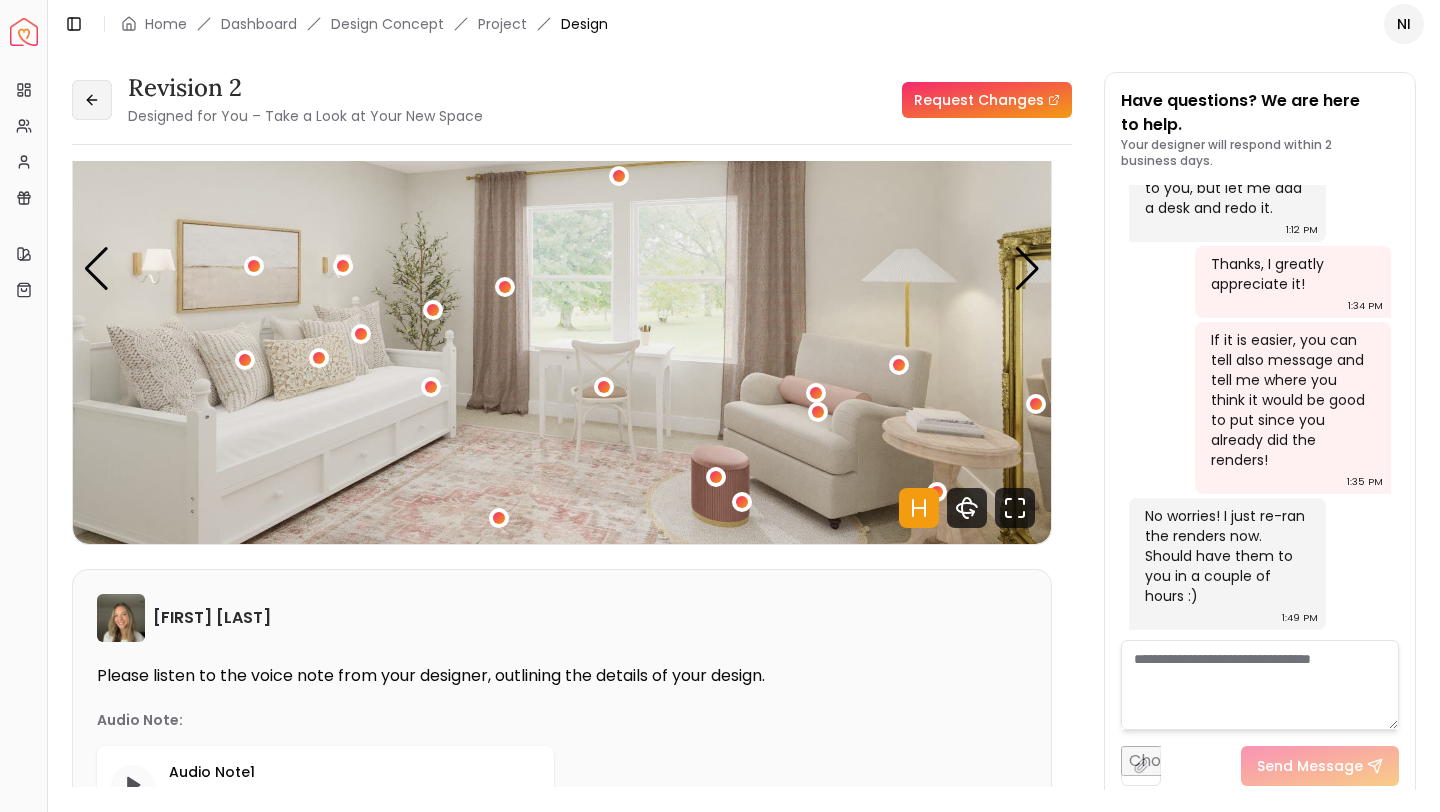 click at bounding box center [92, 100] 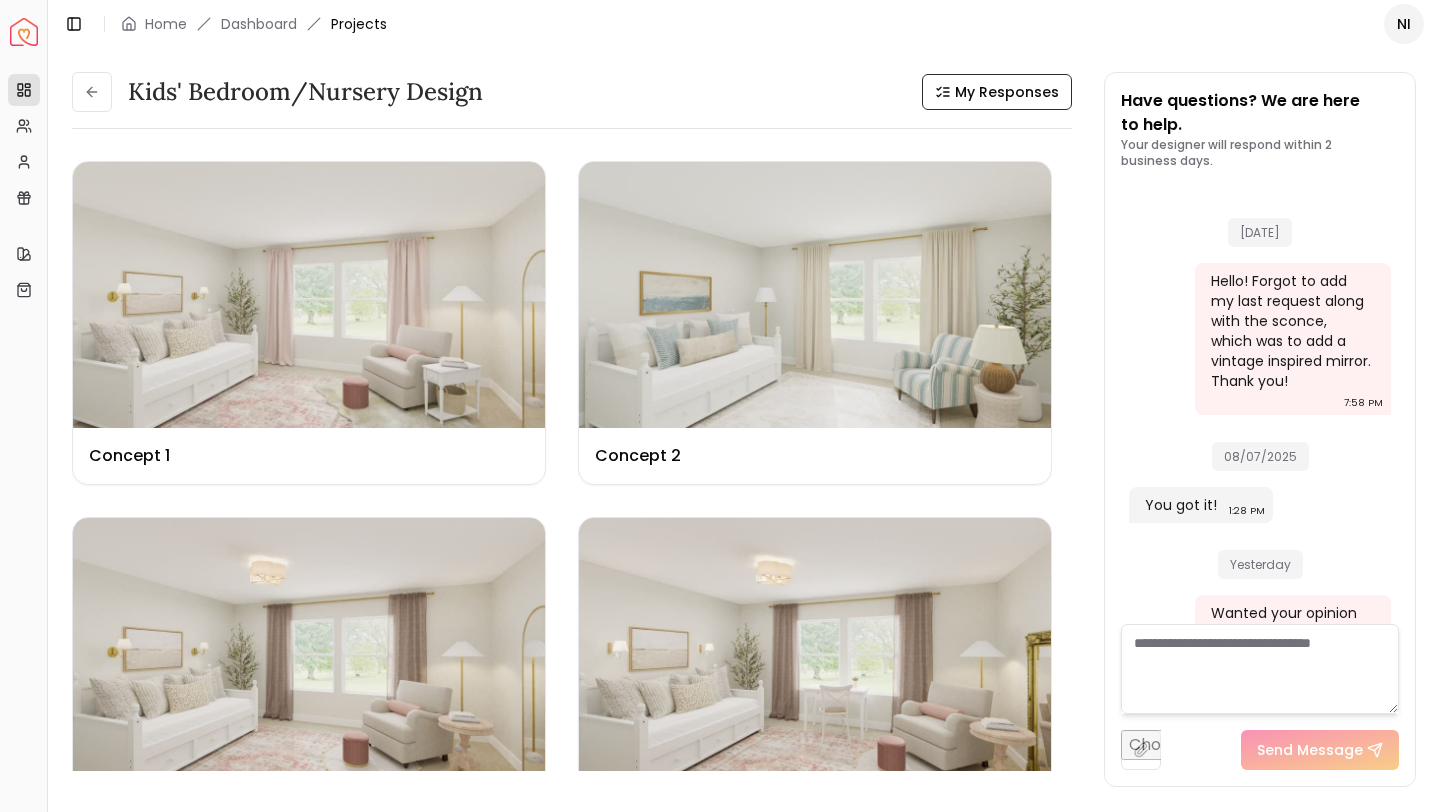 scroll, scrollTop: 1973, scrollLeft: 0, axis: vertical 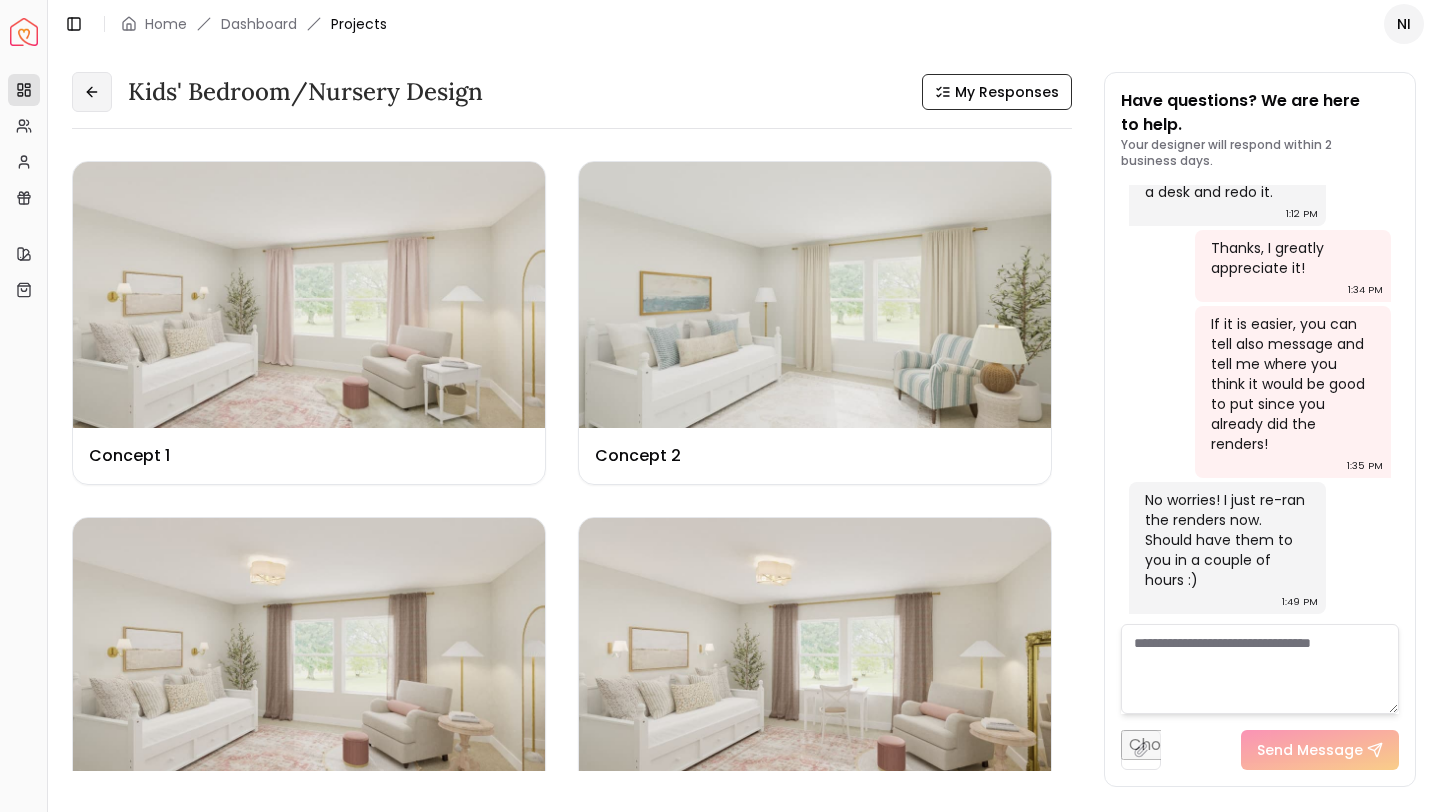 click at bounding box center [92, 92] 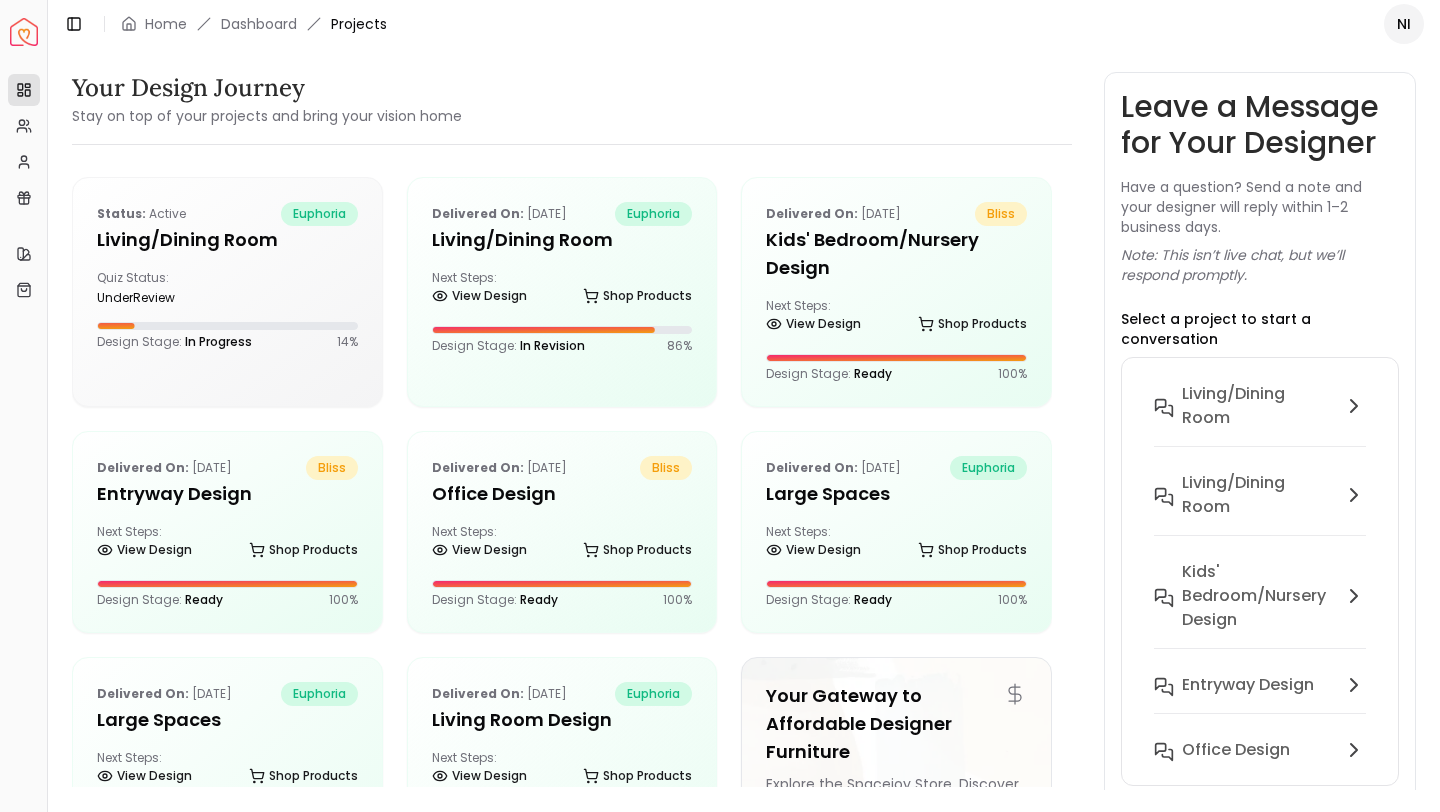click on "Projects" at bounding box center [24, 90] 